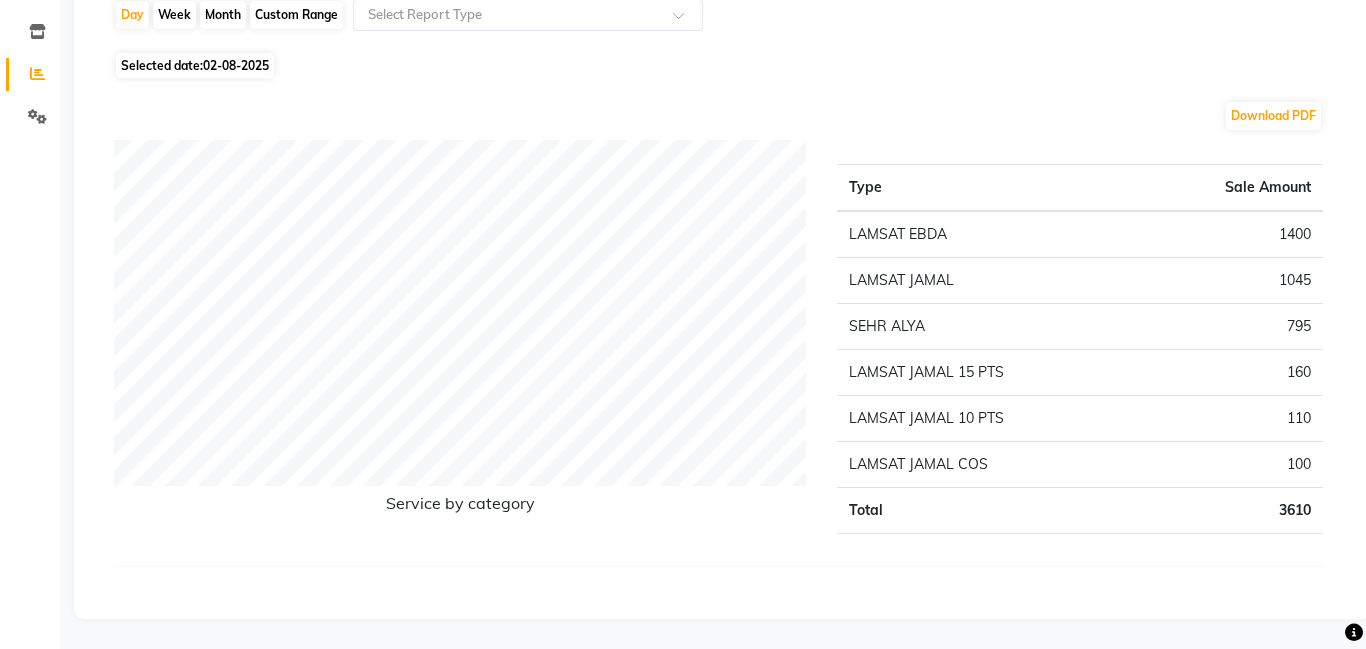 scroll, scrollTop: 199, scrollLeft: 0, axis: vertical 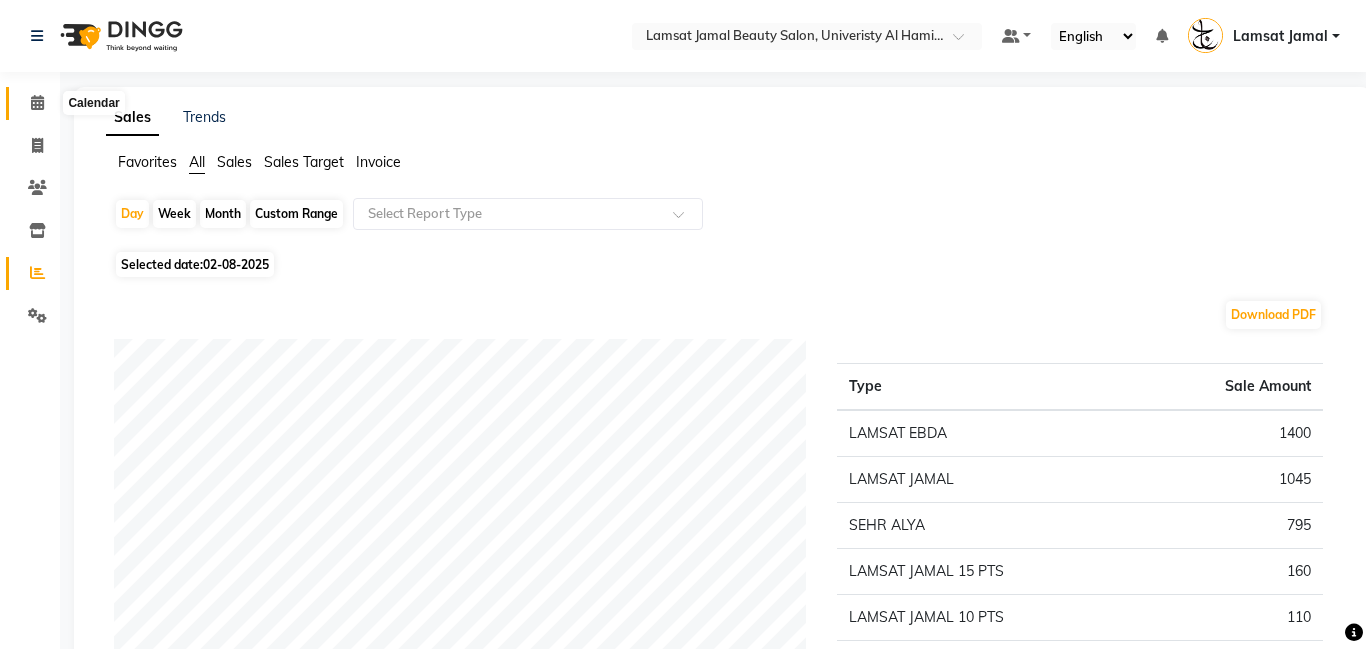 click 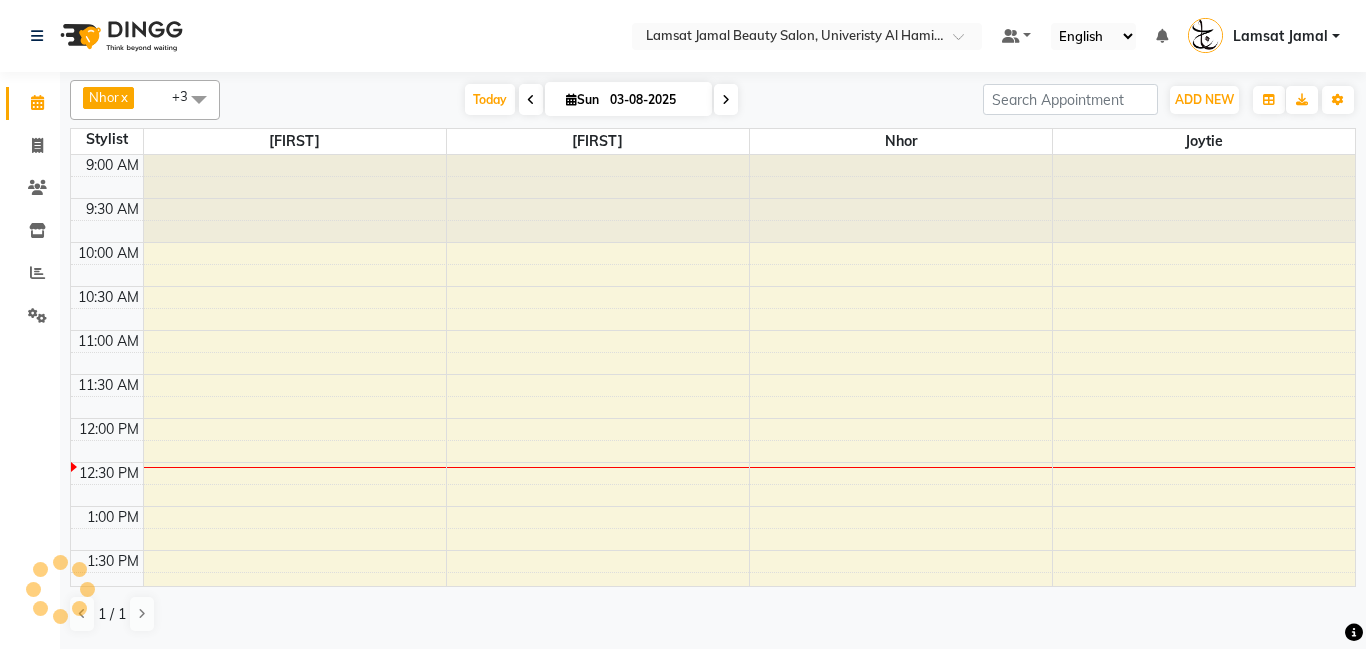scroll, scrollTop: 0, scrollLeft: 0, axis: both 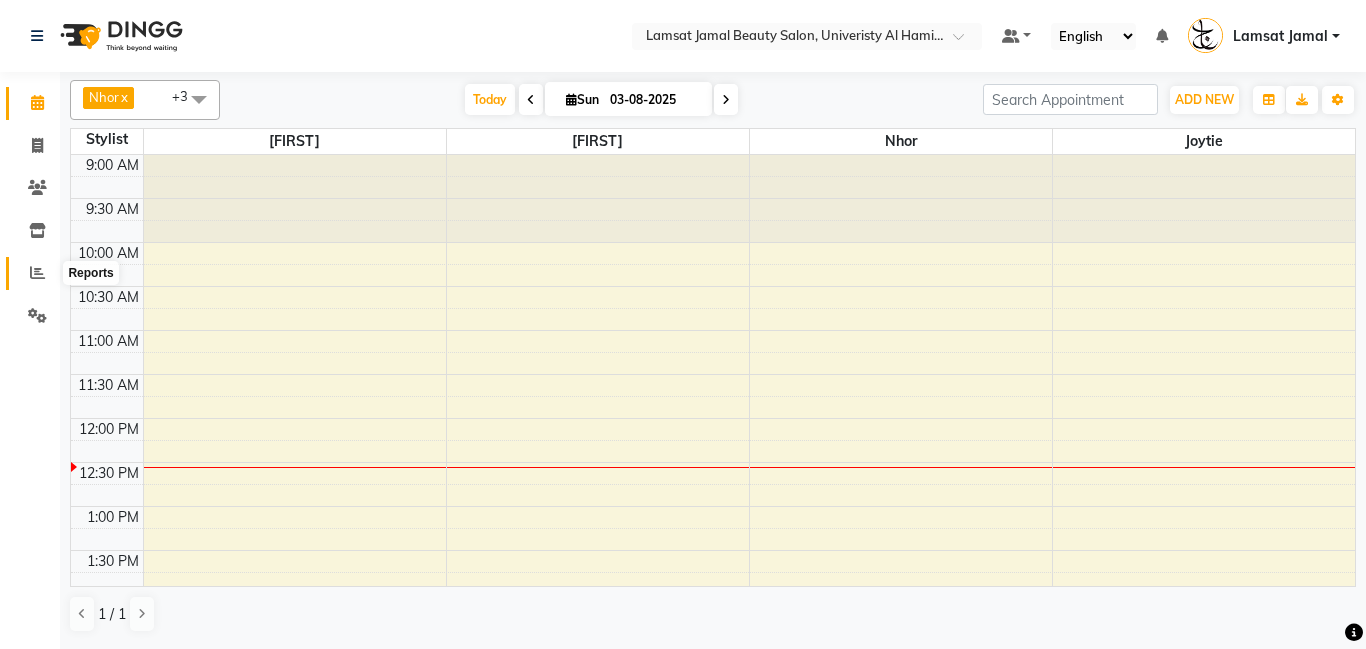 click 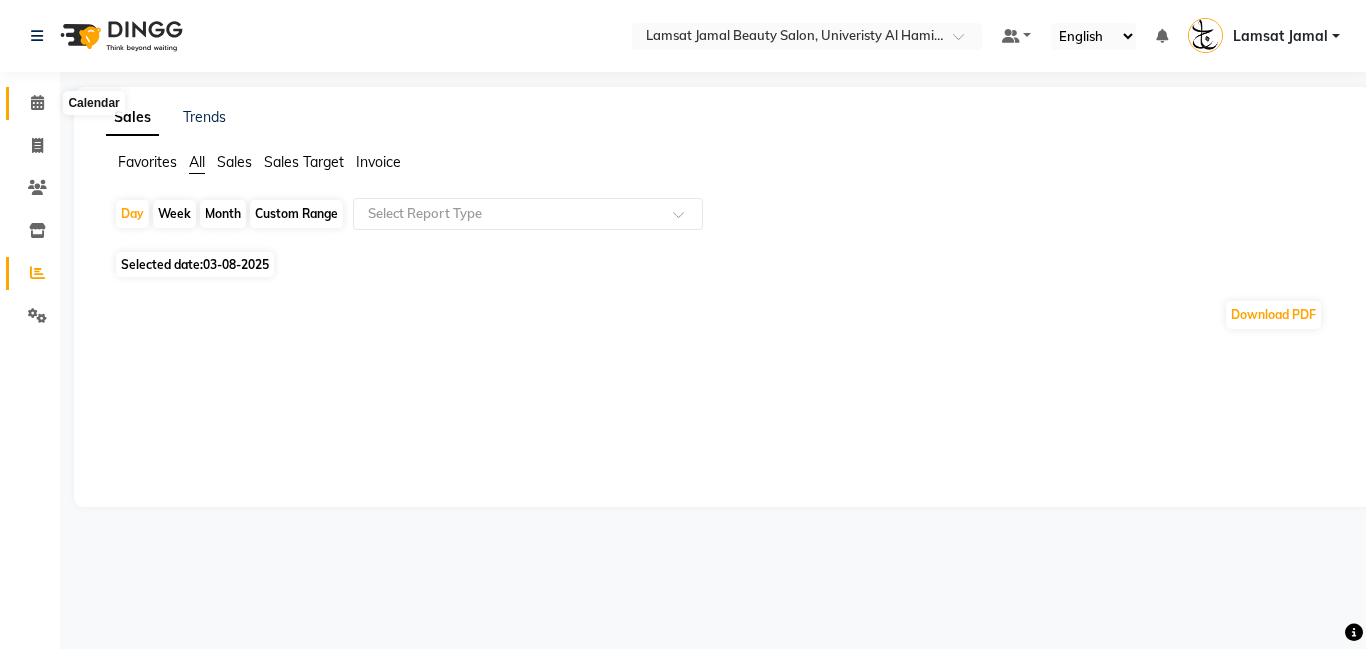 click 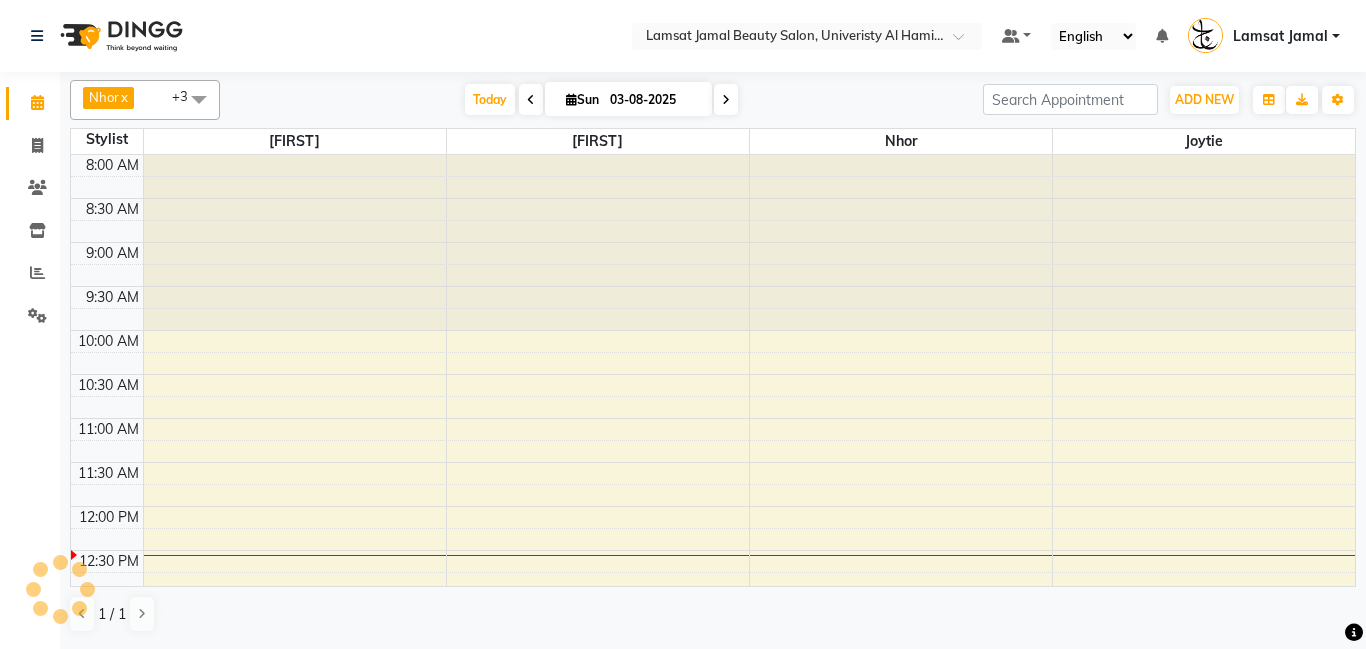 scroll, scrollTop: 0, scrollLeft: 0, axis: both 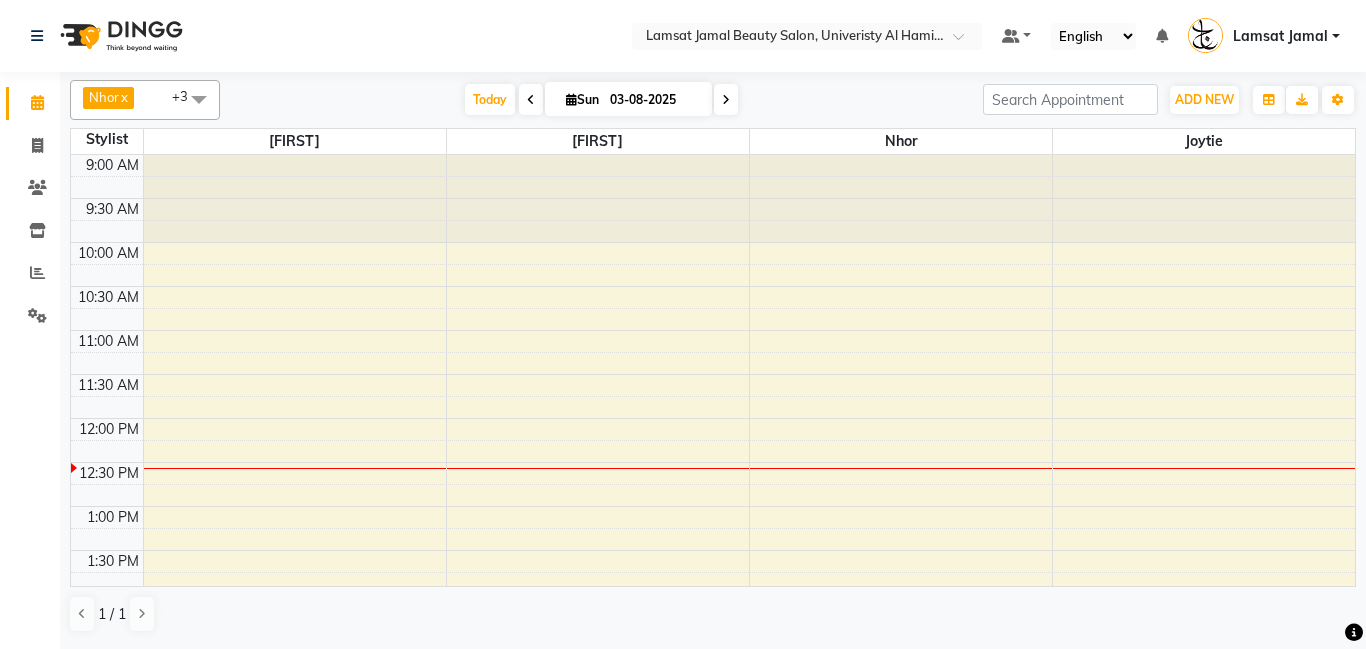 click on "9:00 AM 9:30 AM 10:00 AM 10:30 AM 11:00 AM 11:30 AM 12:00 PM 12:30 PM 1:00 PM 1:30 PM 2:00 PM 2:30 PM 3:00 PM 3:30 PM 4:00 PM 4:30 PM 5:00 PM 5:30 PM 6:00 PM 6:30 PM 7:00 PM 7:30 PM 8:00 PM 8:30 PM 9:00 PM 9:30 PM 10:00 PM 10:30 PM 11:00 PM 11:30 PM" at bounding box center (713, 814) 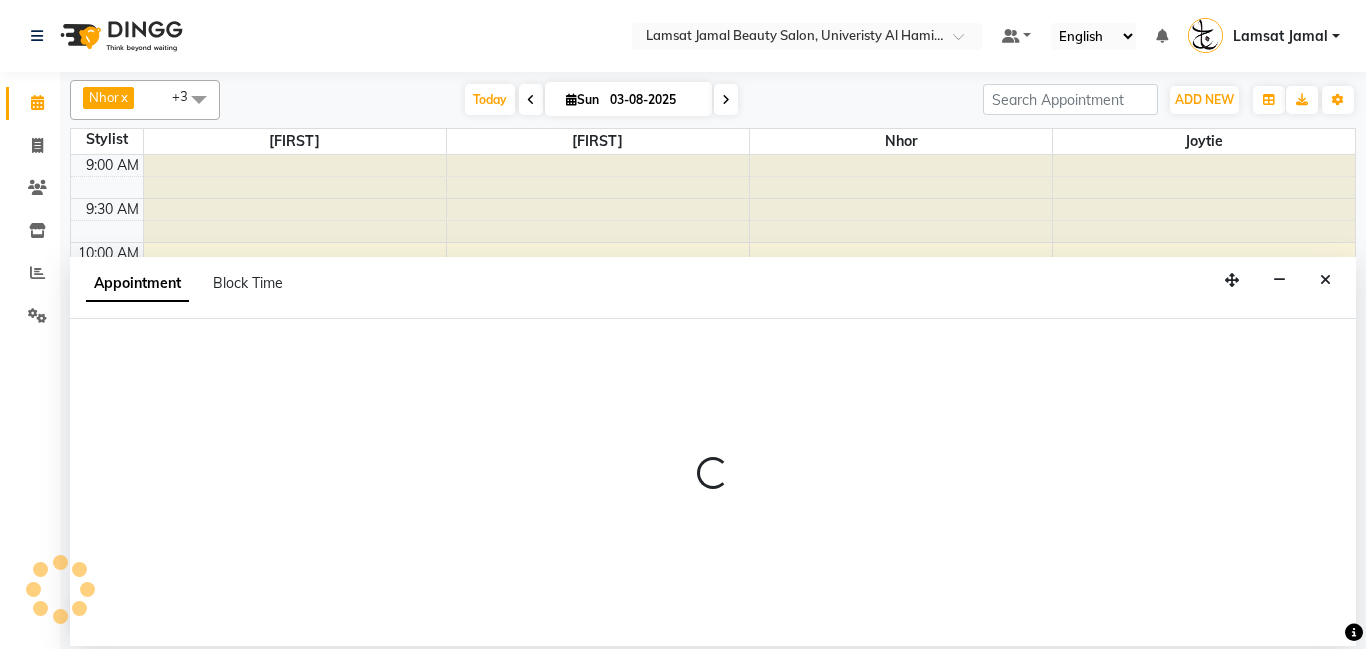 select on "79908" 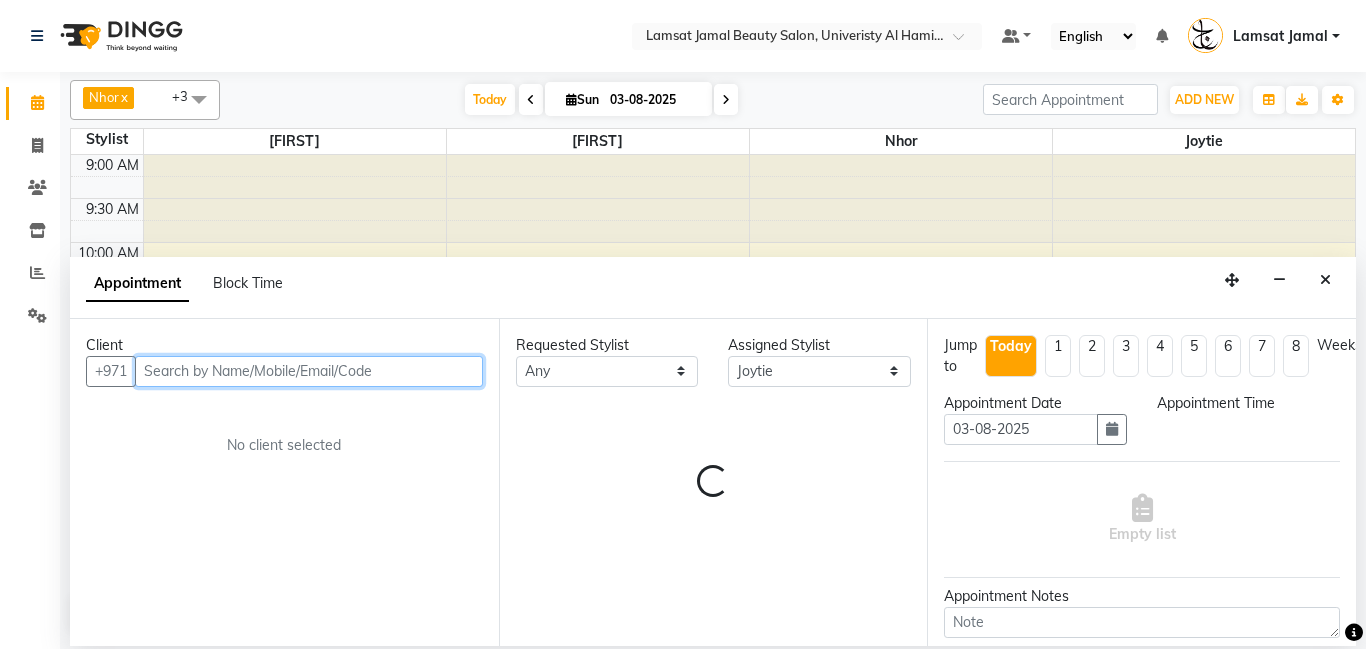 select on "630" 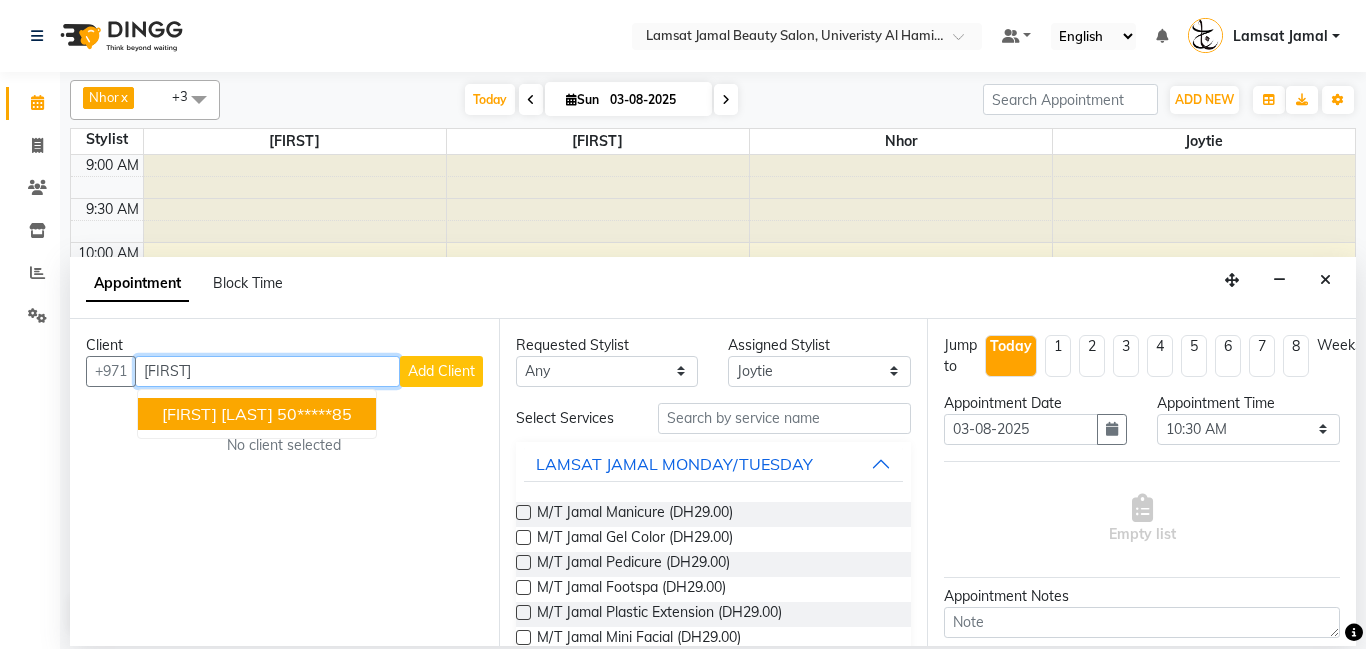 click on "50*****85" at bounding box center [314, 414] 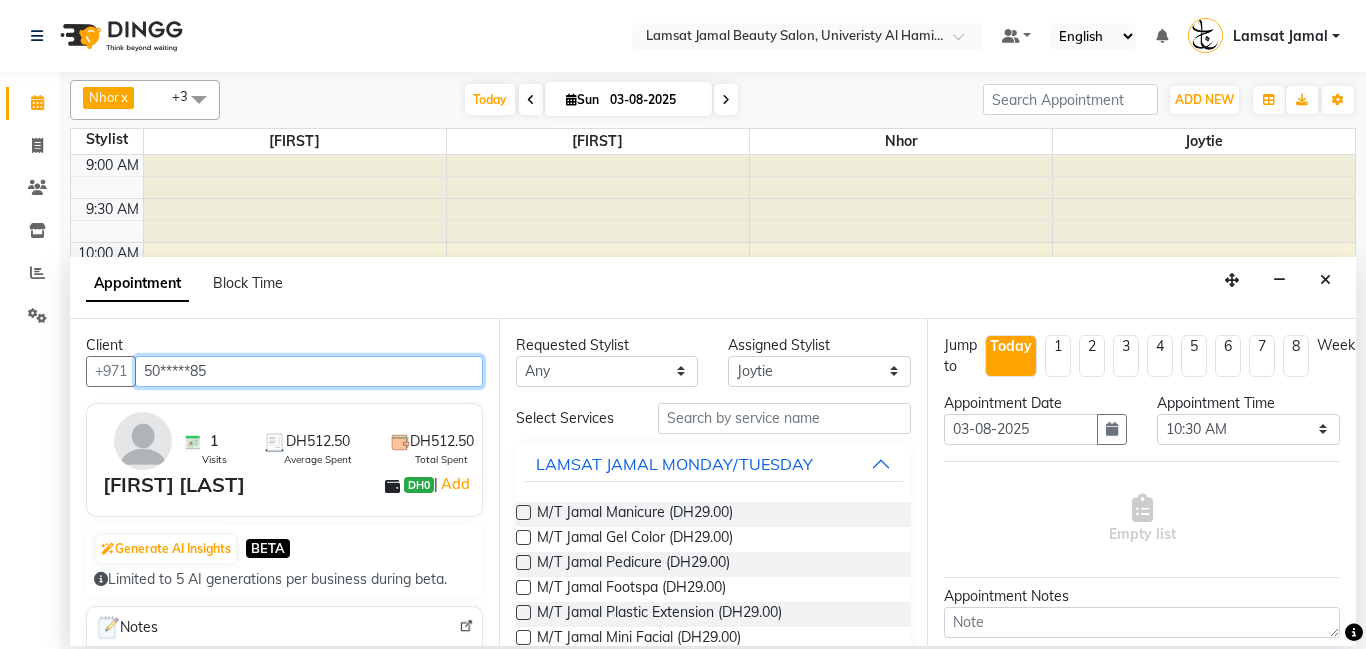 type on "50*****85" 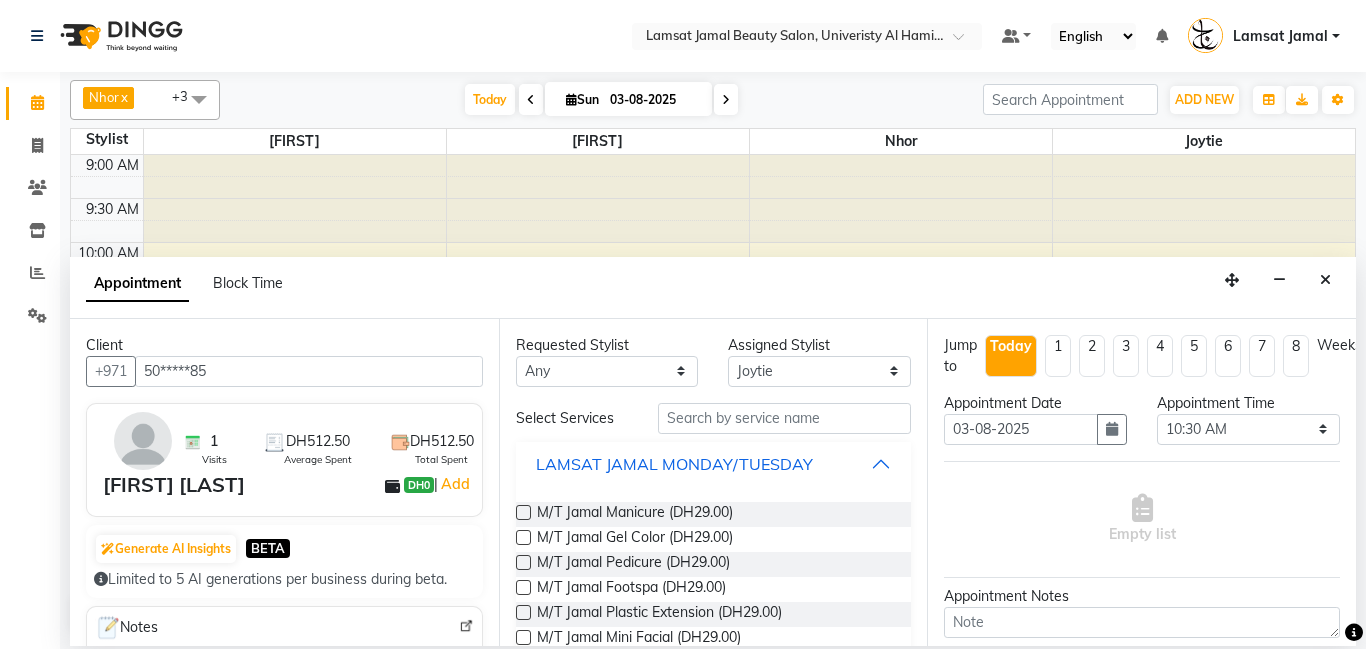 click on "LAMSAT JAMAL MONDAY/TUESDAY" at bounding box center [714, 464] 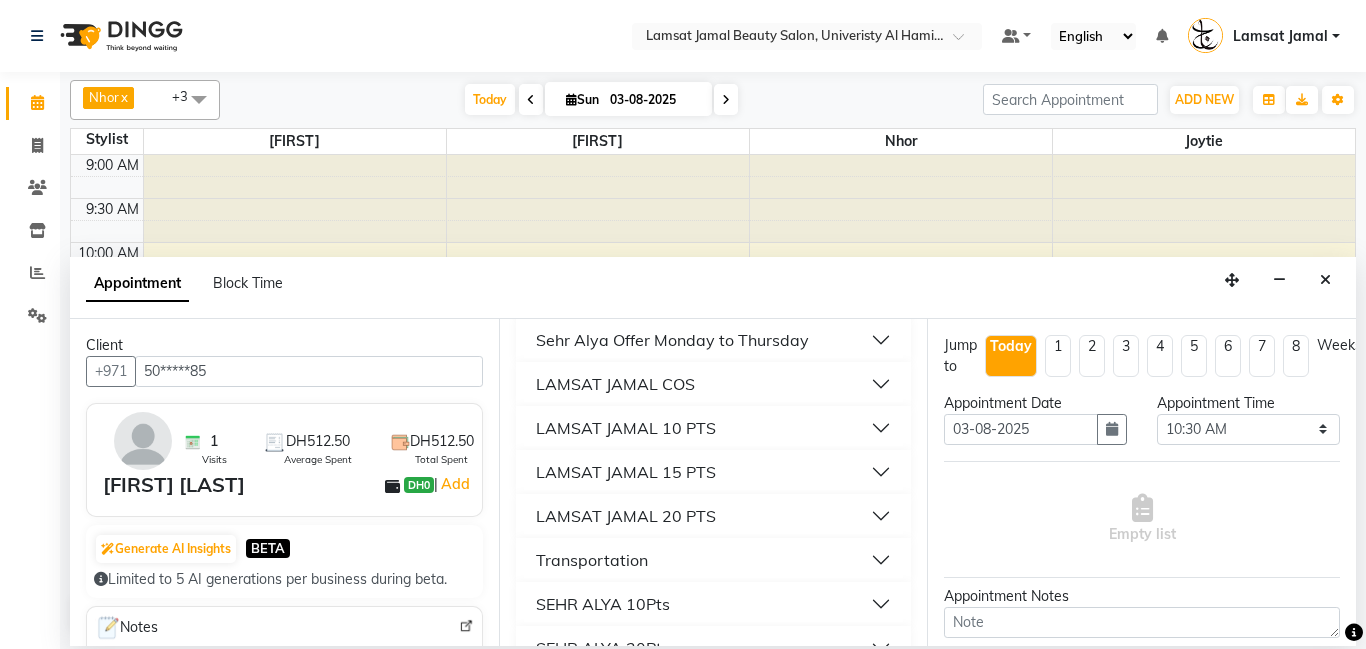 scroll, scrollTop: 345, scrollLeft: 0, axis: vertical 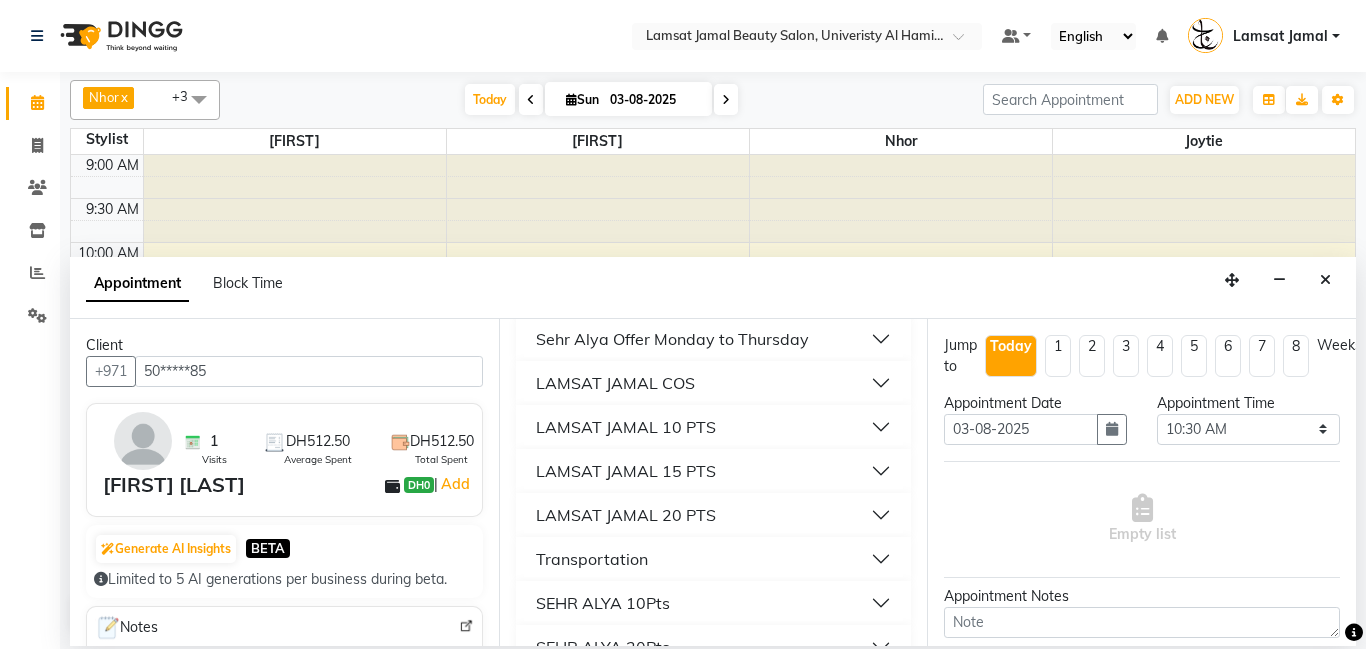 click on "LAMSAT JAMAL 10 PTS" at bounding box center [714, 427] 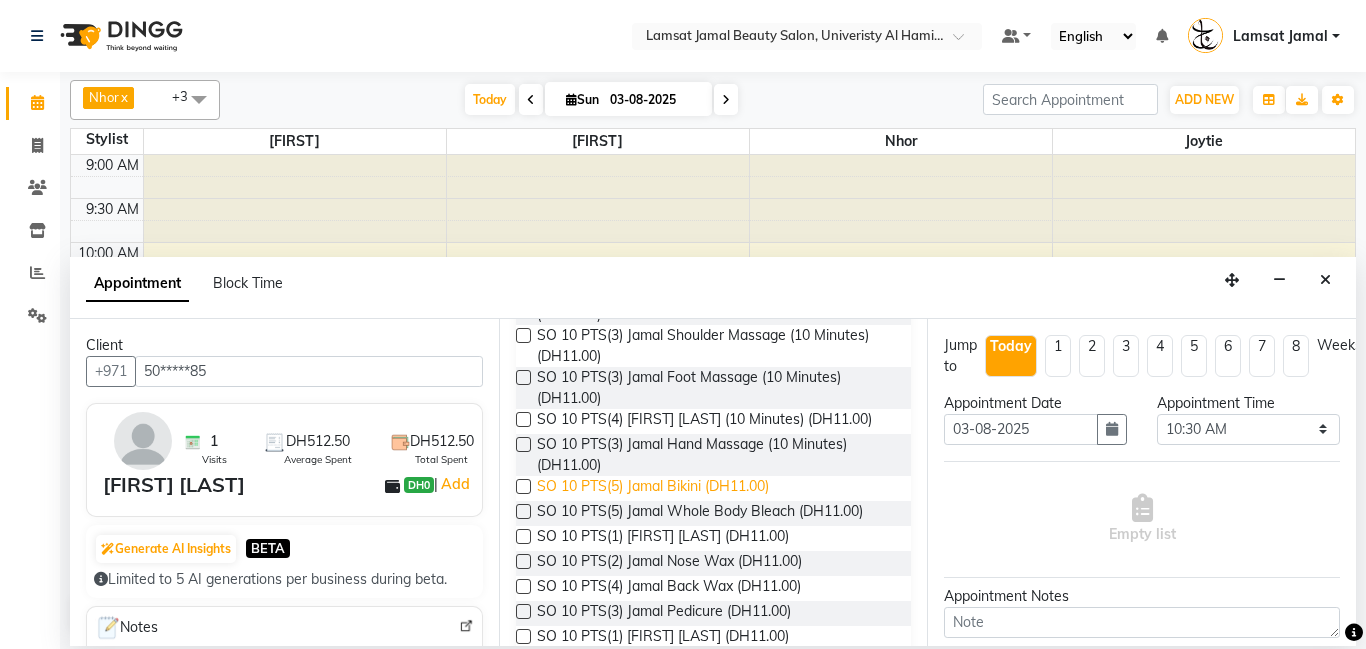 scroll, scrollTop: 979, scrollLeft: 0, axis: vertical 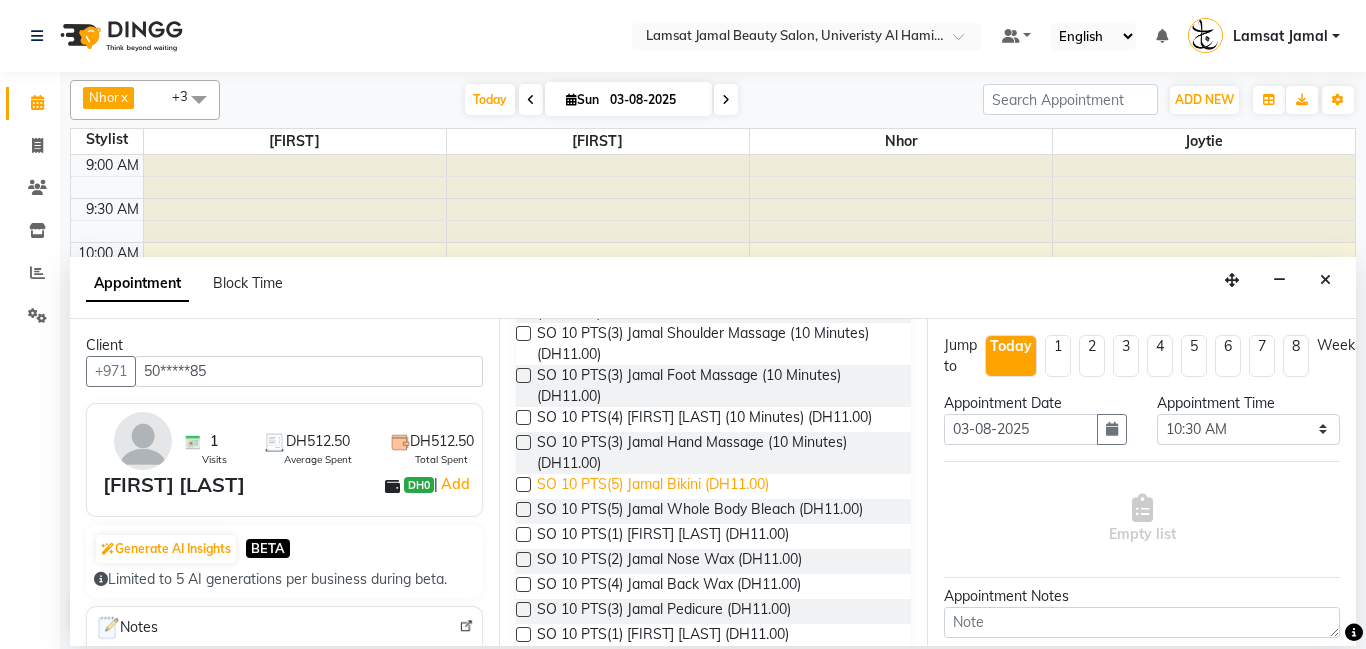 click on "SO 10 PTS(5) Jamal Bikini (DH11.00)" at bounding box center [653, 486] 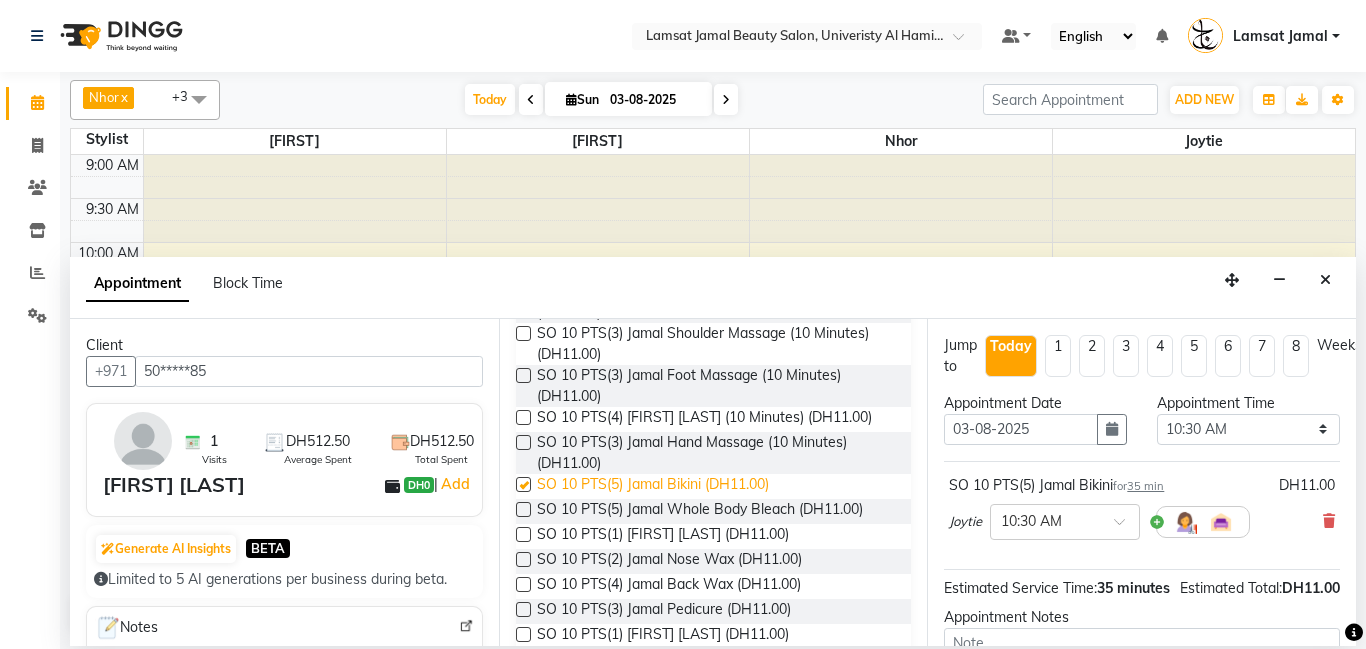 checkbox on "false" 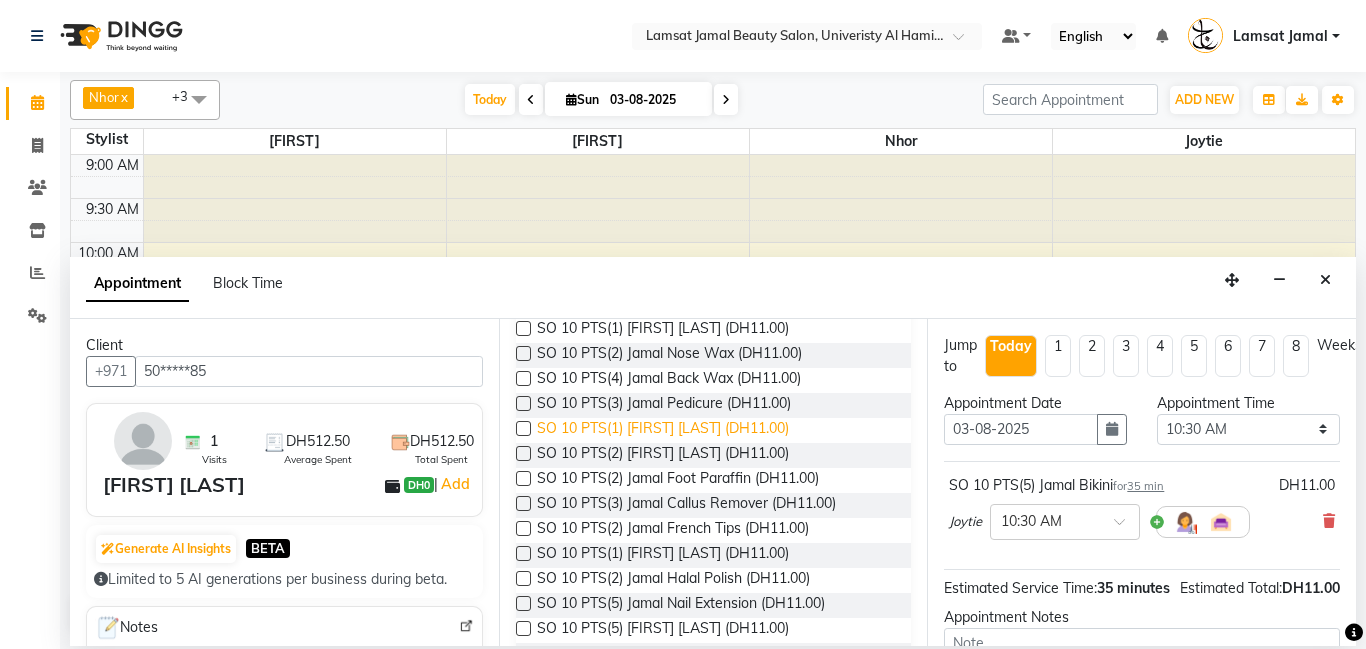 scroll, scrollTop: 1235, scrollLeft: 0, axis: vertical 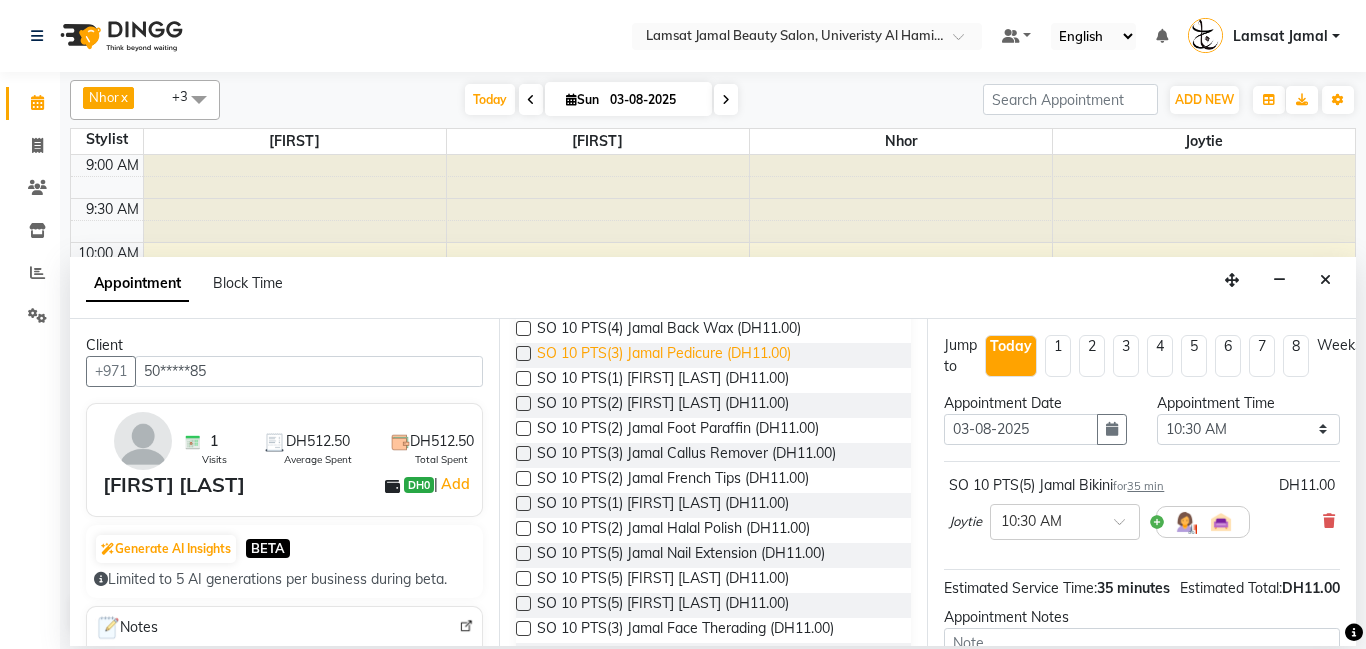 click on "SO 10 PTS(3) Jamal Pedicure (DH11.00)" at bounding box center (664, 355) 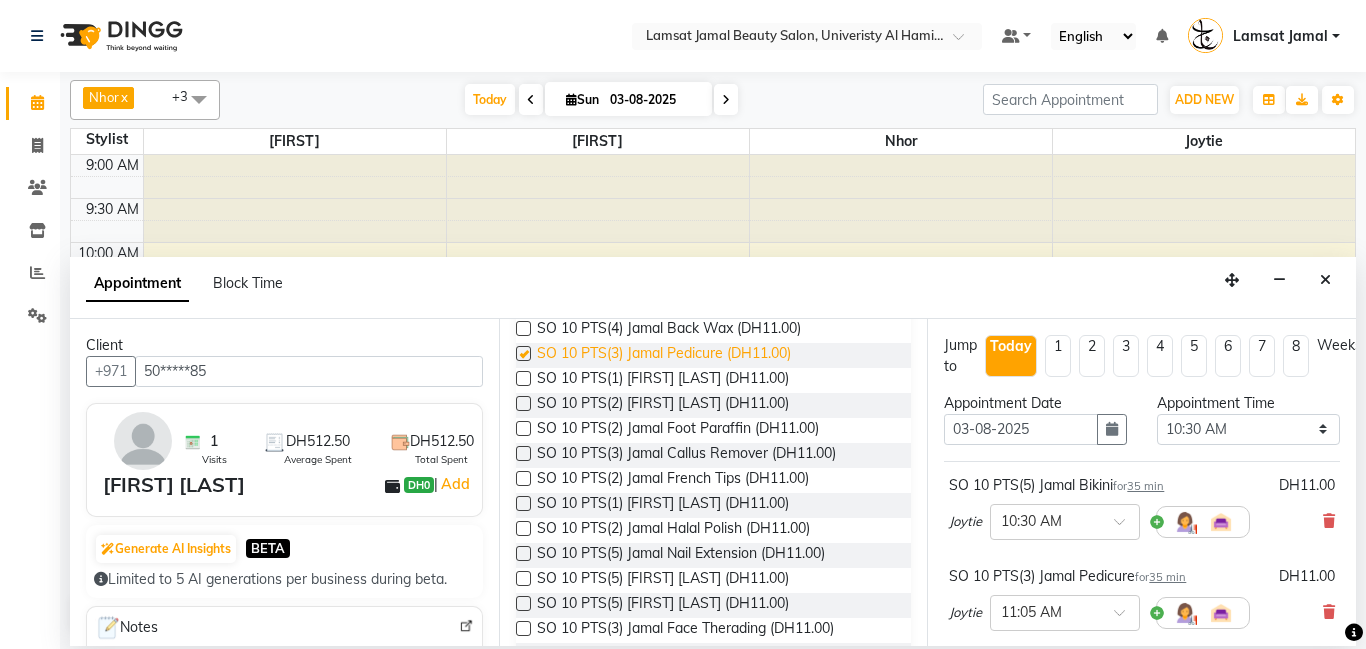 checkbox on "false" 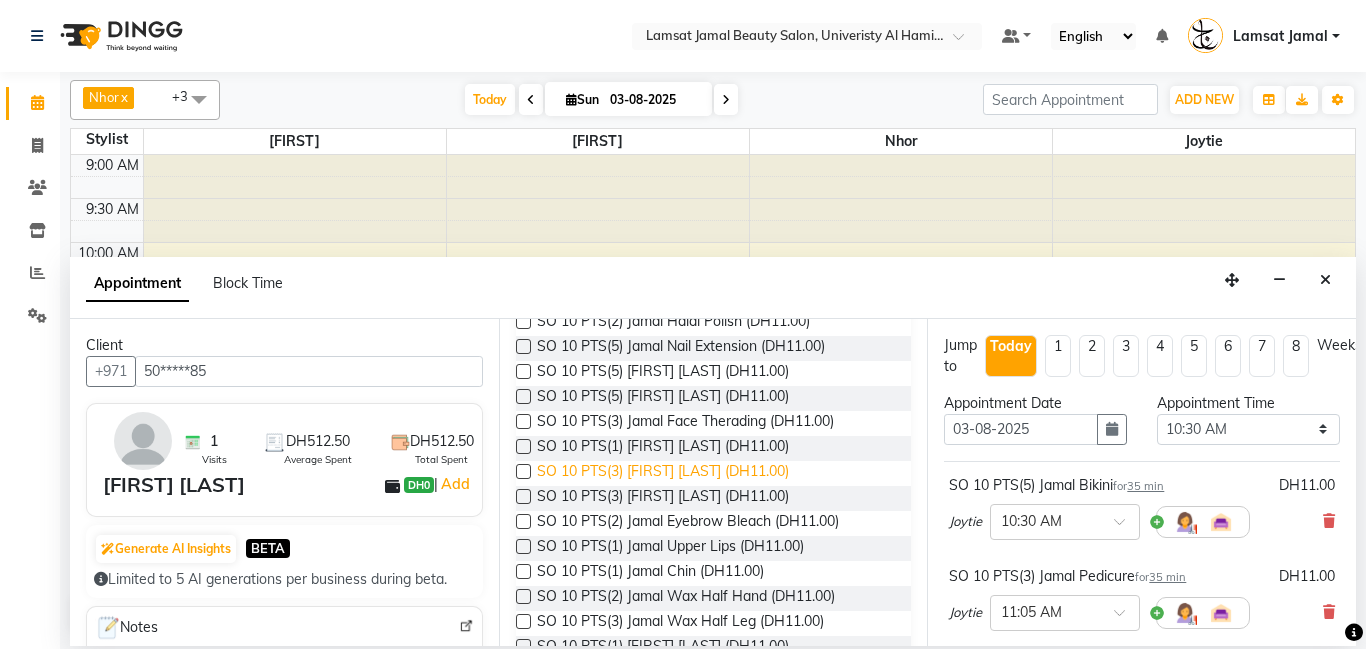 scroll, scrollTop: 1450, scrollLeft: 0, axis: vertical 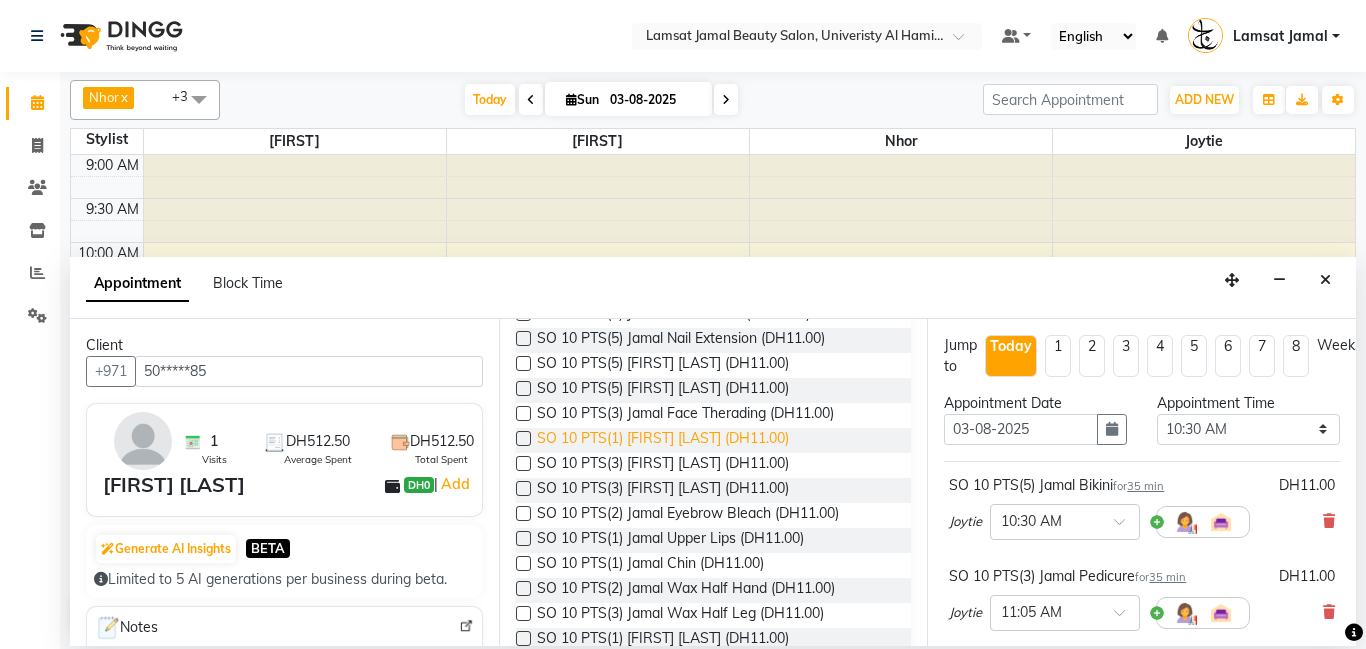 click on "SO 10 PTS(1) [FIRST] [LAST] (DH11.00)" at bounding box center (663, 440) 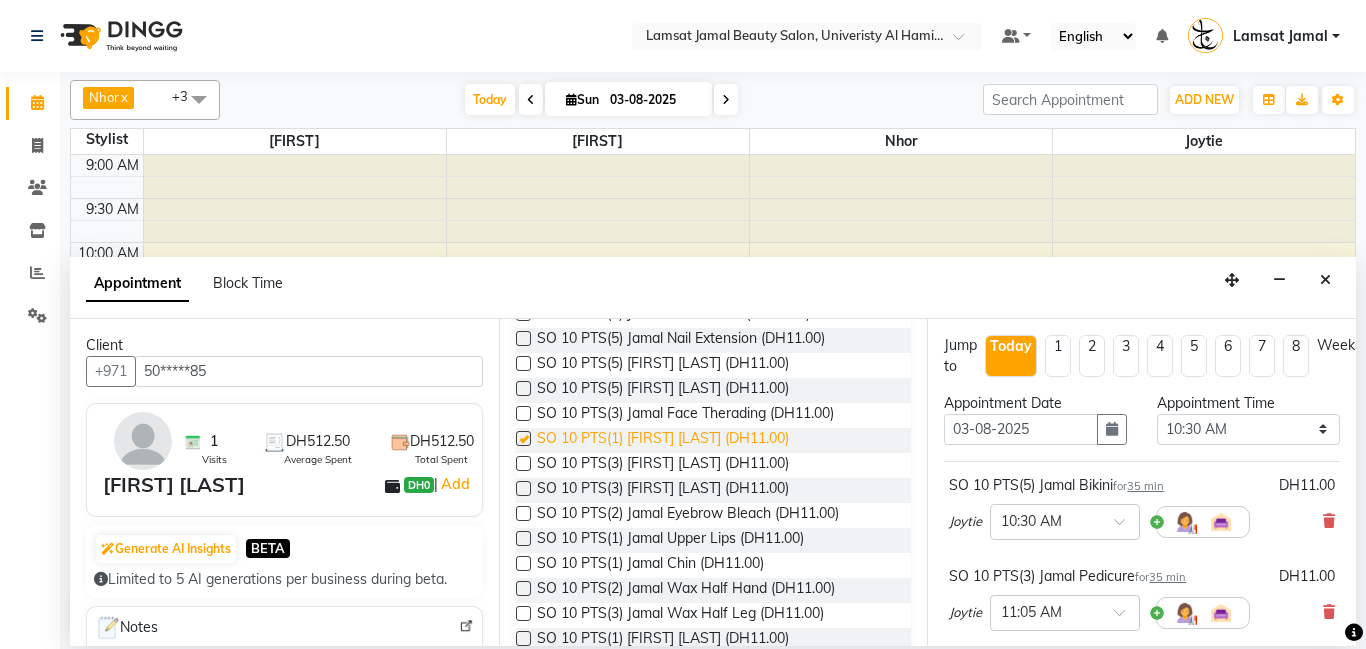 checkbox on "false" 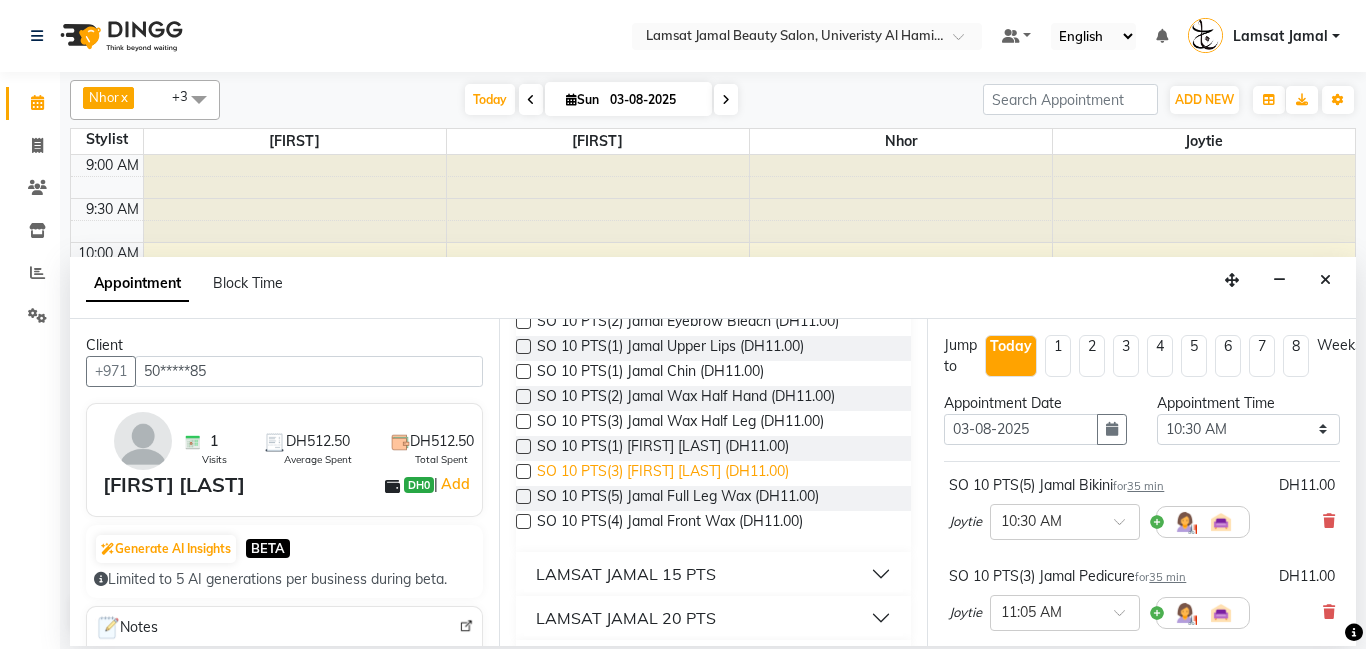 scroll, scrollTop: 1645, scrollLeft: 0, axis: vertical 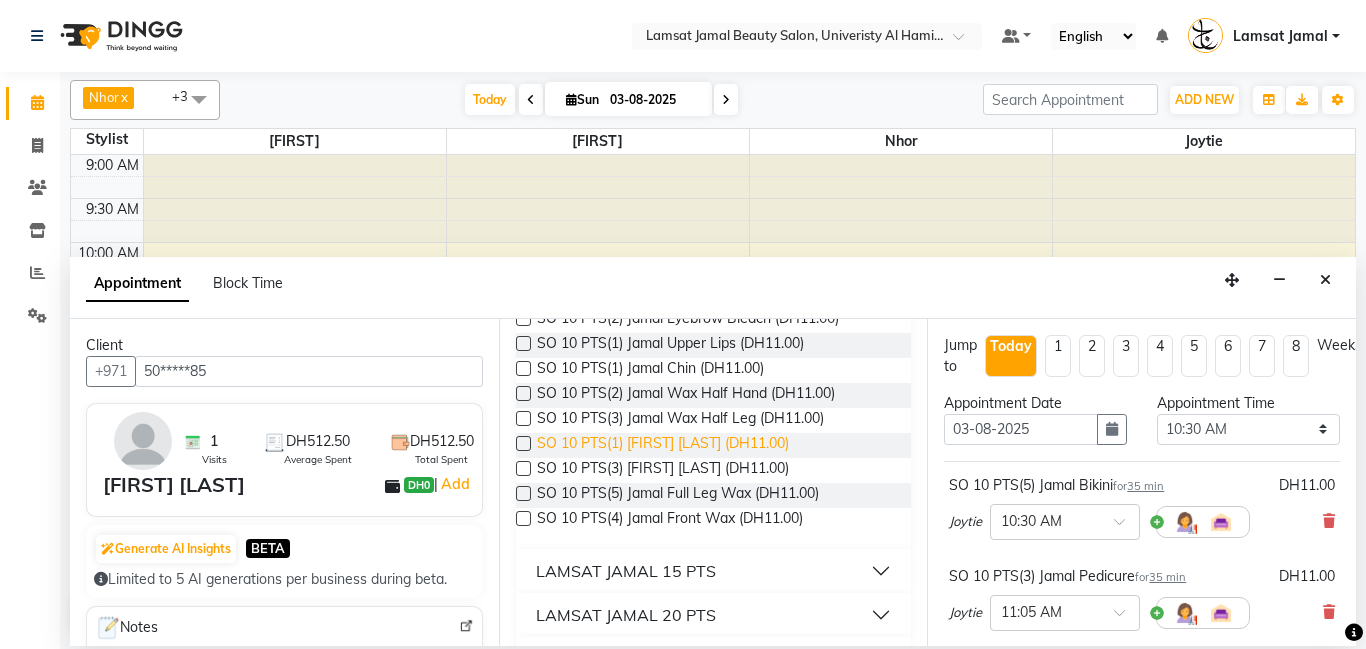 click on "SO 10 PTS(1) [FIRST] [LAST] (DH11.00)" at bounding box center (663, 445) 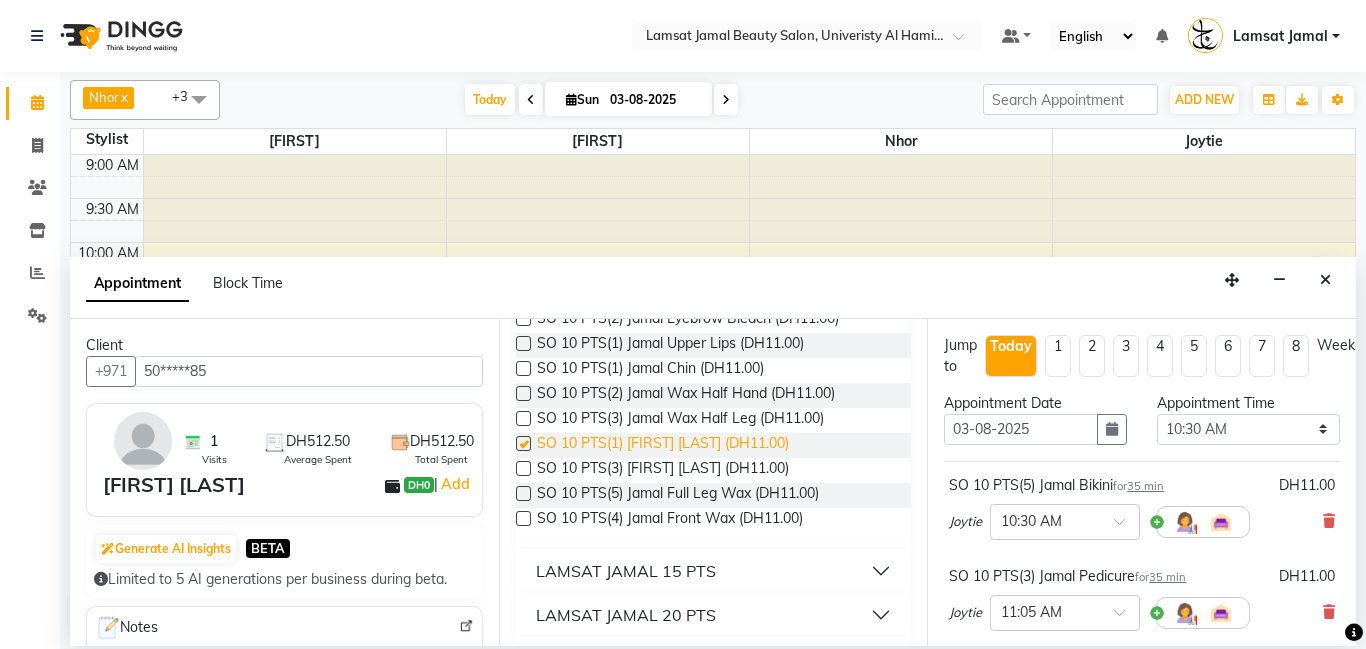 checkbox on "false" 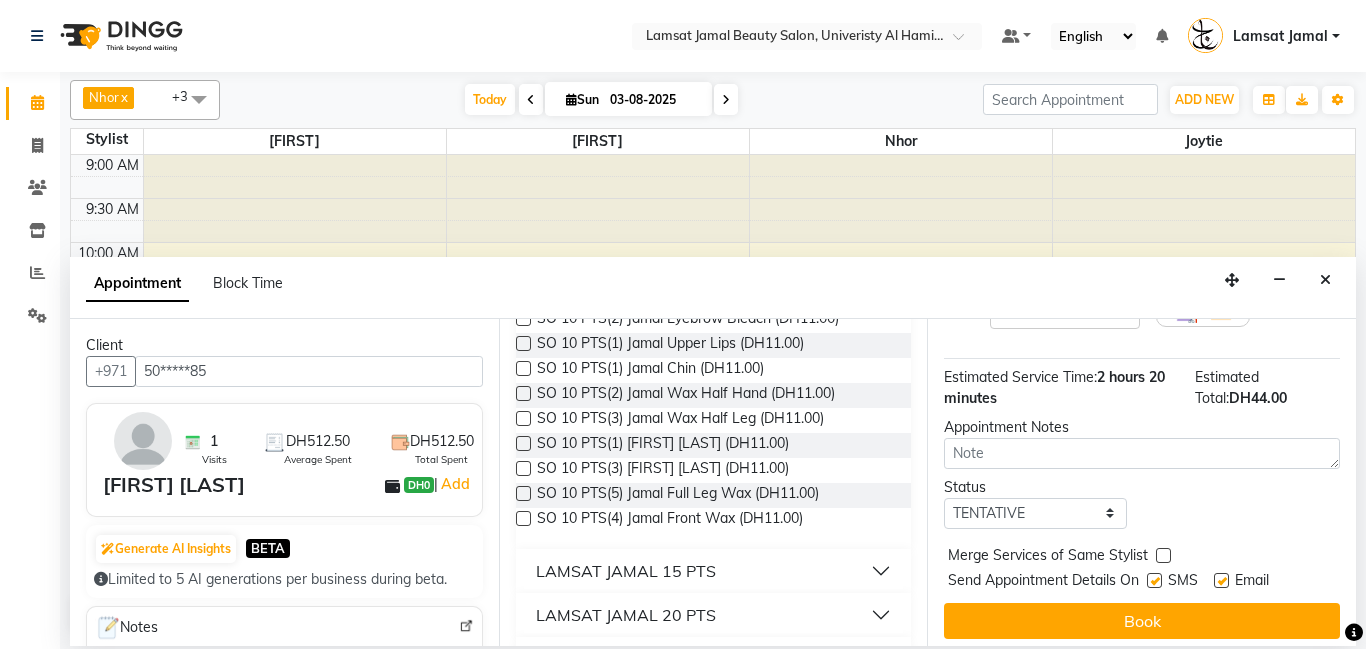 scroll, scrollTop: 493, scrollLeft: 0, axis: vertical 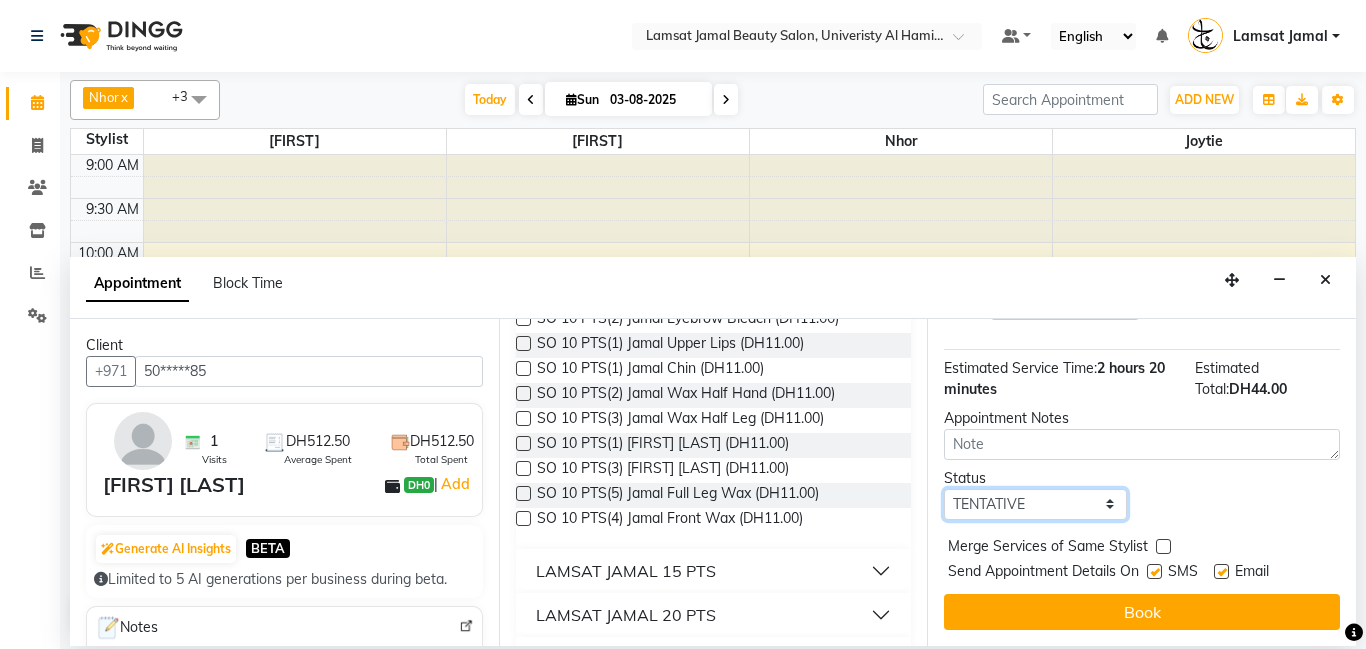 click on "Select TENTATIVE CONFIRM CHECK-IN UPCOMING" at bounding box center [1035, 504] 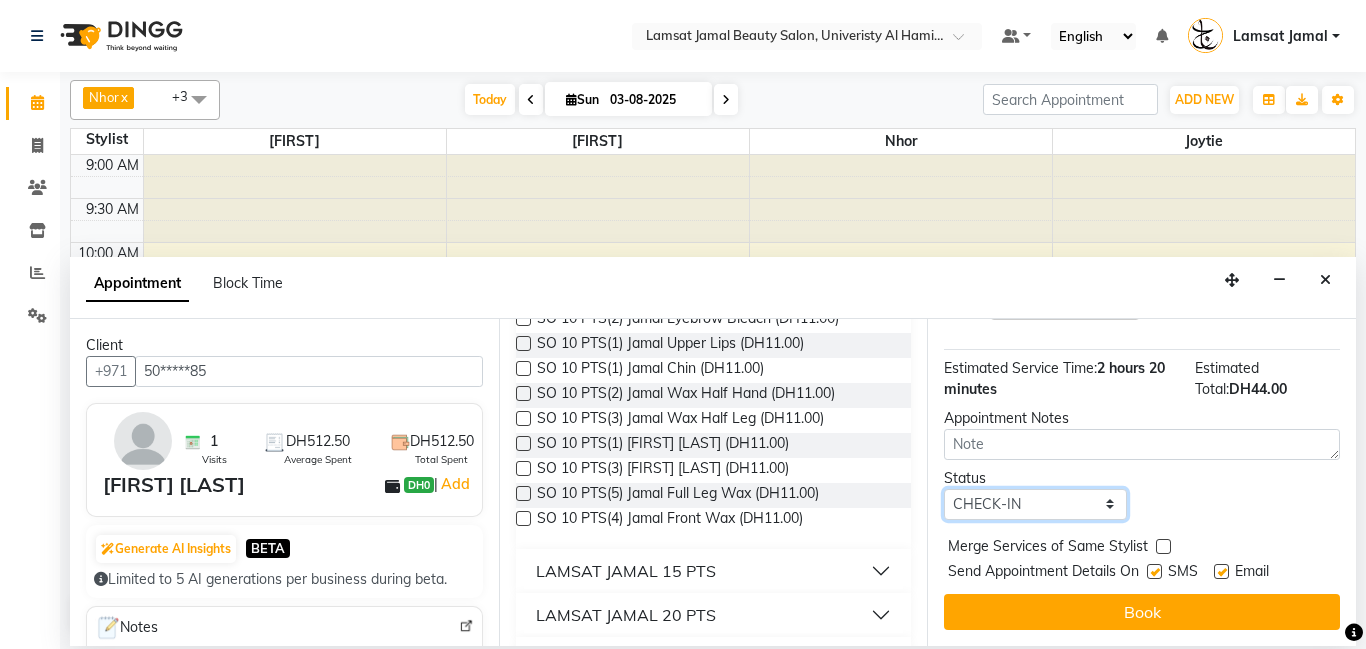 click on "Select TENTATIVE CONFIRM CHECK-IN UPCOMING" at bounding box center (1035, 504) 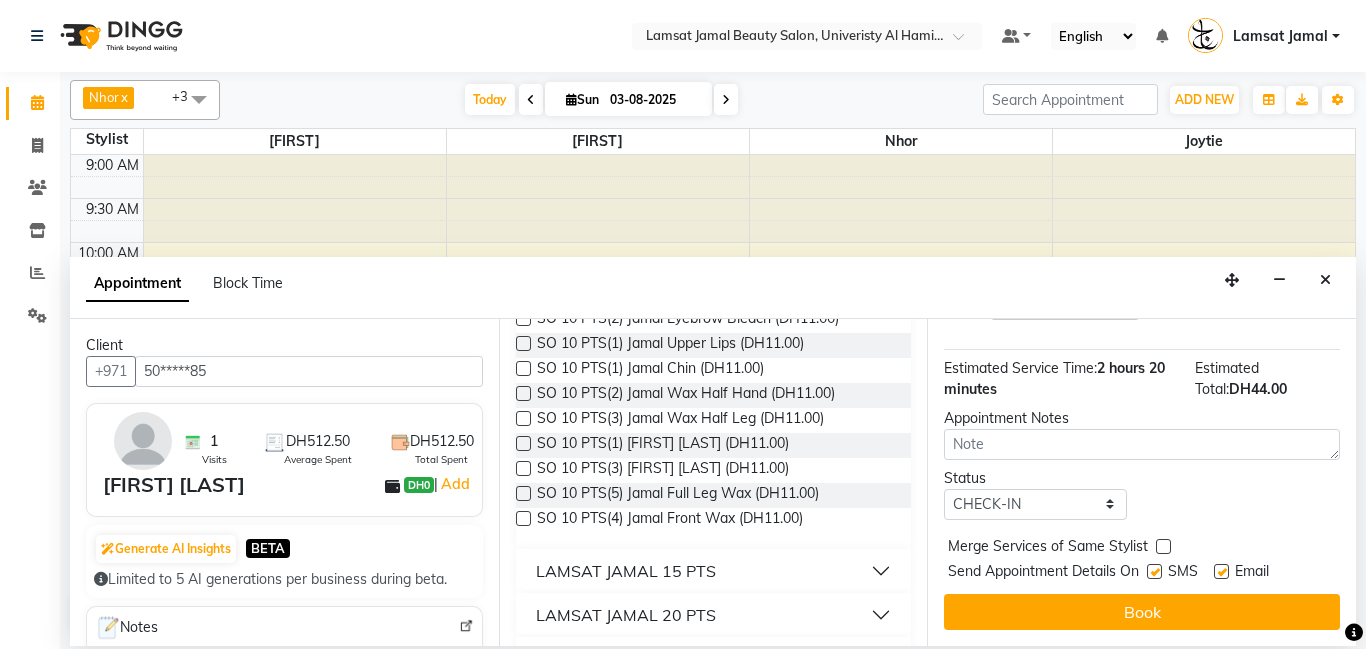 click at bounding box center [1163, 546] 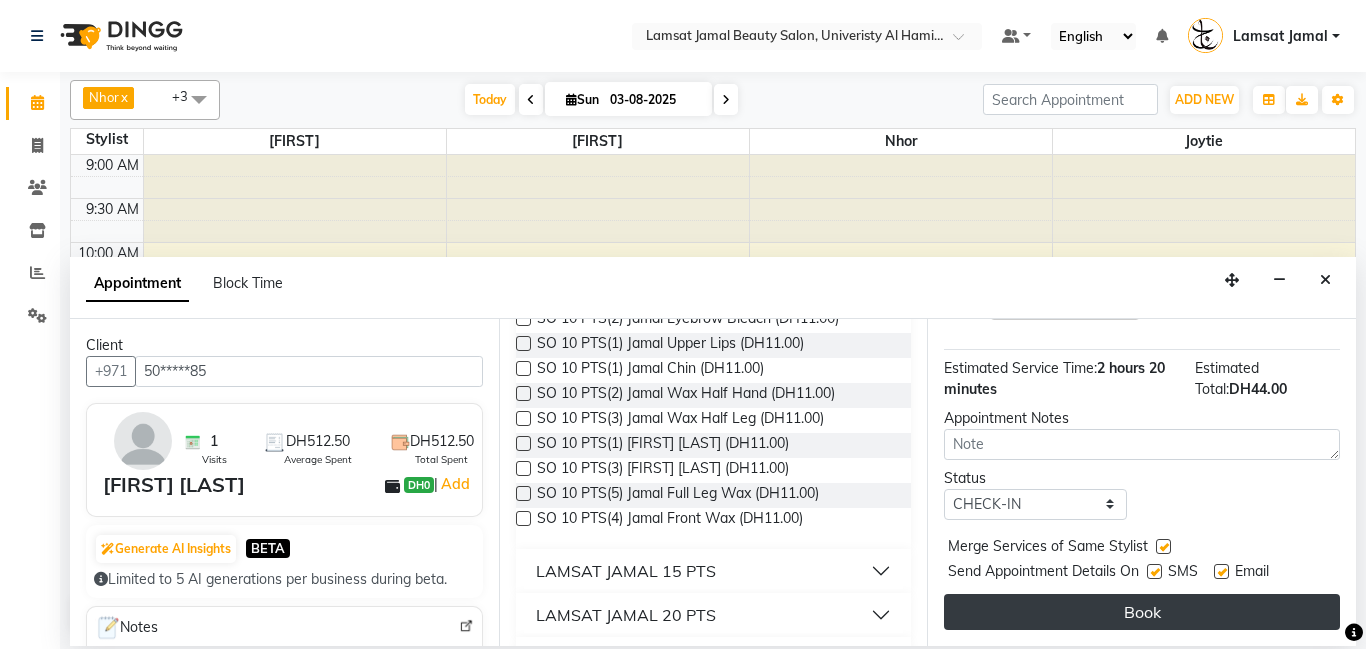 click on "Book" at bounding box center (1142, 612) 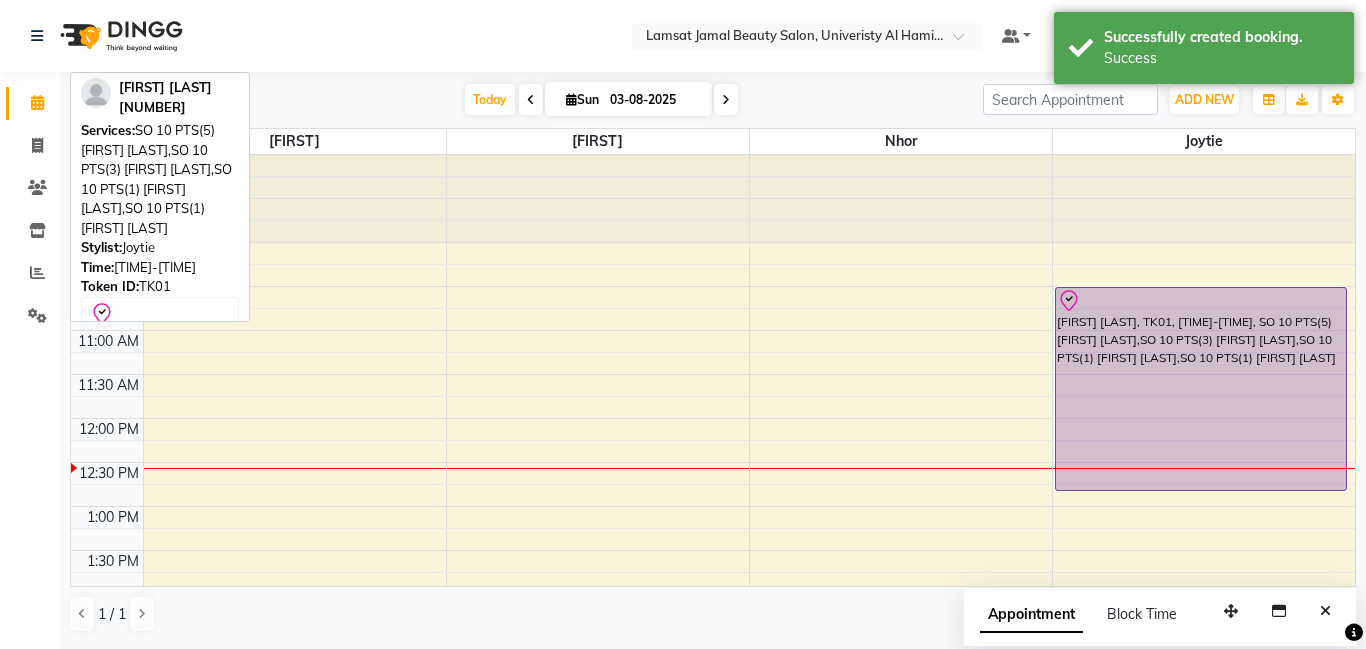click on "[FIRST] [LAST], TK01, [TIME]-[TIME], SO 10 PTS(5) [FIRST] [LAST],SO 10 PTS(3) [FIRST] [LAST],SO 10 PTS(1) [FIRST] [LAST],SO 10 PTS(1) [FIRST] [LAST]" at bounding box center (1201, 389) 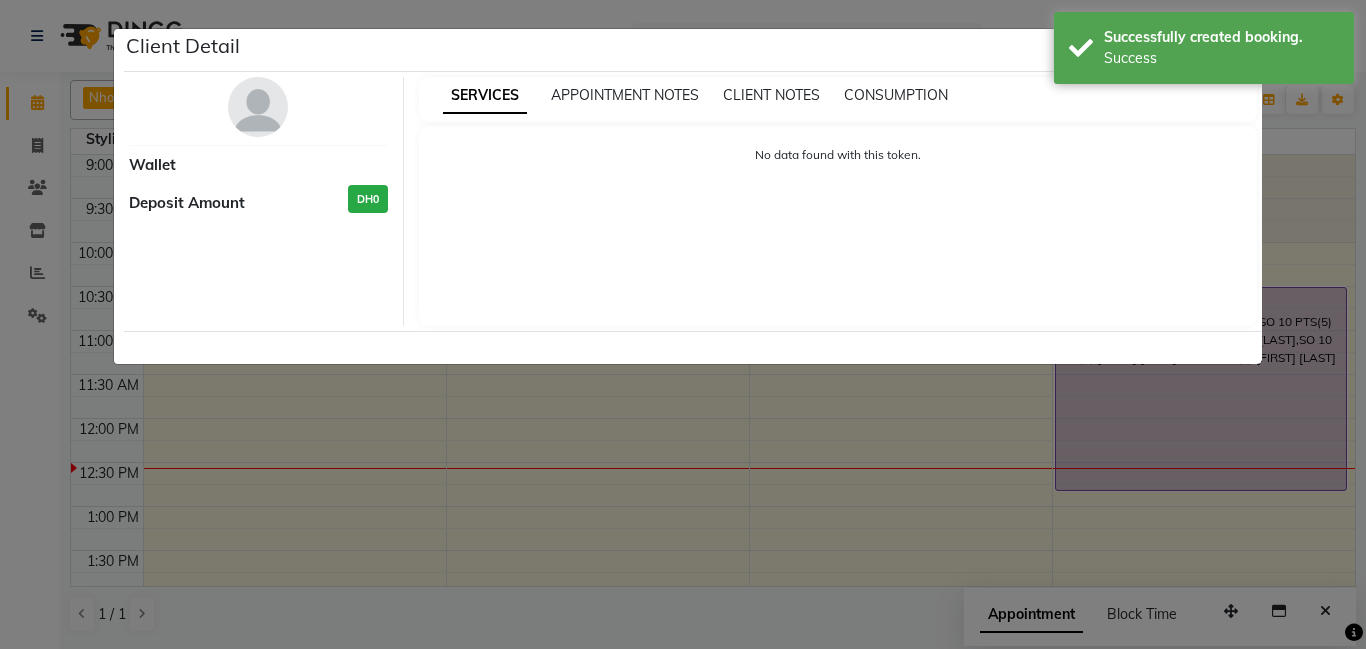 select on "8" 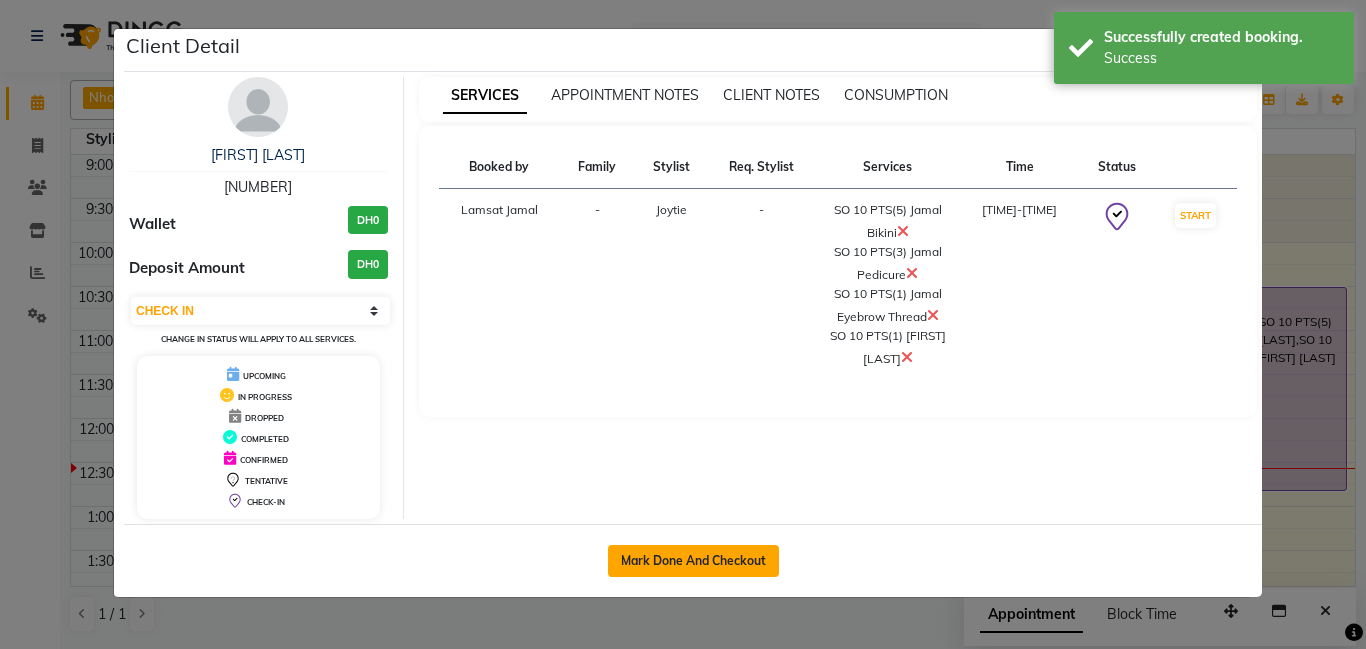 click on "Mark Done And Checkout" 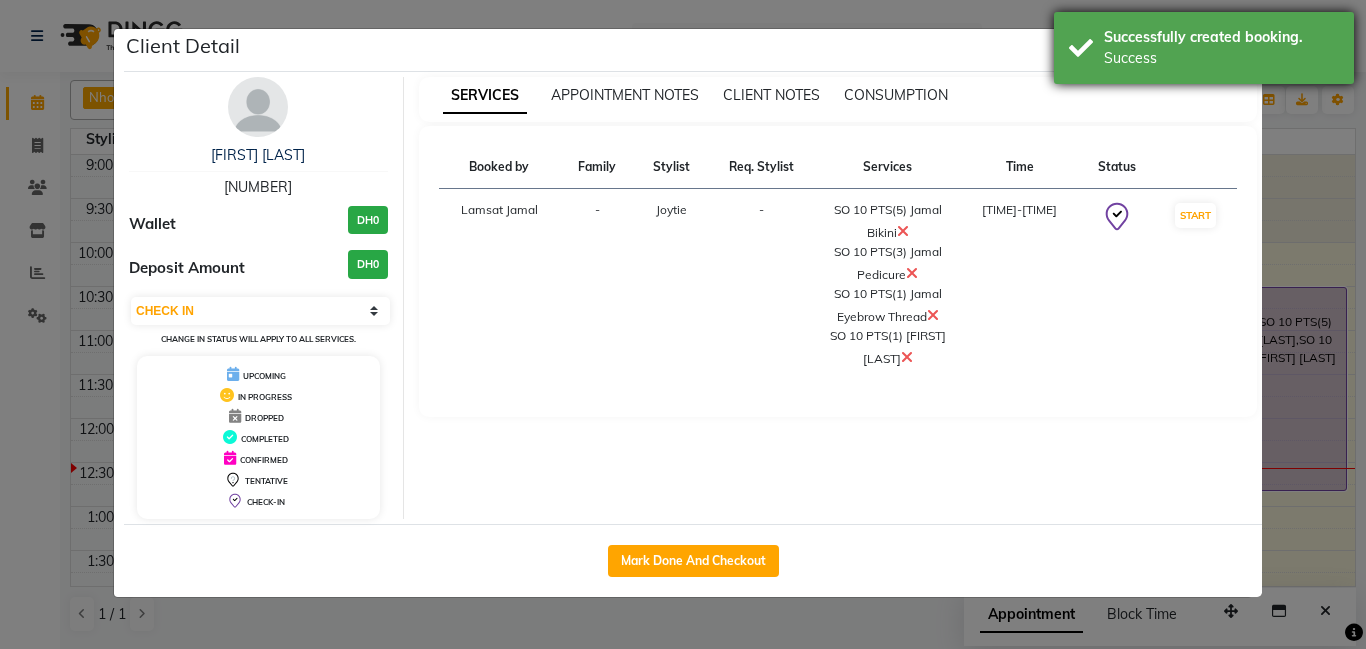 select on "service" 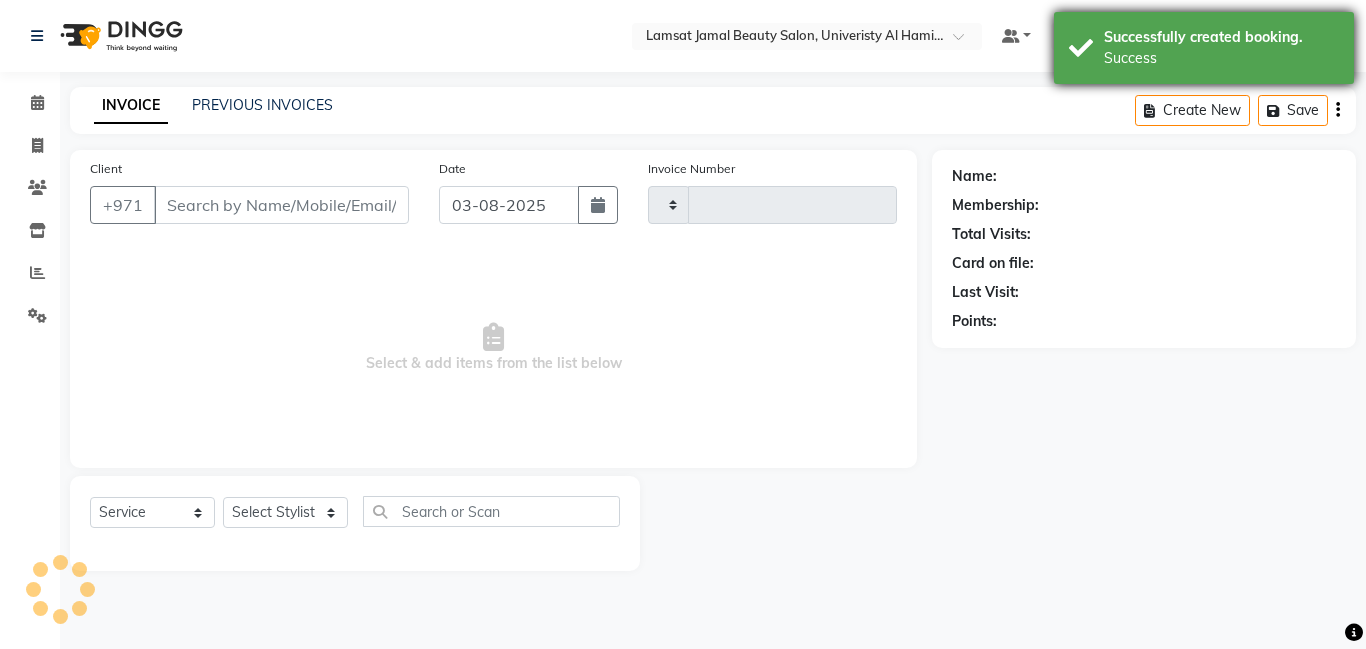 click on "Success" at bounding box center (1221, 58) 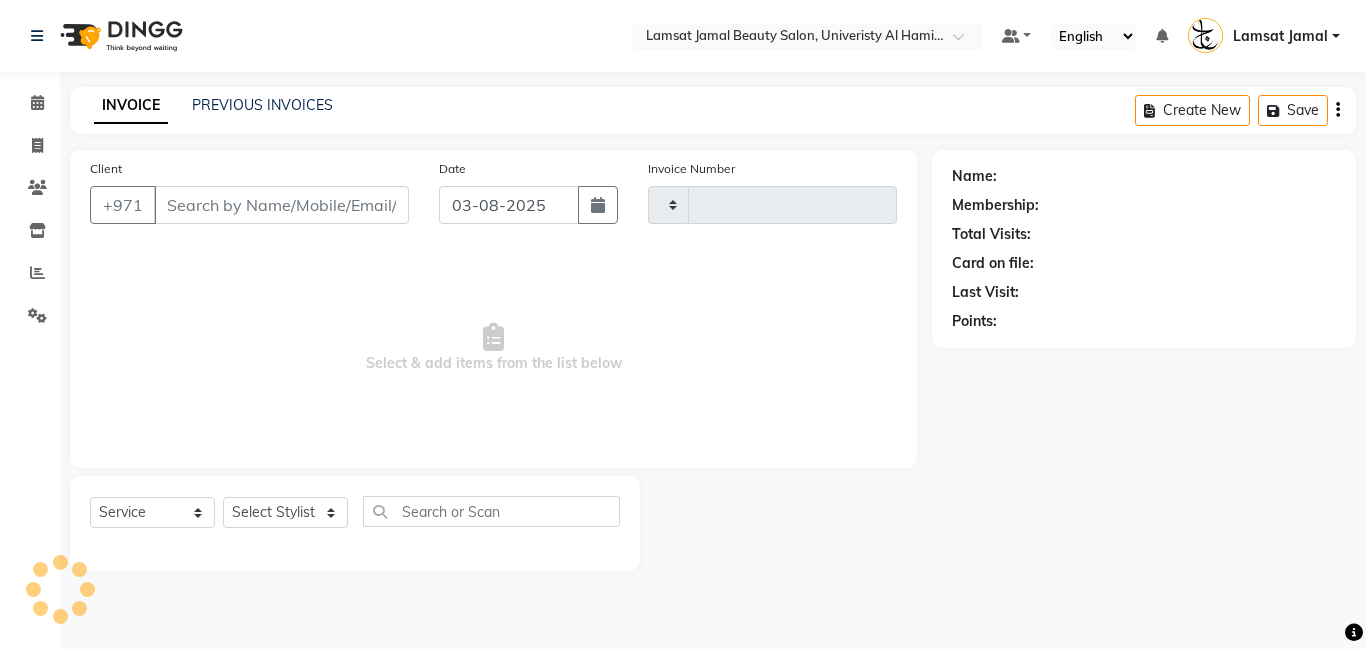 type on "2259" 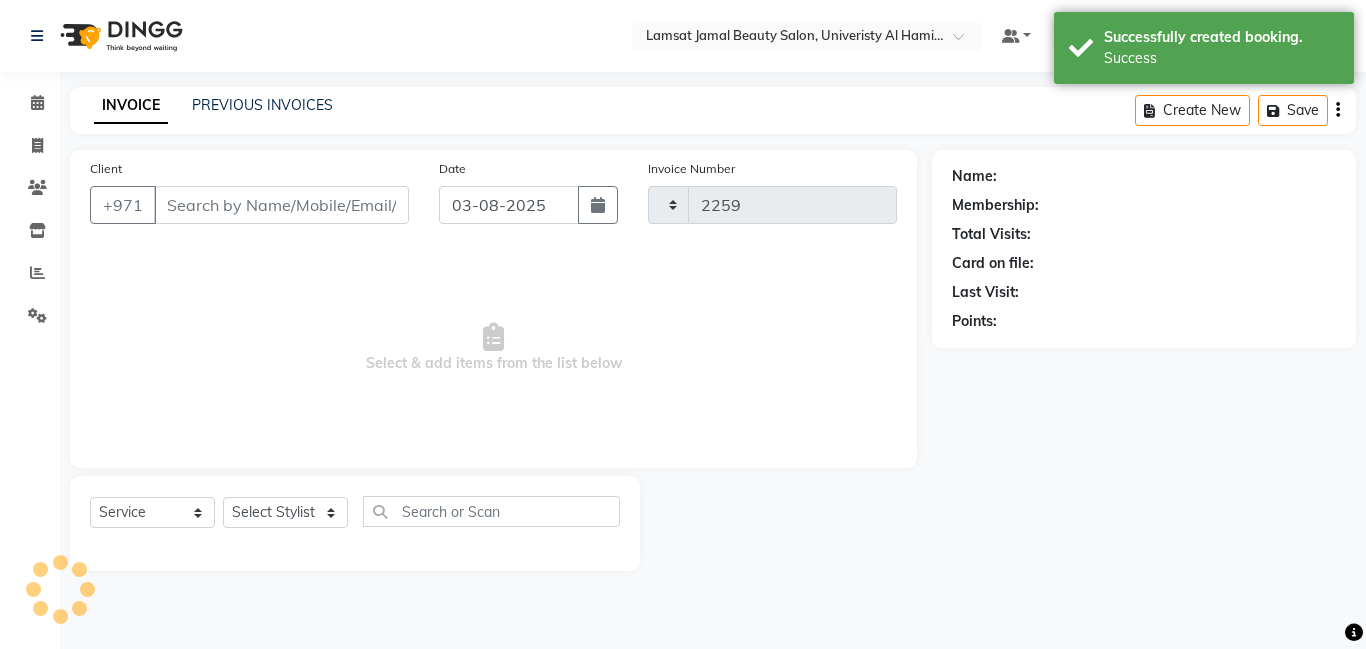 select on "8294" 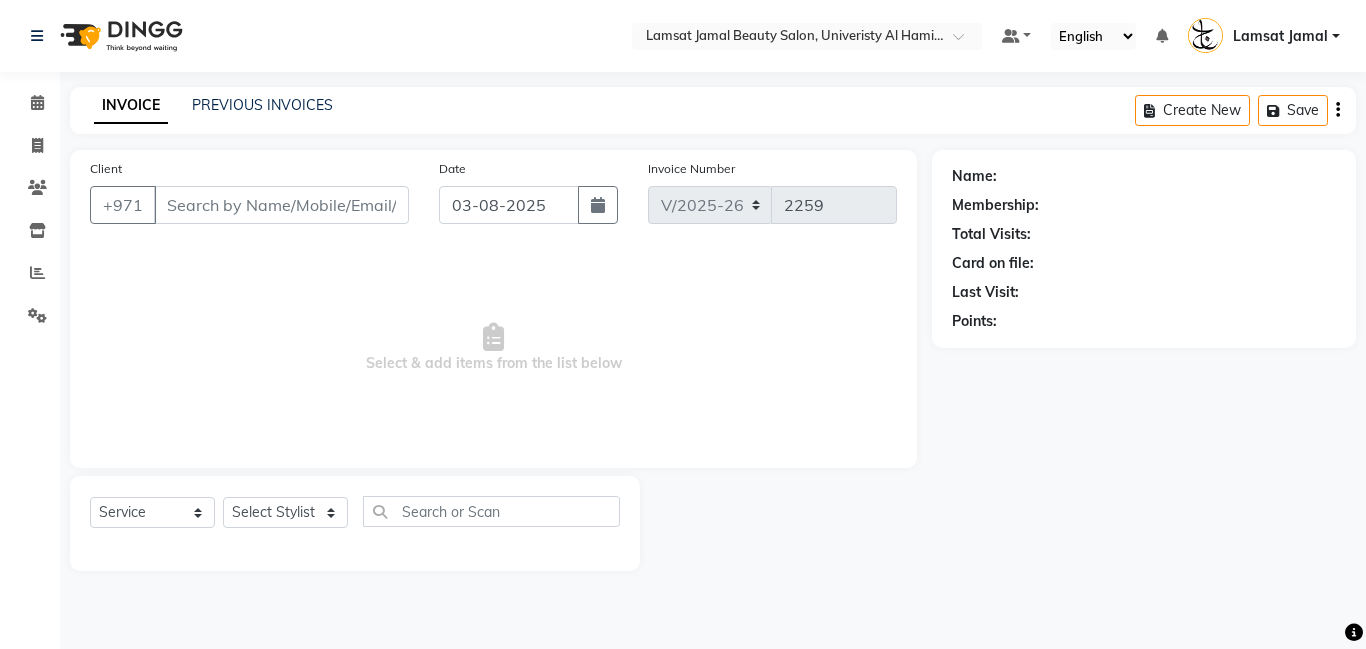 type on "50*****85" 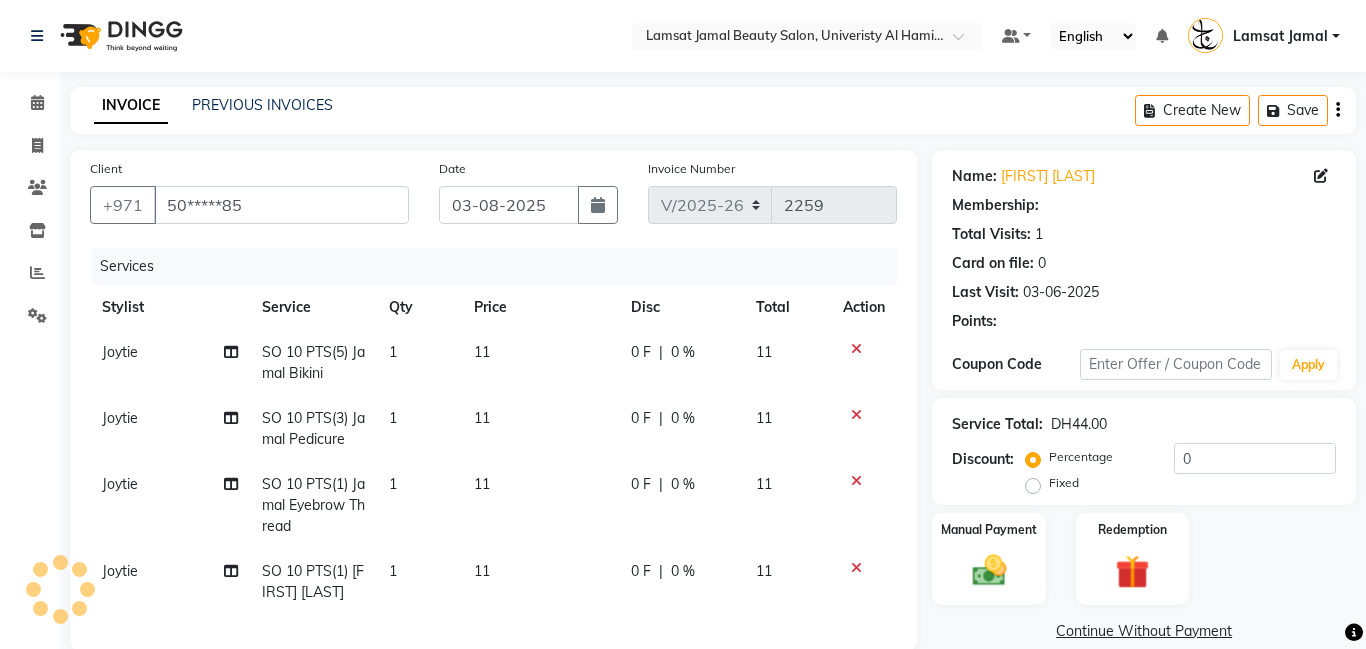click 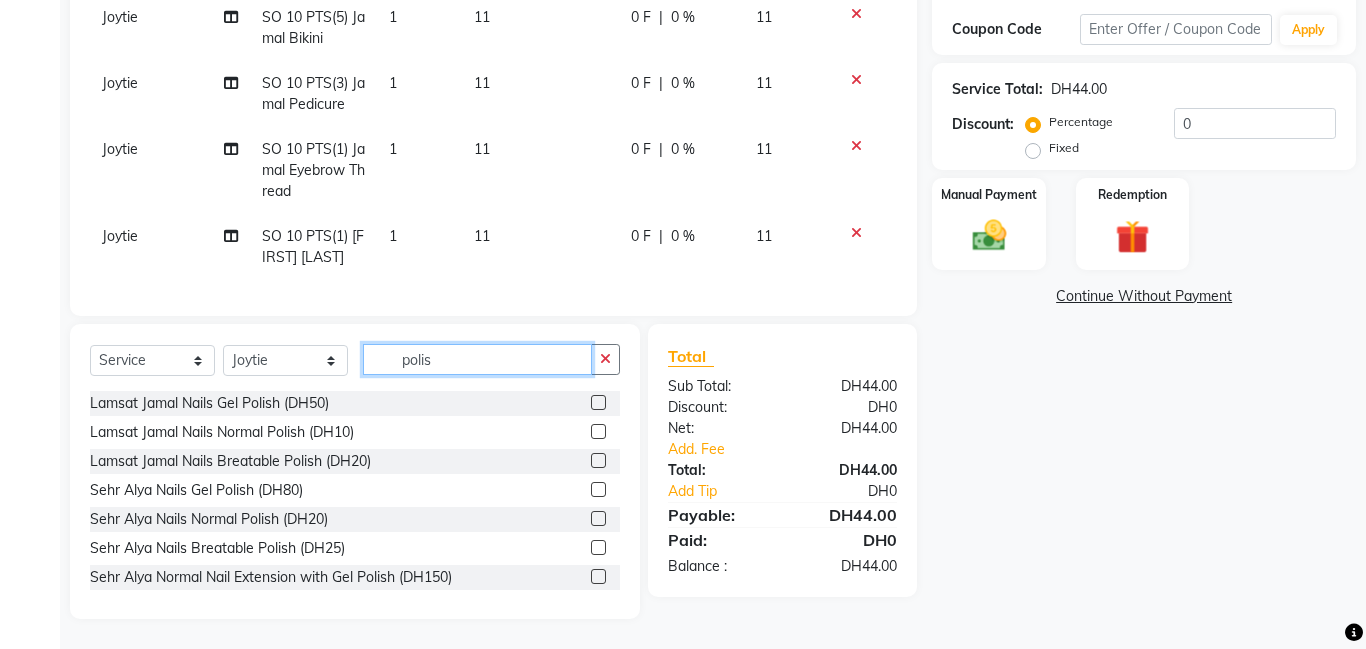 type on "polis" 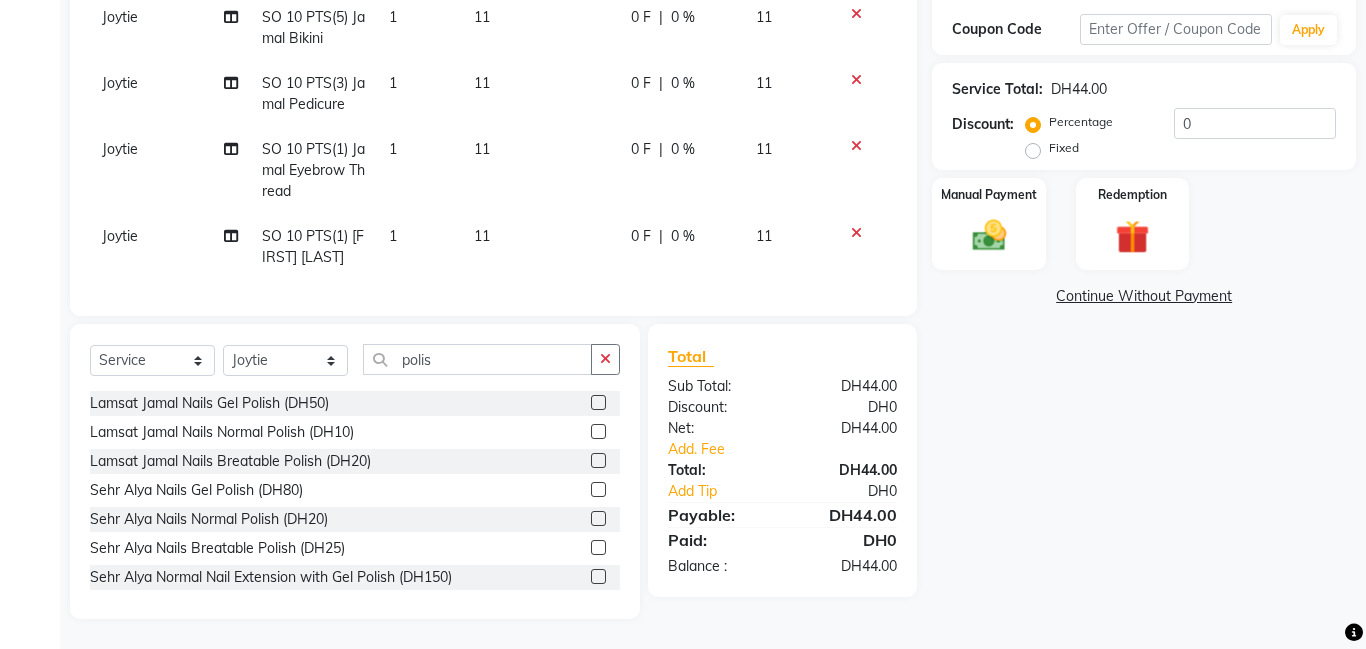 click 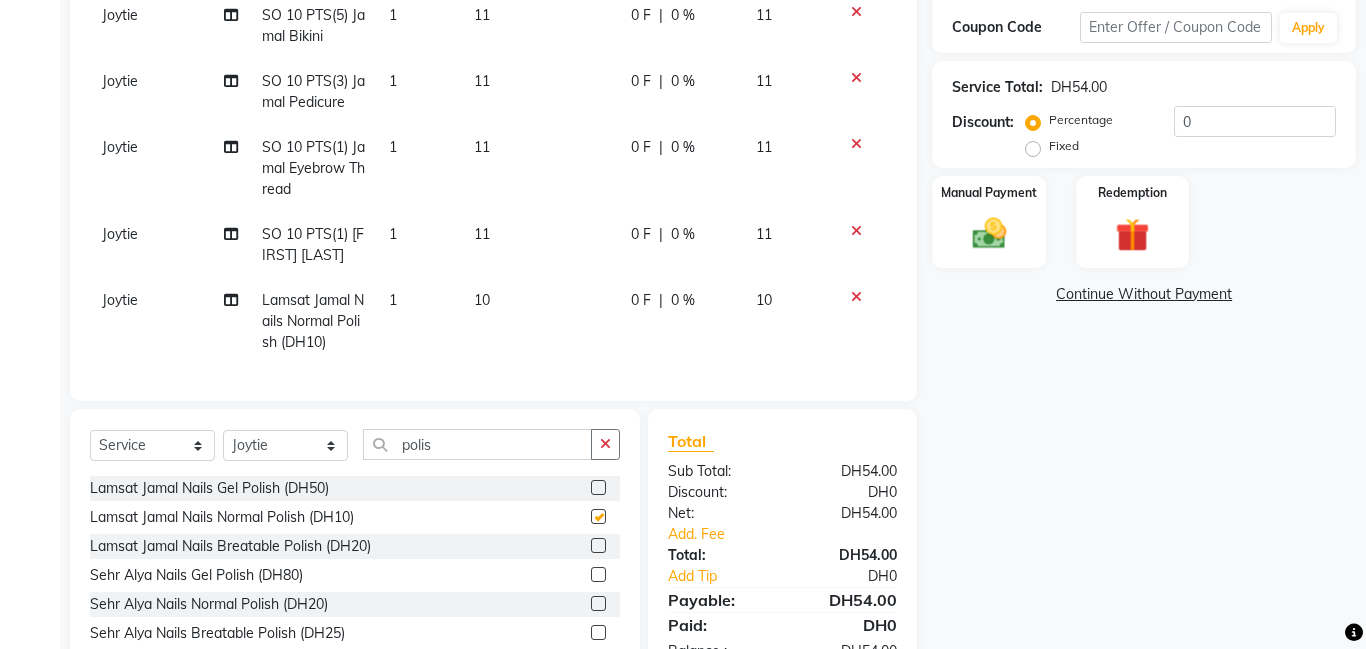 checkbox on "false" 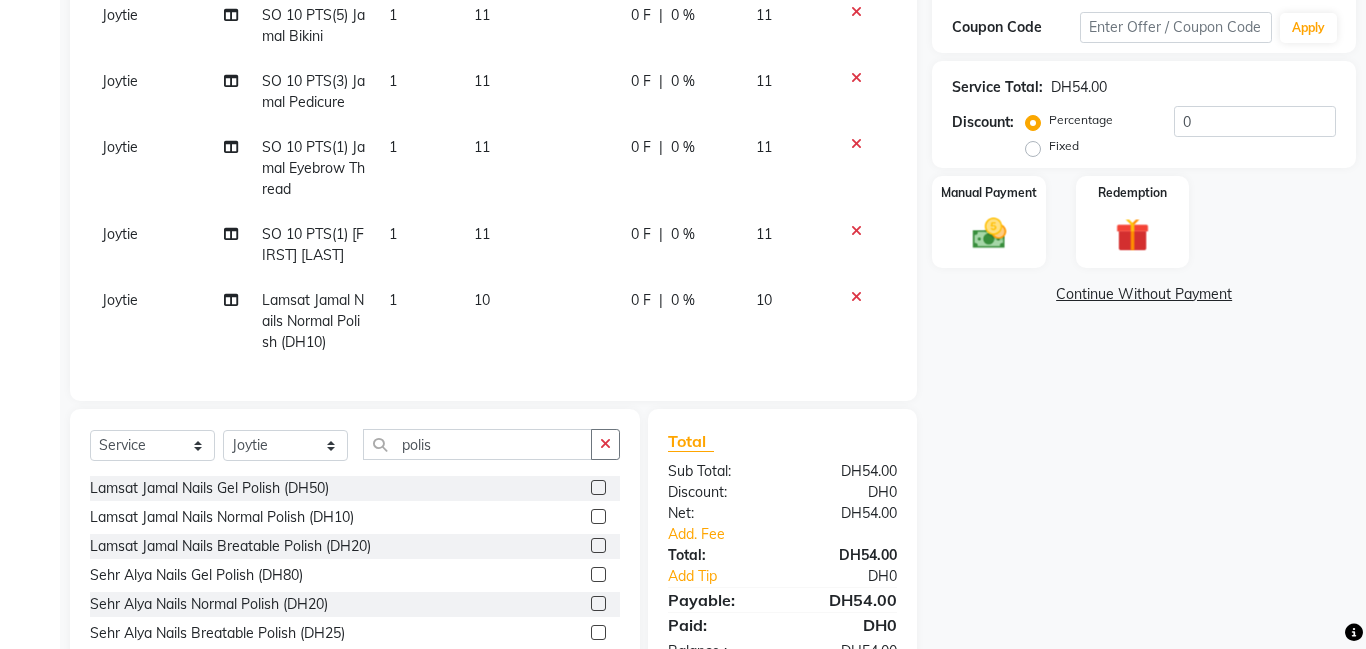 click on "1" 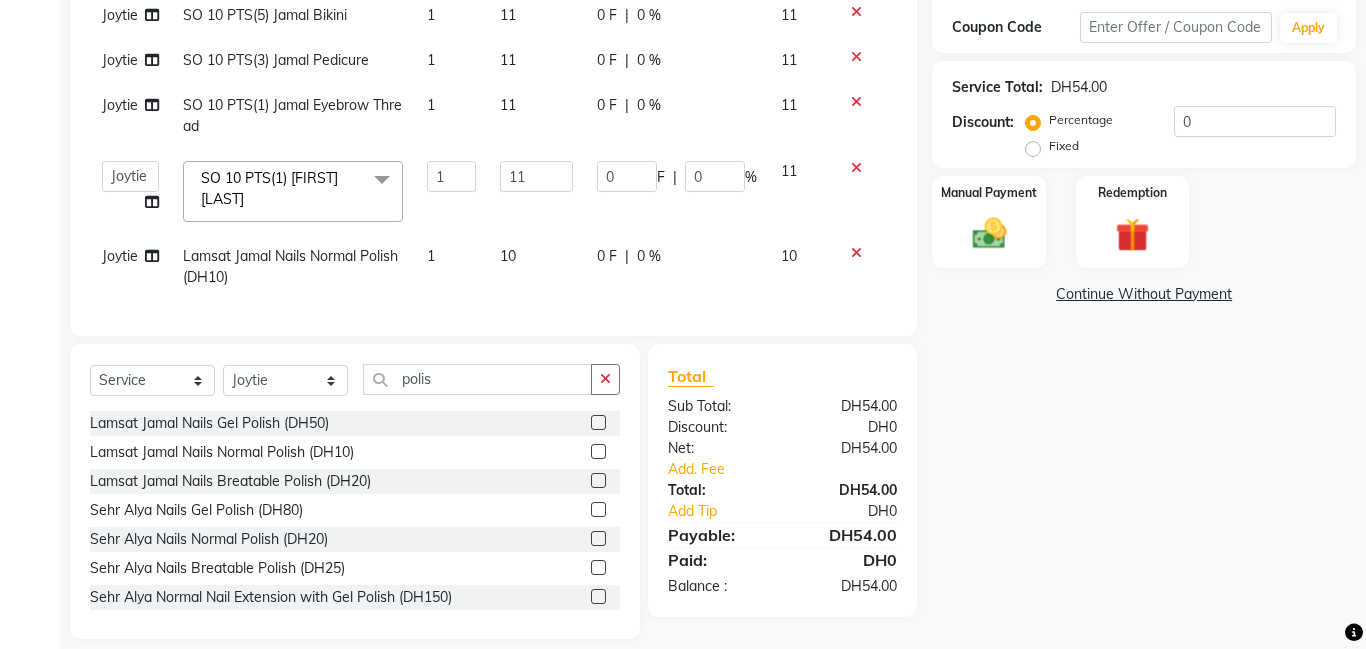 scroll, scrollTop: 108, scrollLeft: 0, axis: vertical 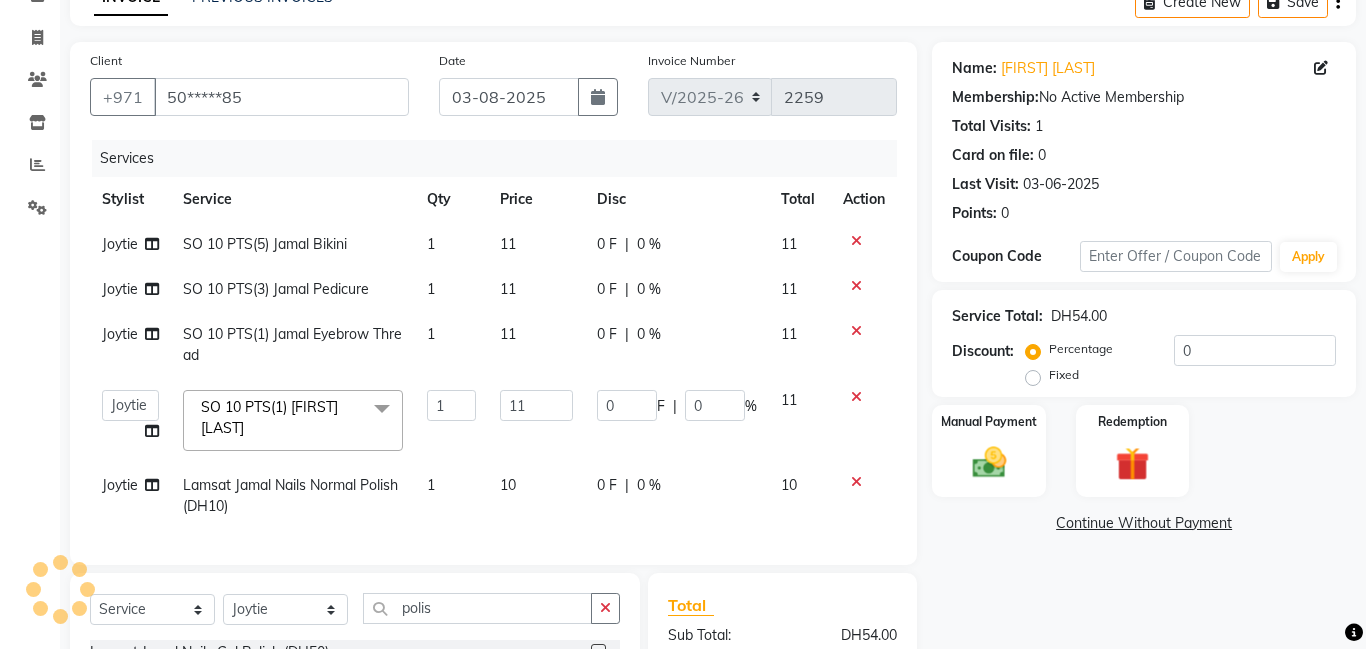 click on "1" 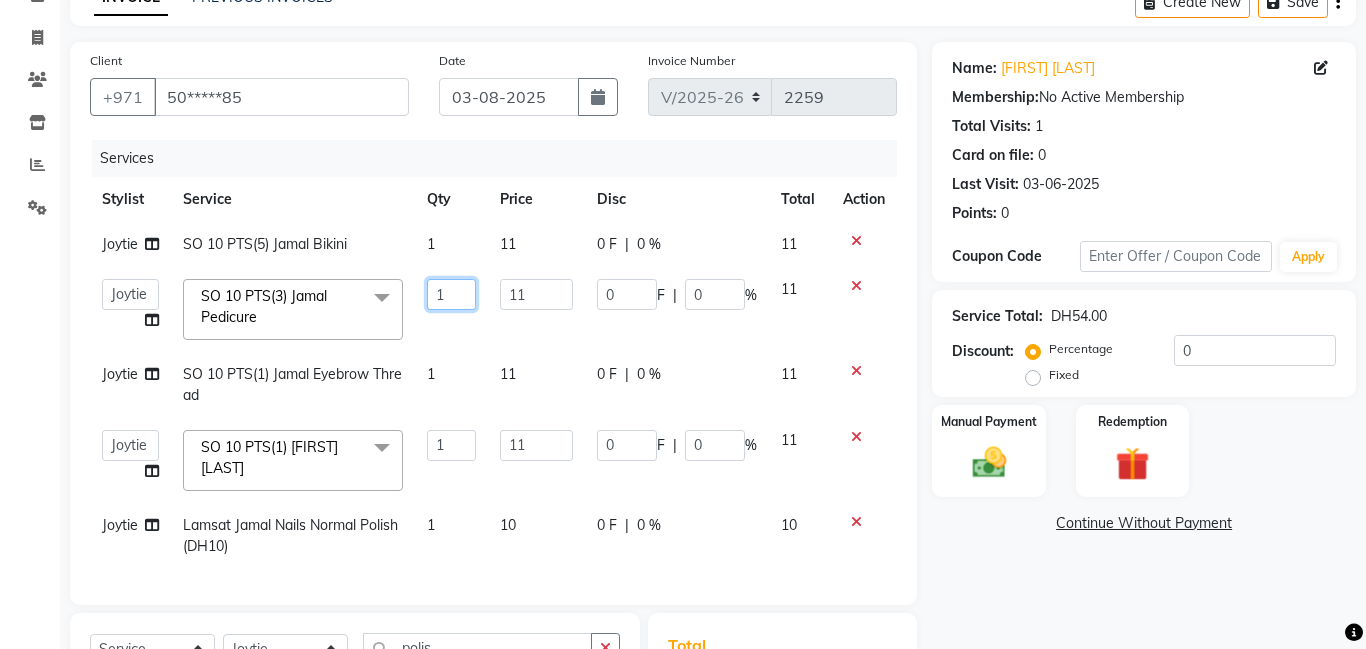 click on "1" 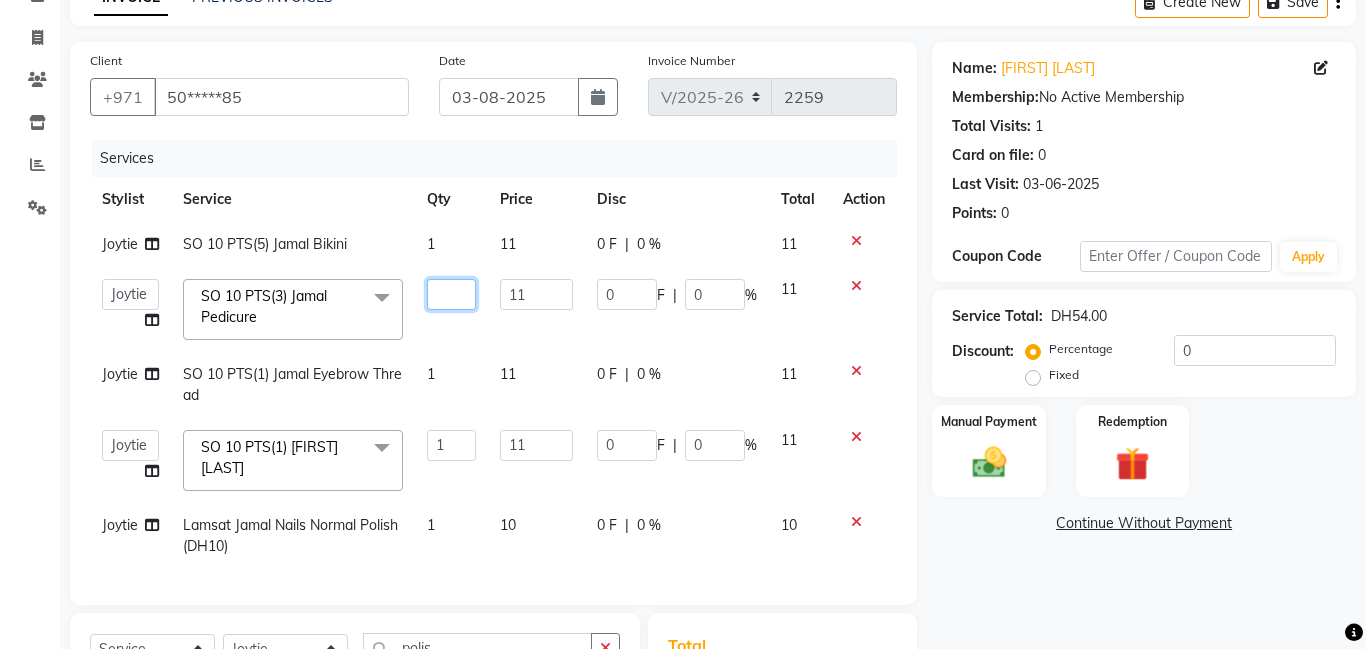 type on "3" 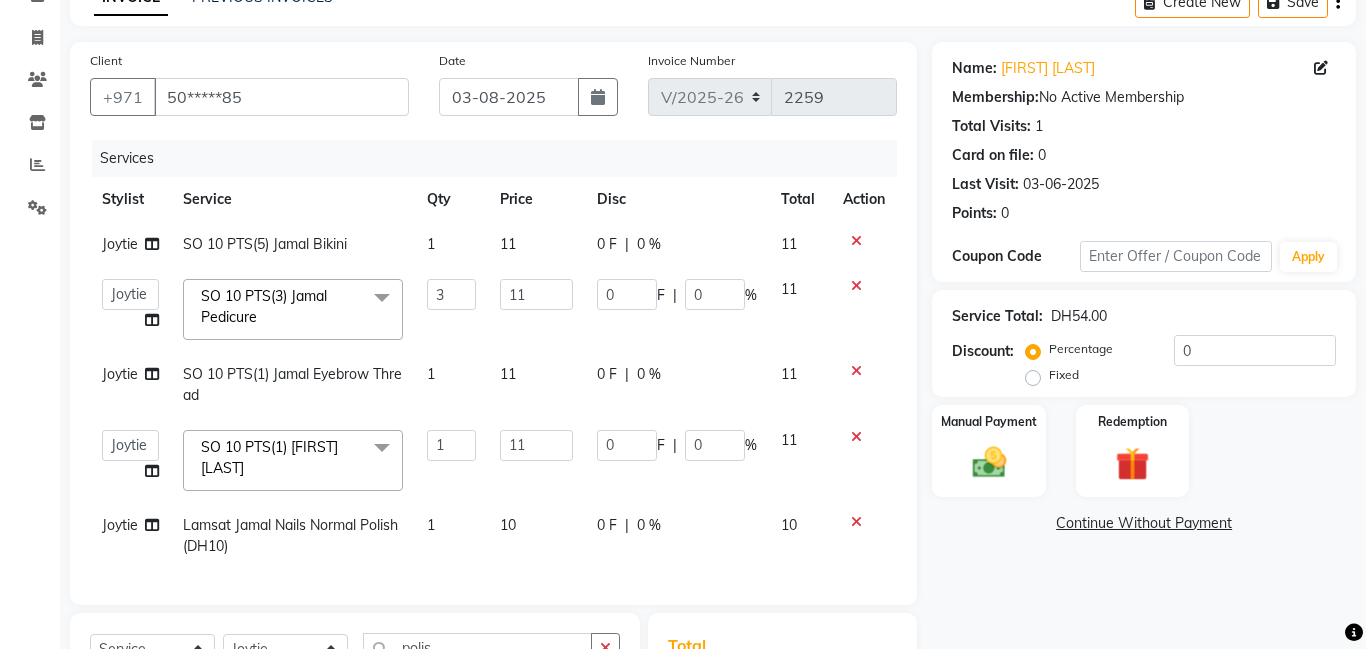click on "1" 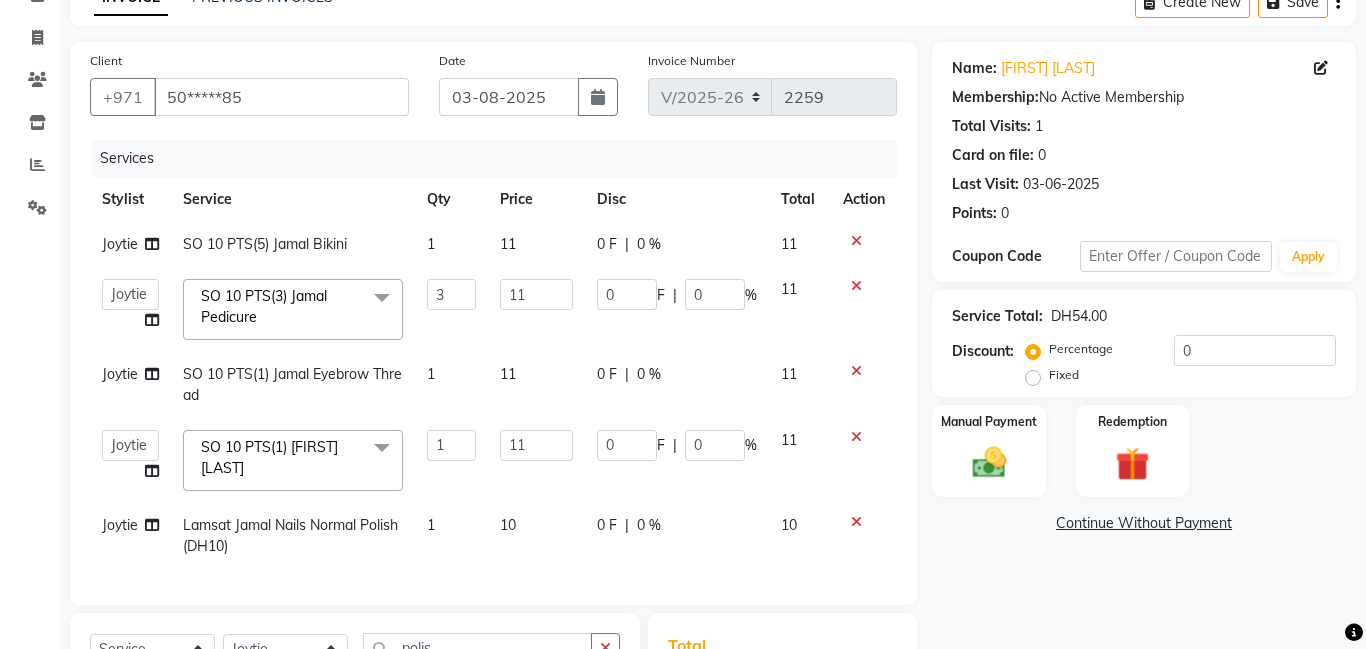 select on "79908" 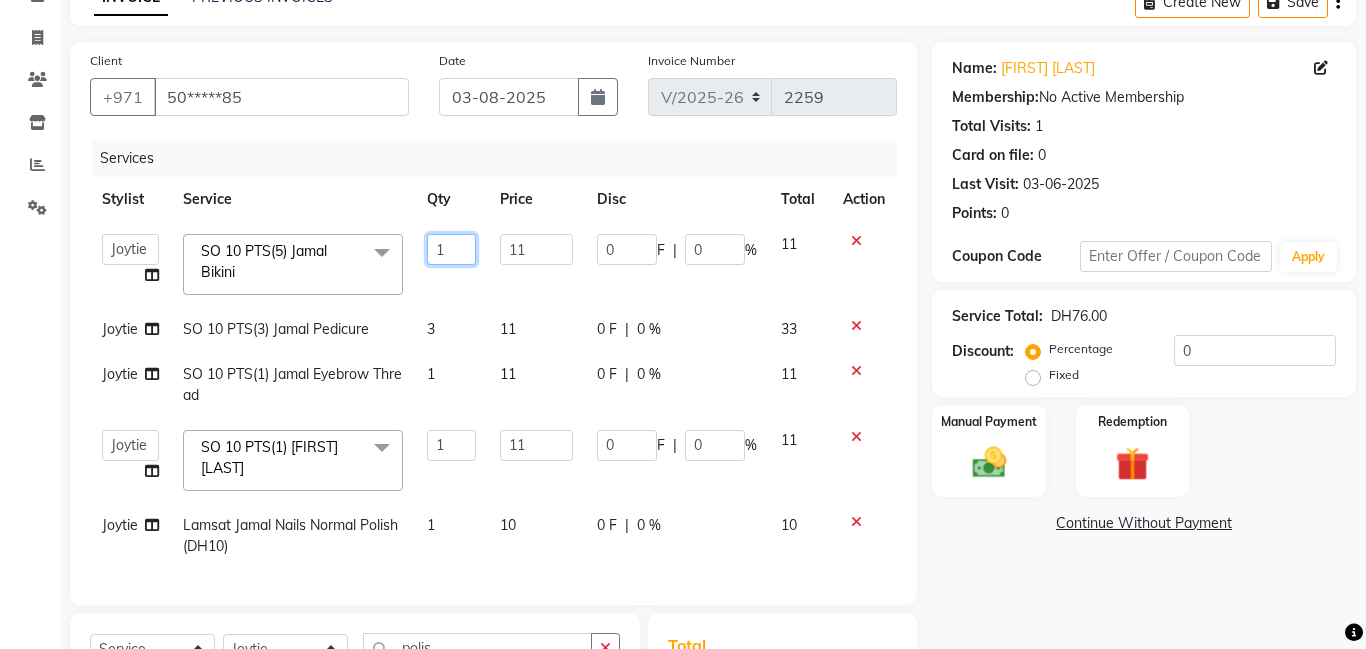 click on "1" 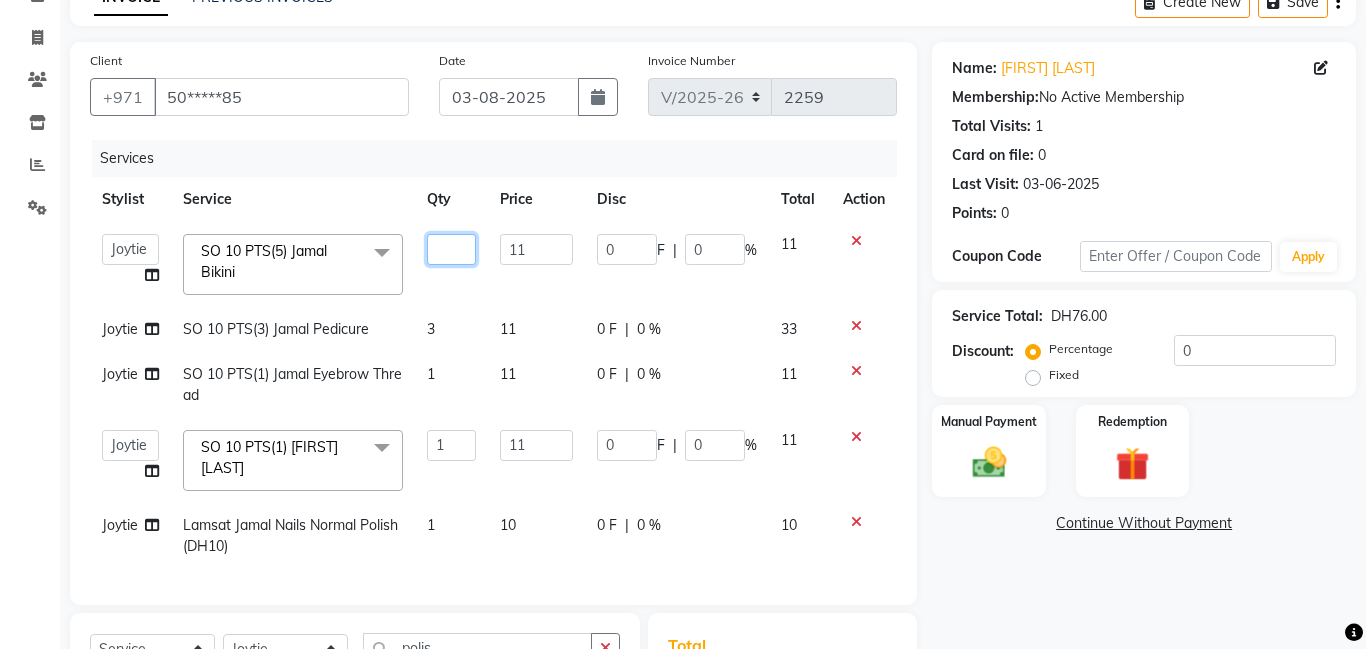 type on "5" 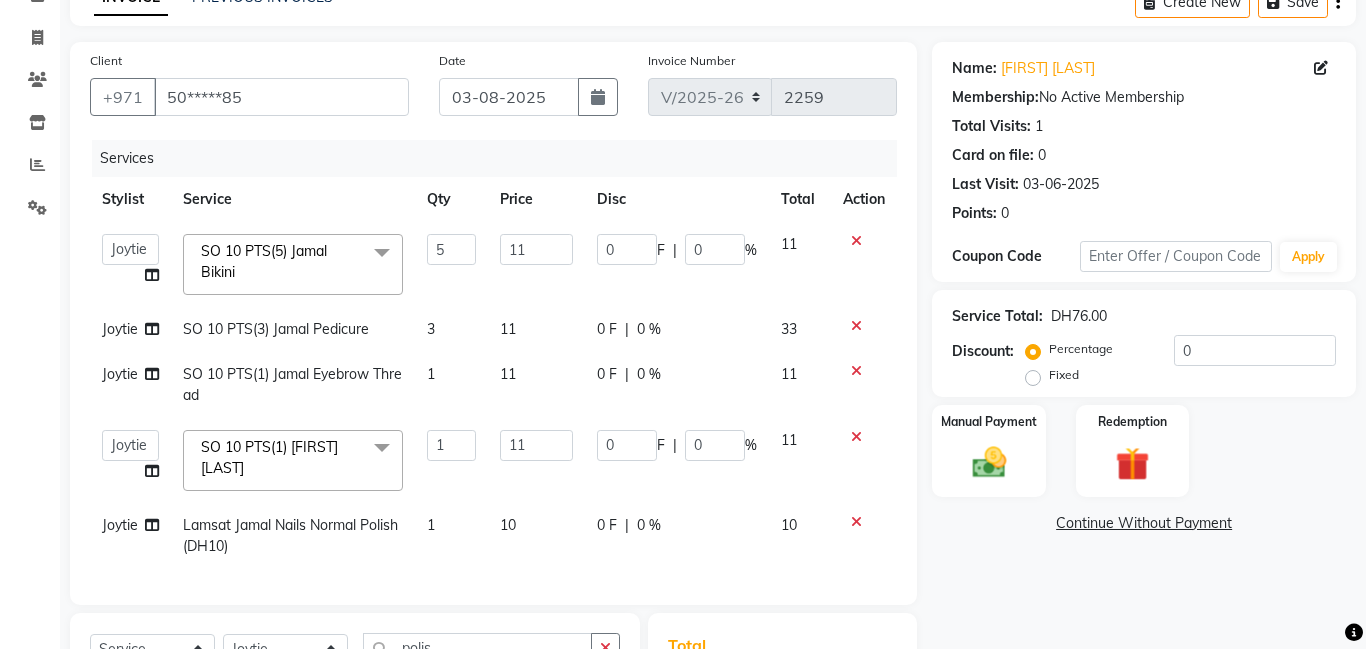 click on "Calendar  Invoice  Clients  Inventory  Reports  Settings Completed InProgress Upcoming Dropped Tentative Check-In Confirm Bookings Segments Page Builder" 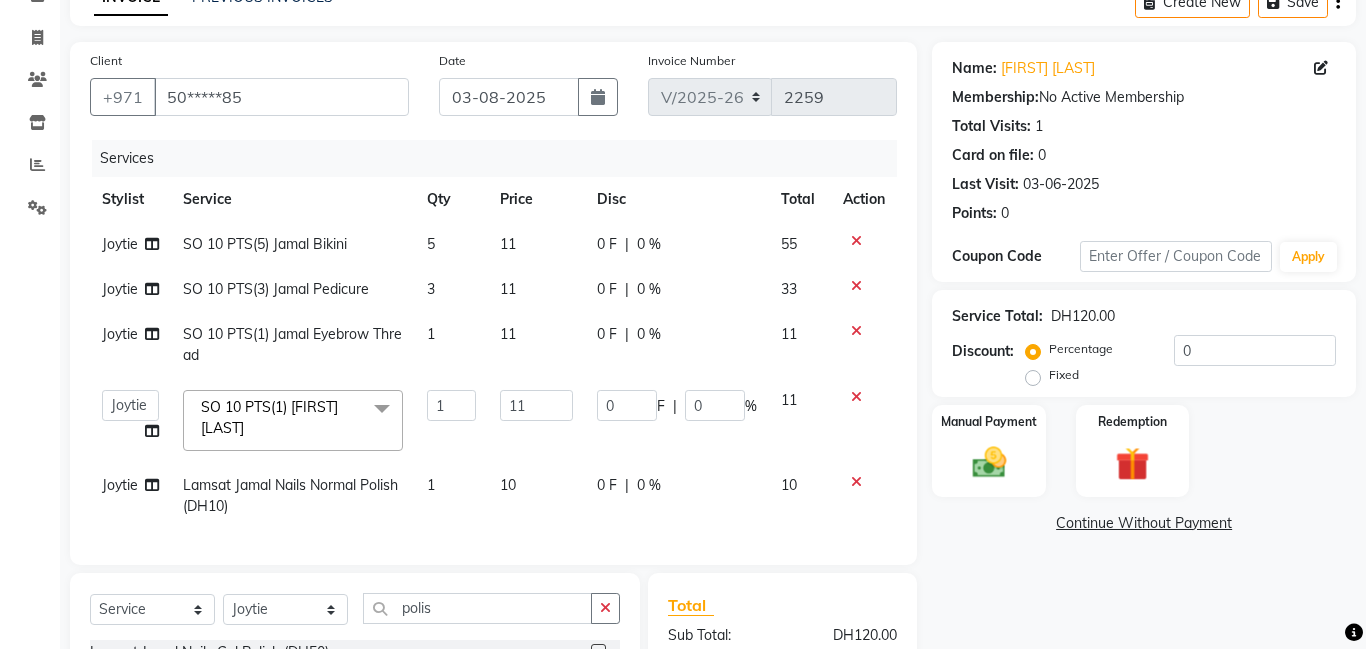 click on "Manual Payment Redemption" 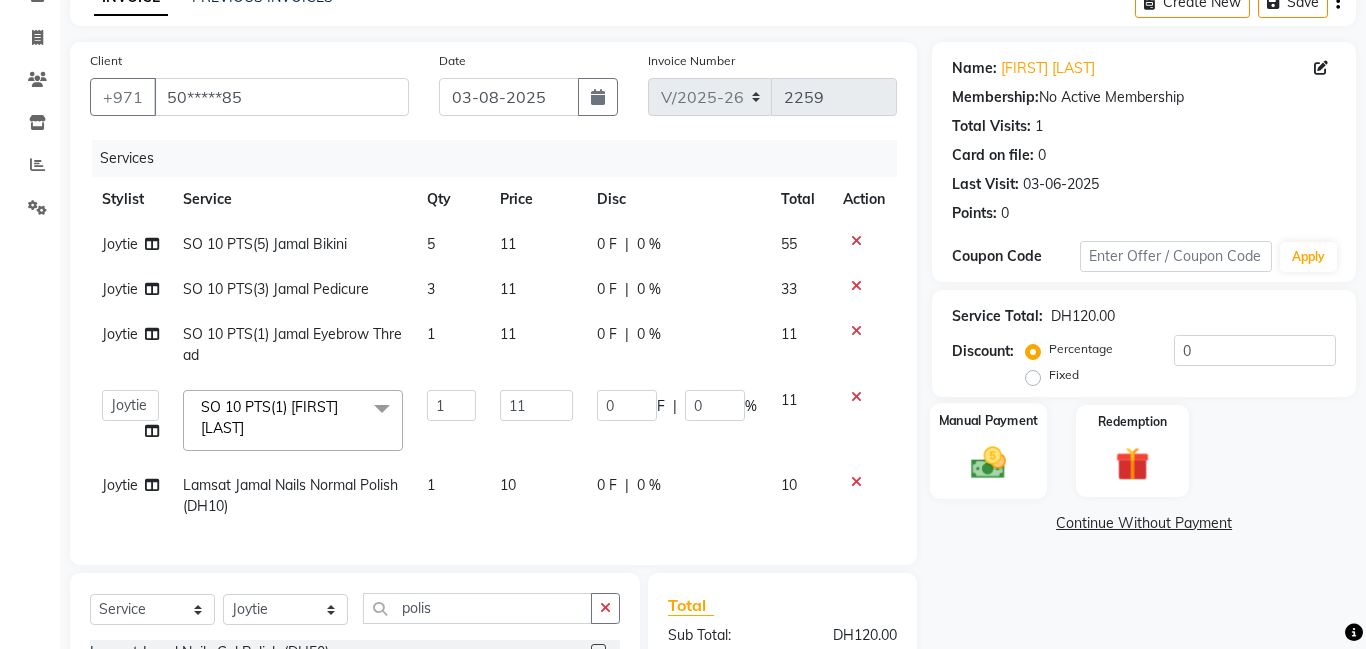 click on "Manual Payment" 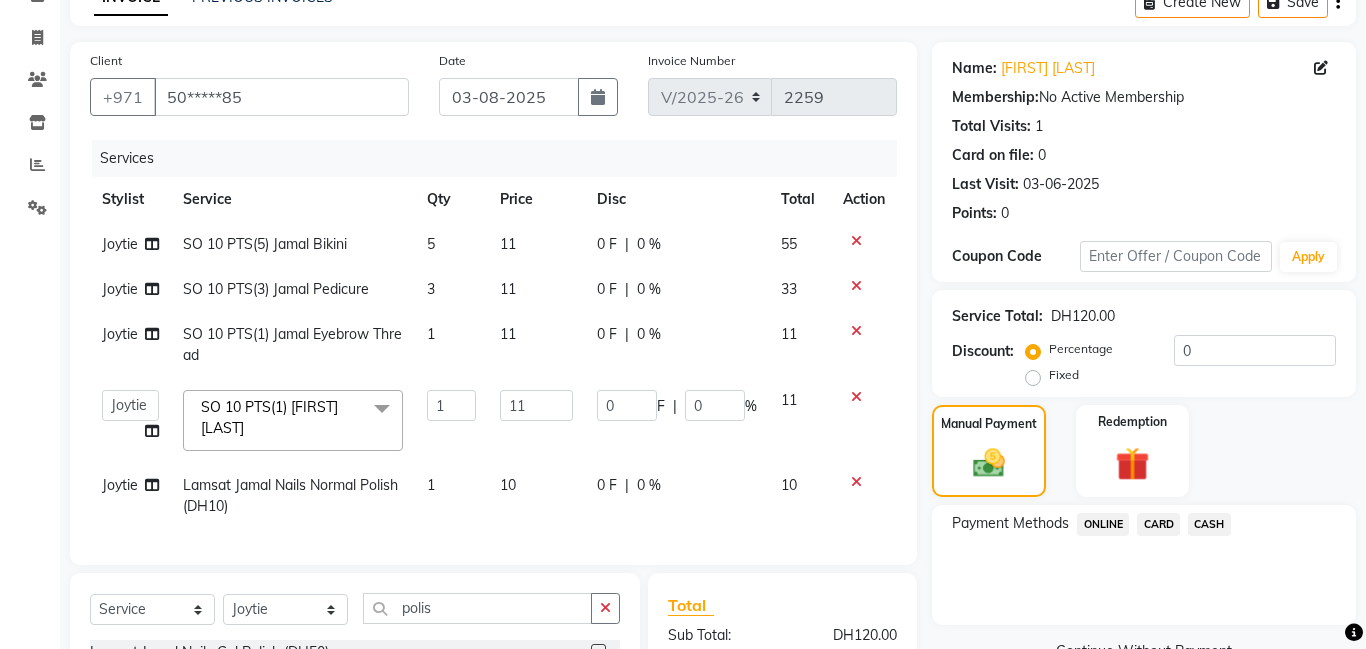 scroll, scrollTop: 357, scrollLeft: 0, axis: vertical 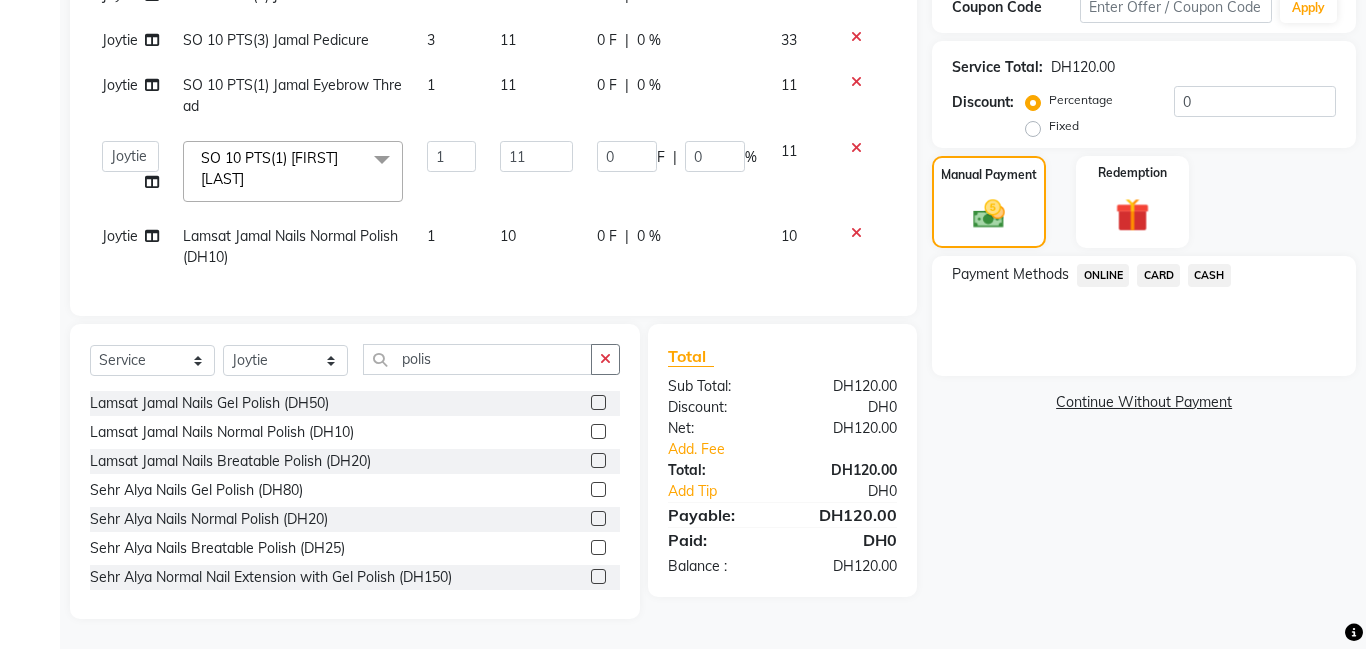click on "CASH" 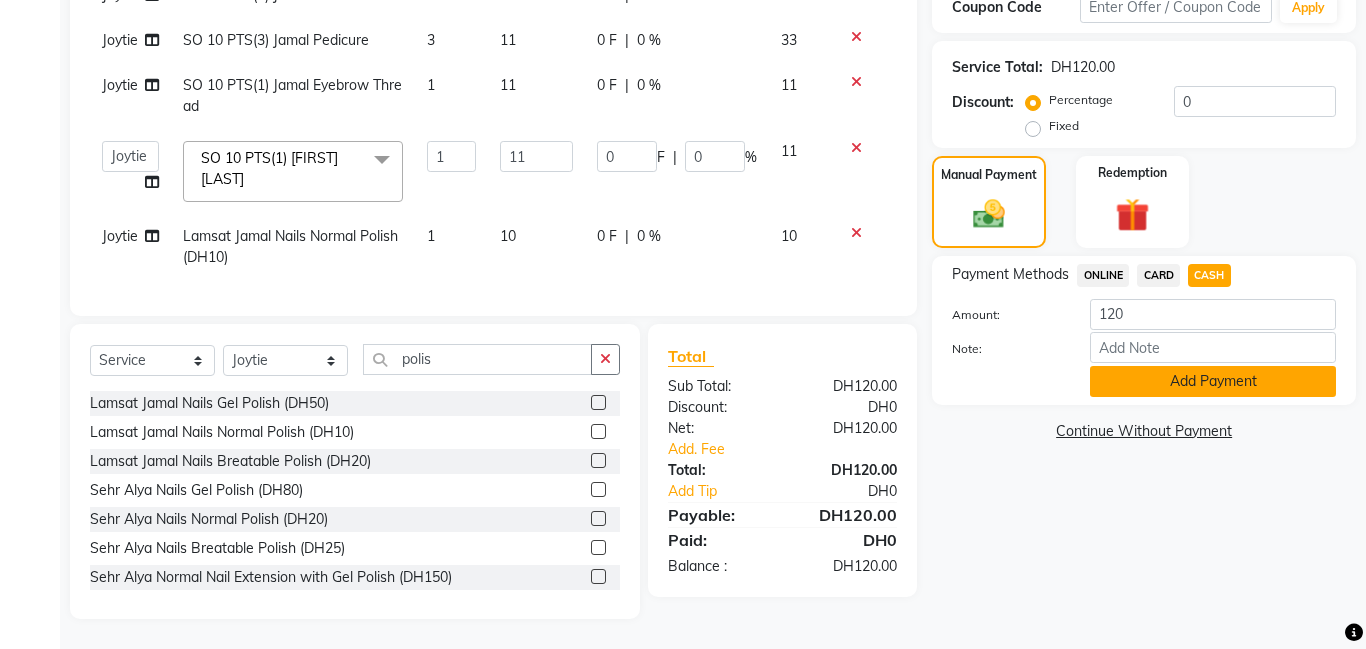 click on "Add Payment" 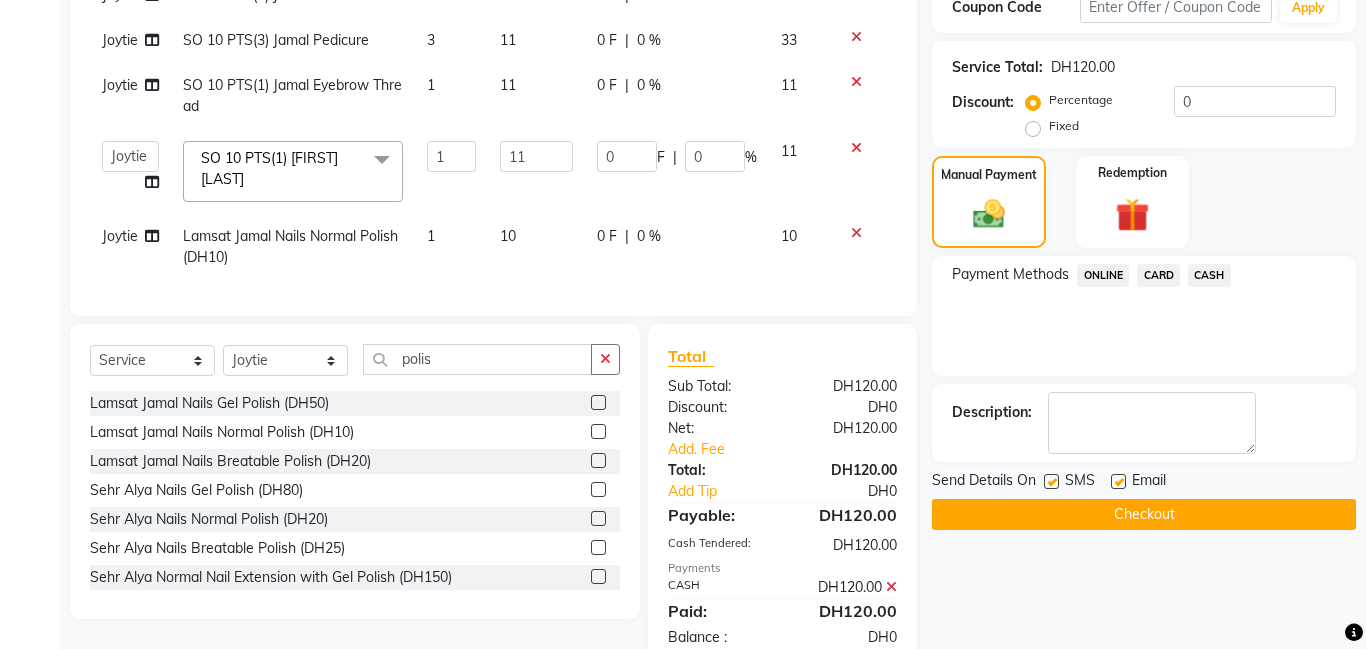 click on "Checkout" 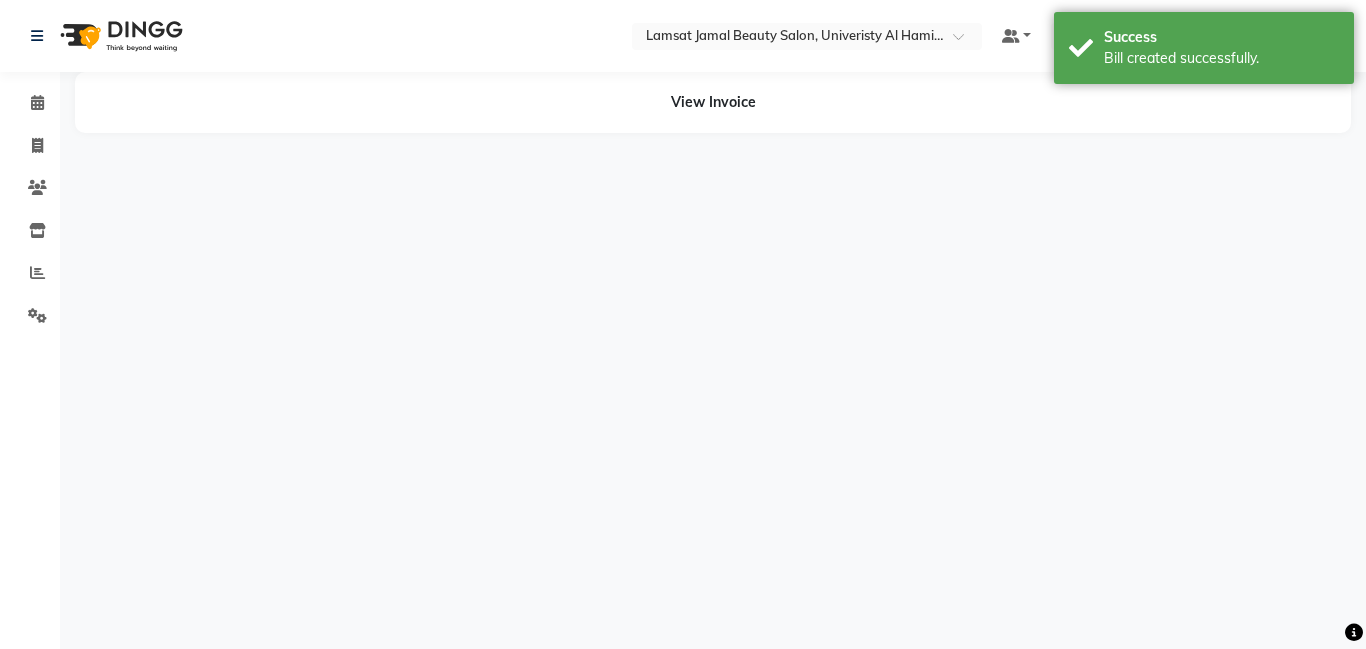 scroll, scrollTop: 0, scrollLeft: 0, axis: both 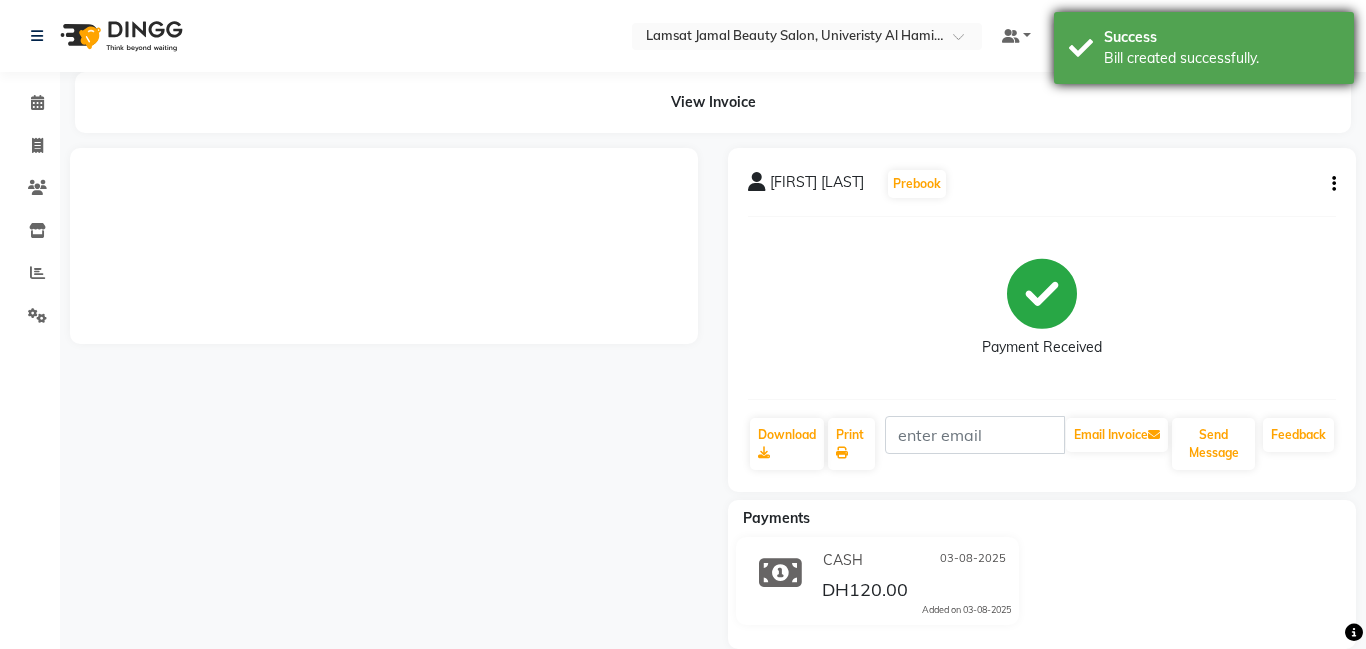 click on "Bill created successfully." at bounding box center [1221, 58] 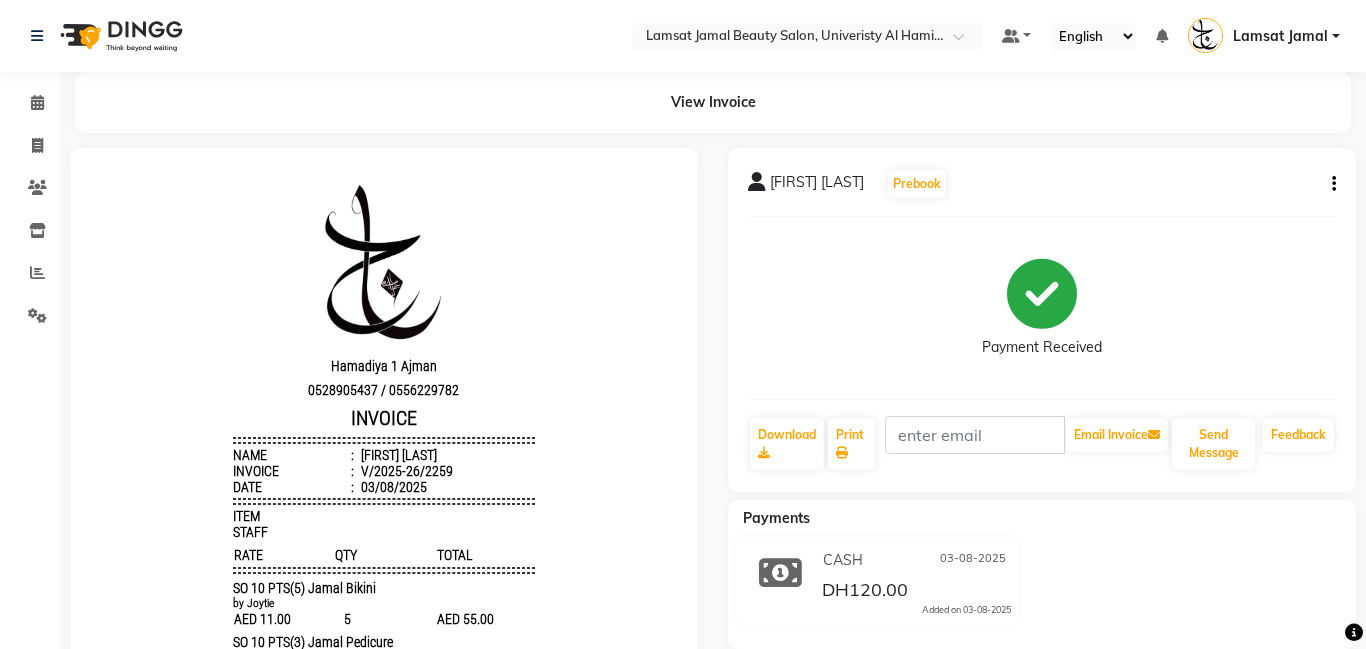 scroll, scrollTop: 0, scrollLeft: 0, axis: both 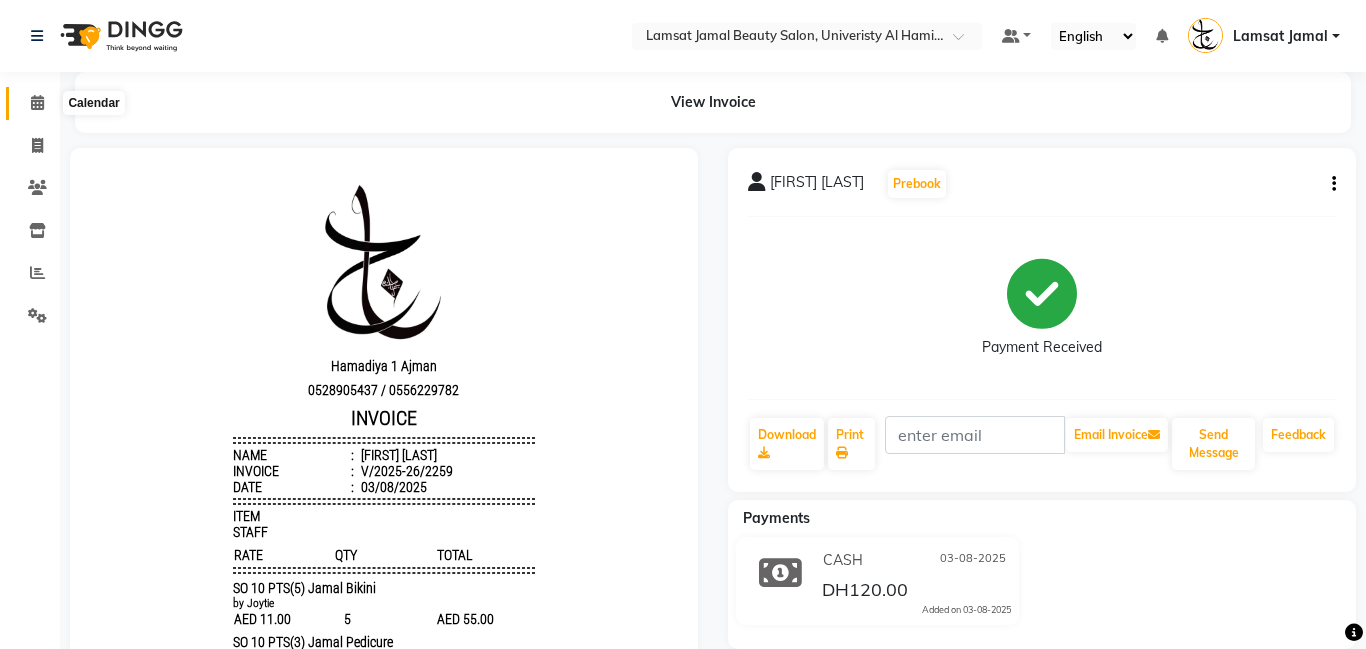 click 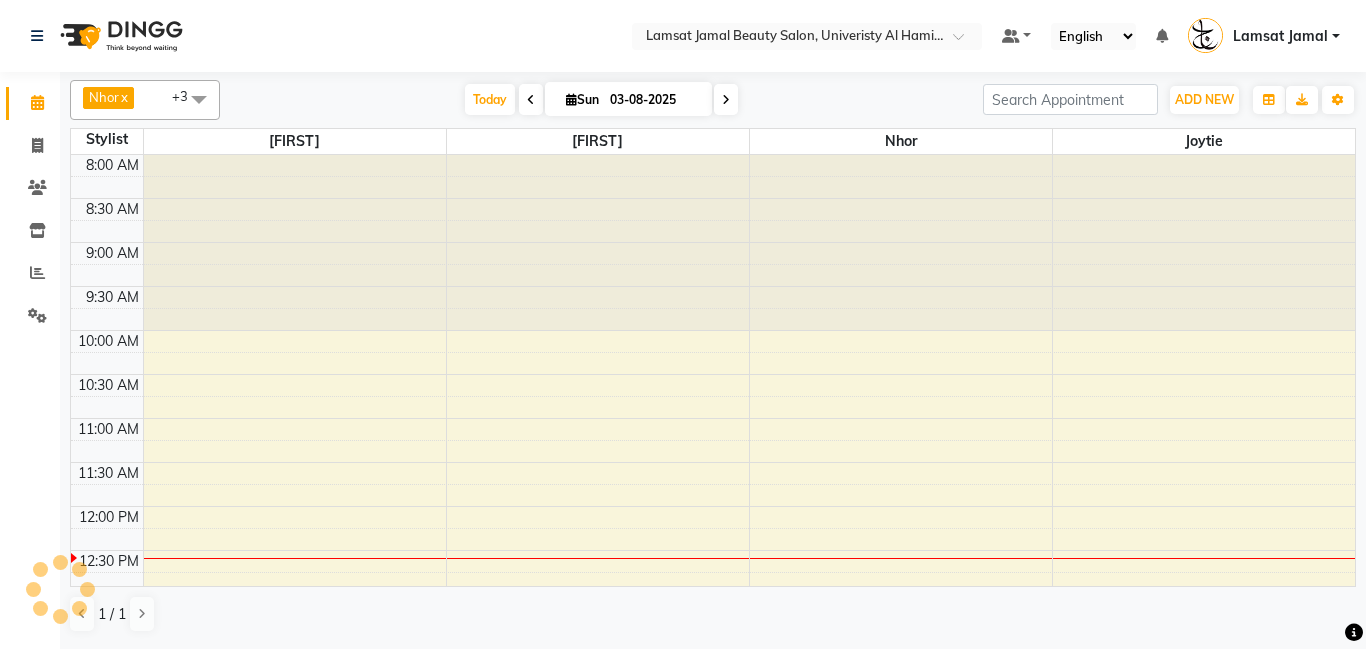 scroll, scrollTop: 0, scrollLeft: 0, axis: both 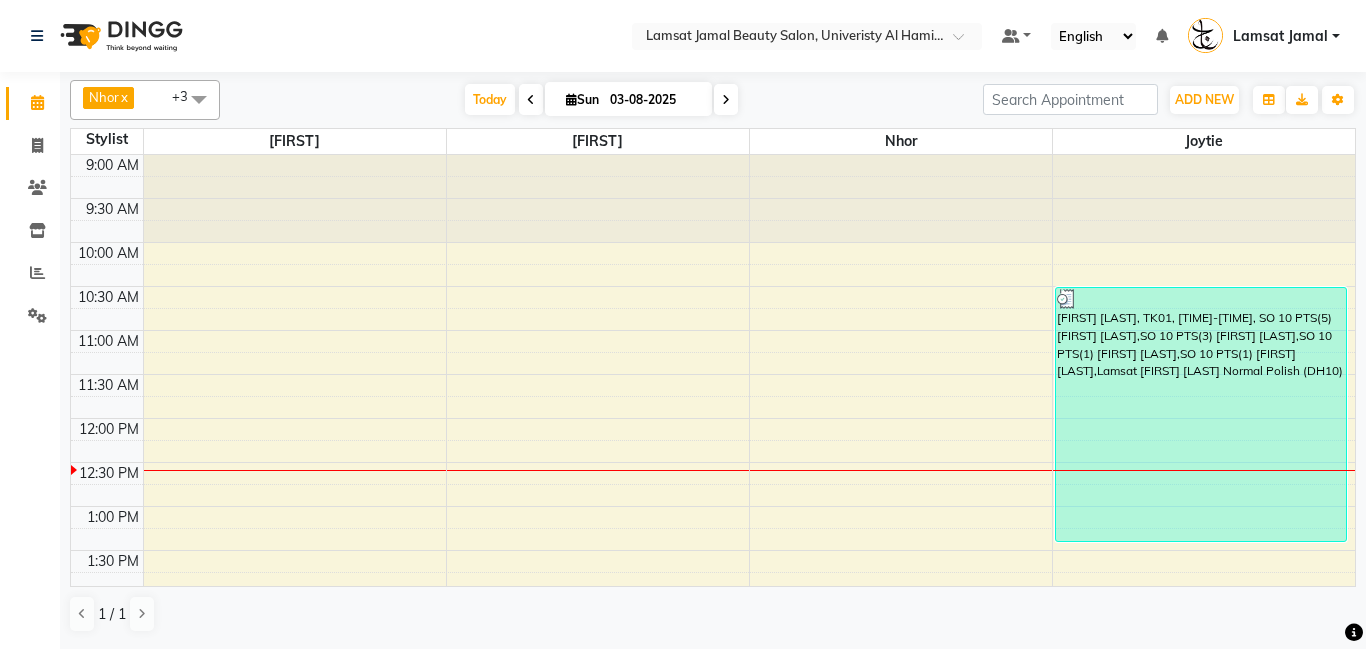click on "[TIME] [TIME] [TIME] [TIME] [TIME] [TIME] [TIME] [TIME] [TIME] [TIME] [TIME] [TIME] [TIME] [TIME] [TIME] [TIME] [TIME] [TIME] [TIME] [TIME] [TIME] [TIME] [TIME] [TIME] [TIME] [TIME] [TIME] [TIME] [TIME] [TIME]     [FIRST] [LAST], TK01, [TIME]-[TIME], SO 10 PTS(5) [FIRST] [LAST],SO 10 PTS(3) [FIRST] [LAST],SO 10 PTS(1) [FIRST] [LAST],SO 10 PTS(1) [FIRST] [LAST],Lamsat [FIRST] [LAST] Normal Polish (DH10)" at bounding box center [713, 814] 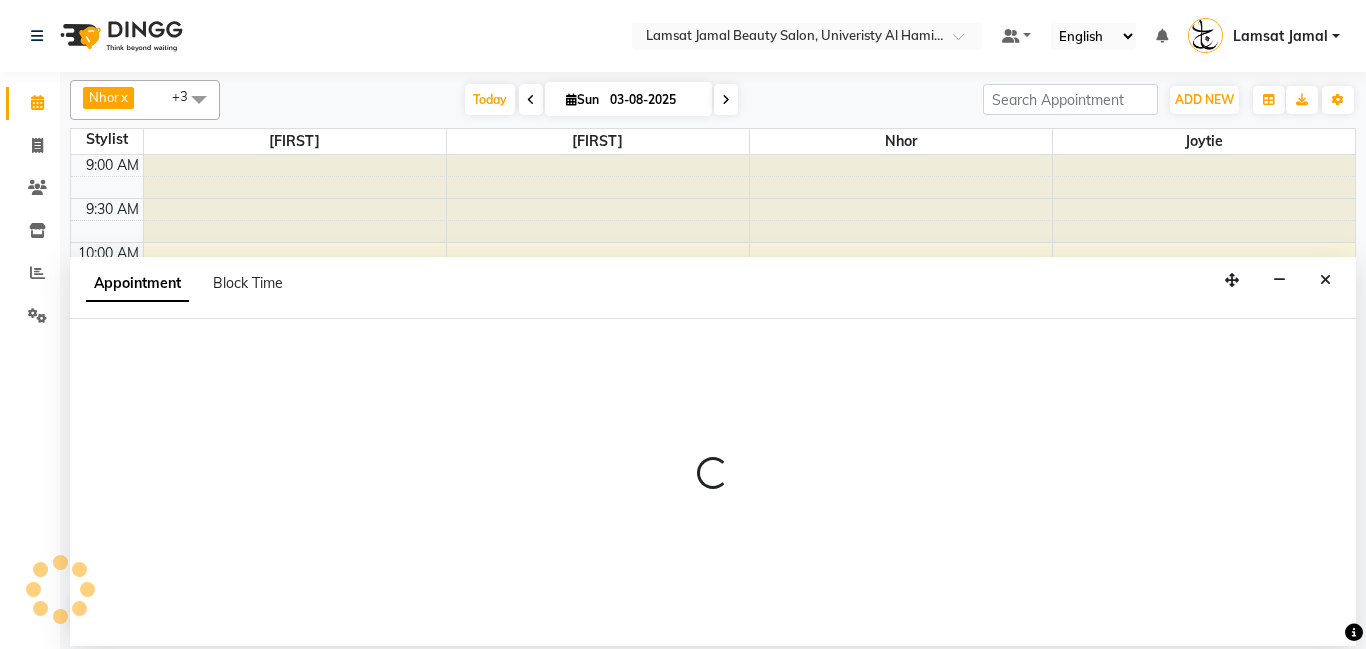 select on "79902" 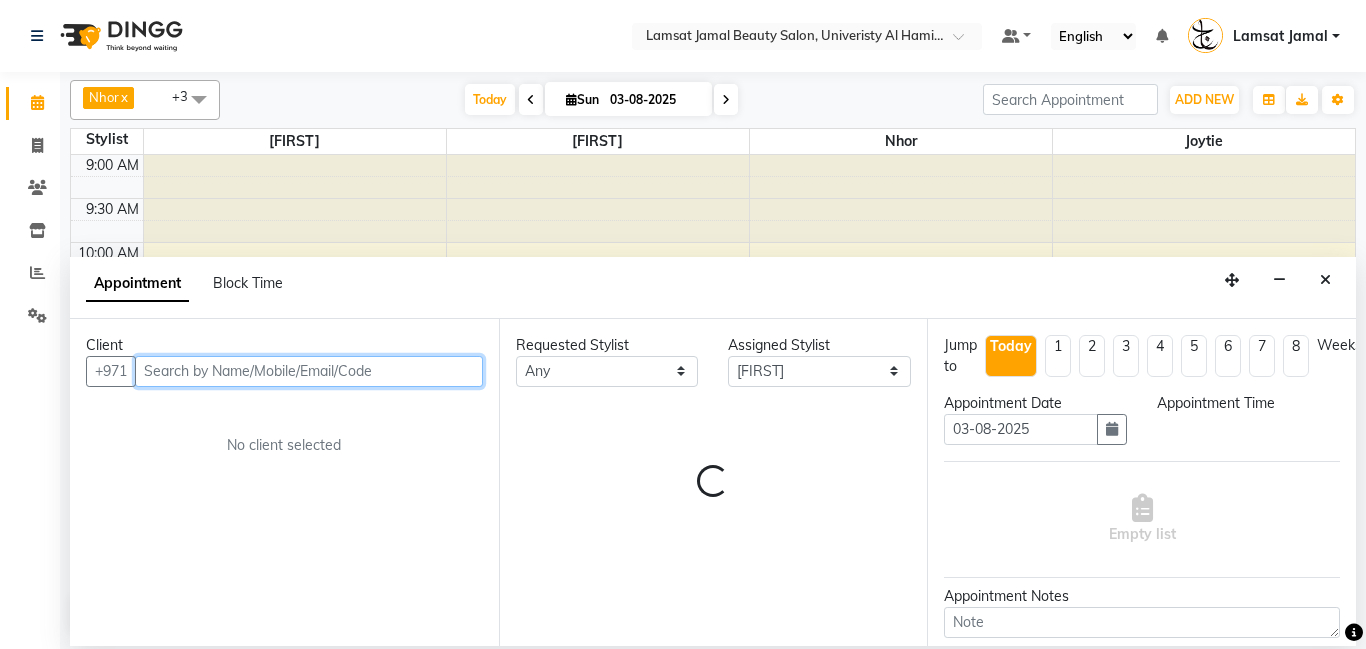 click at bounding box center (309, 371) 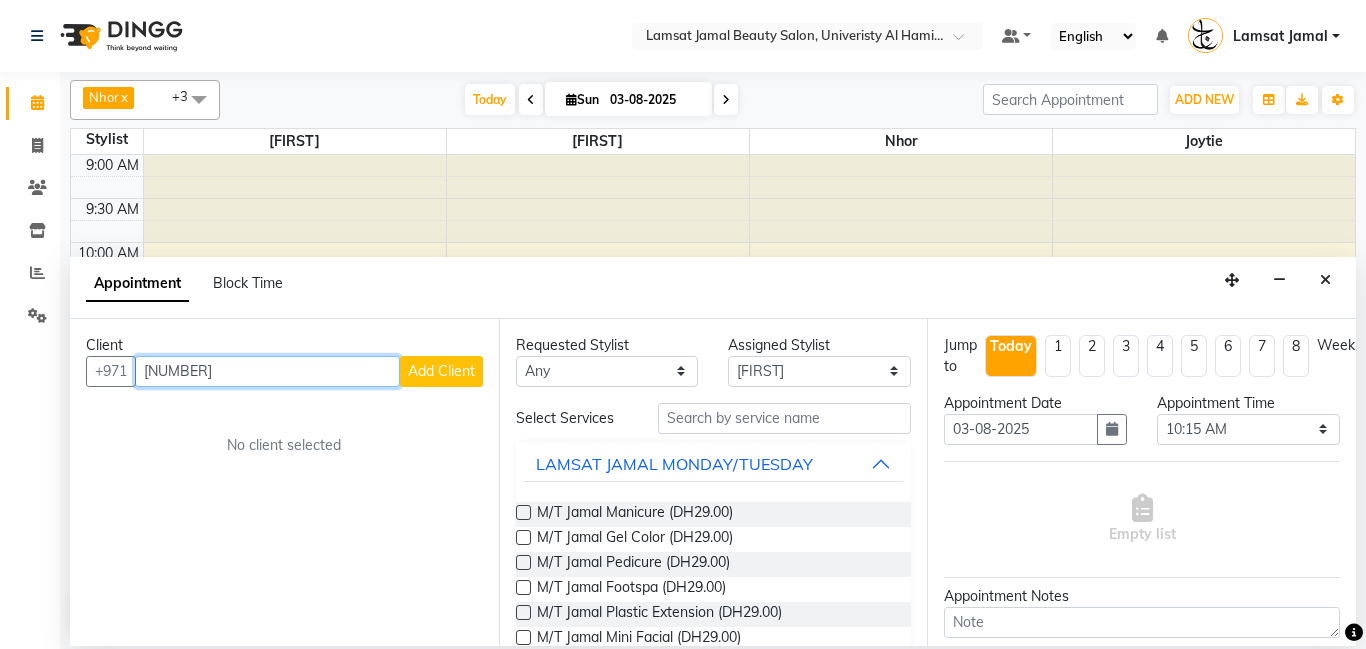 type on "[NUMBER]" 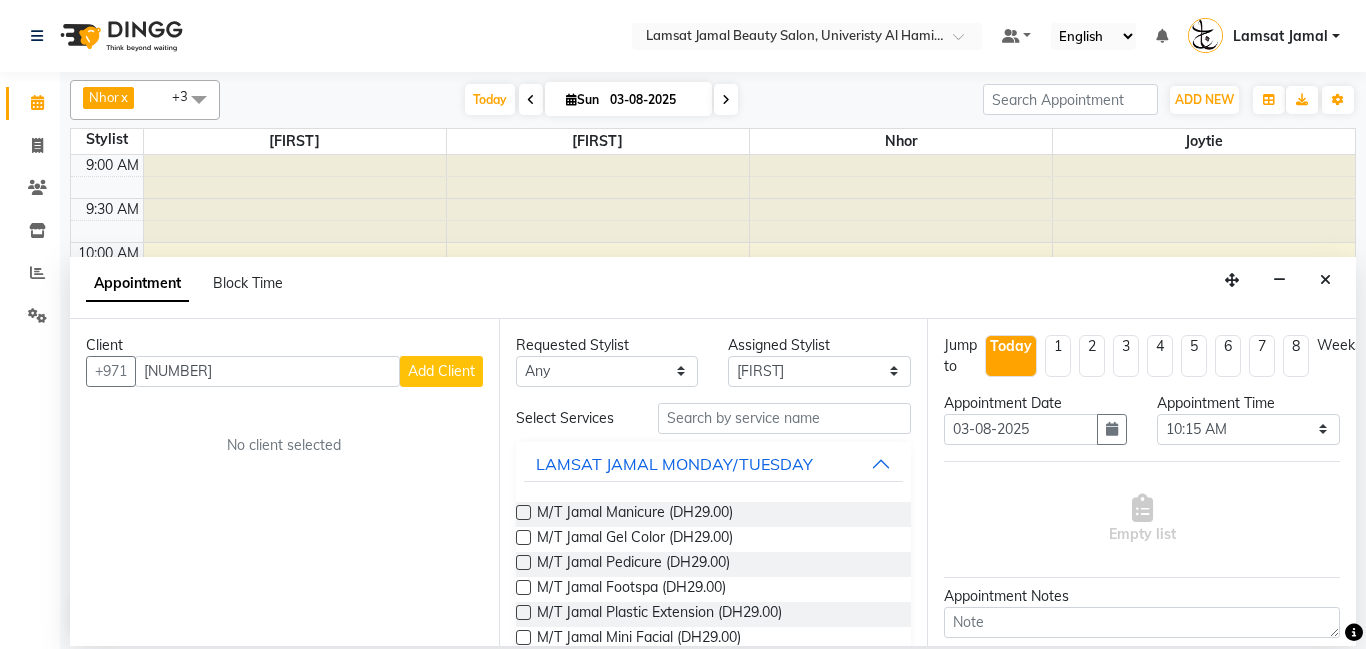 click on "Add Client" at bounding box center (441, 371) 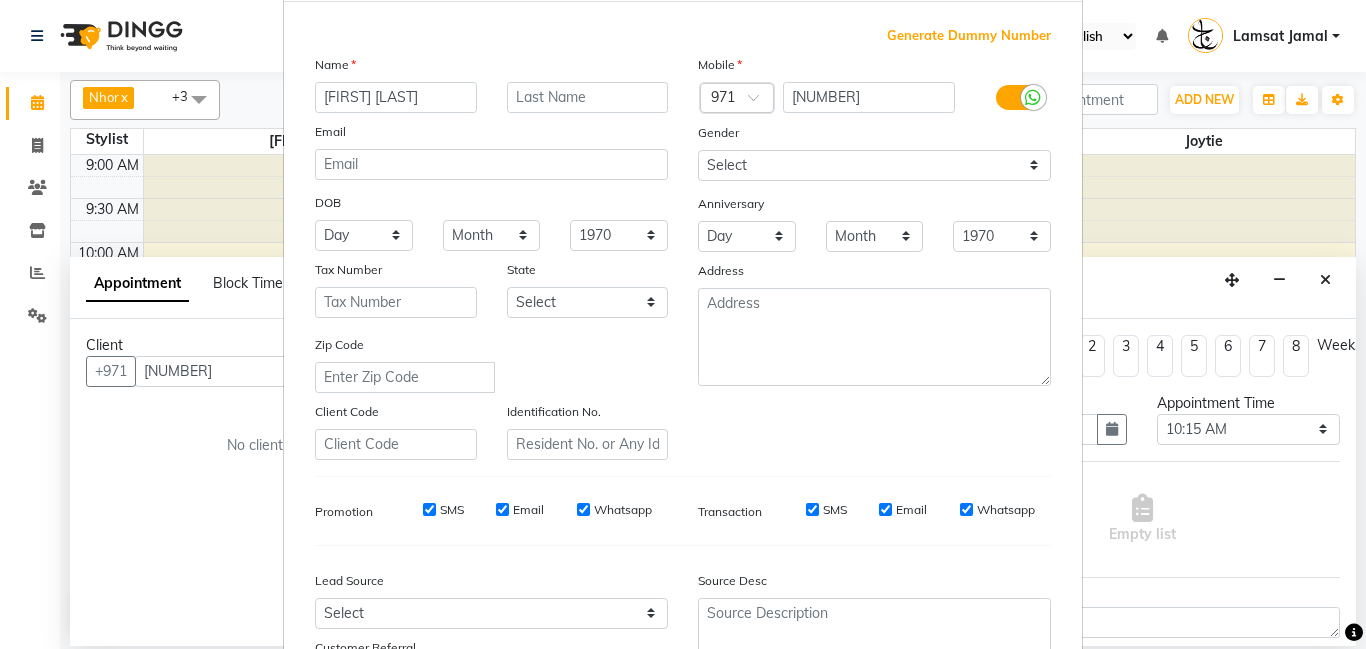 scroll, scrollTop: 274, scrollLeft: 0, axis: vertical 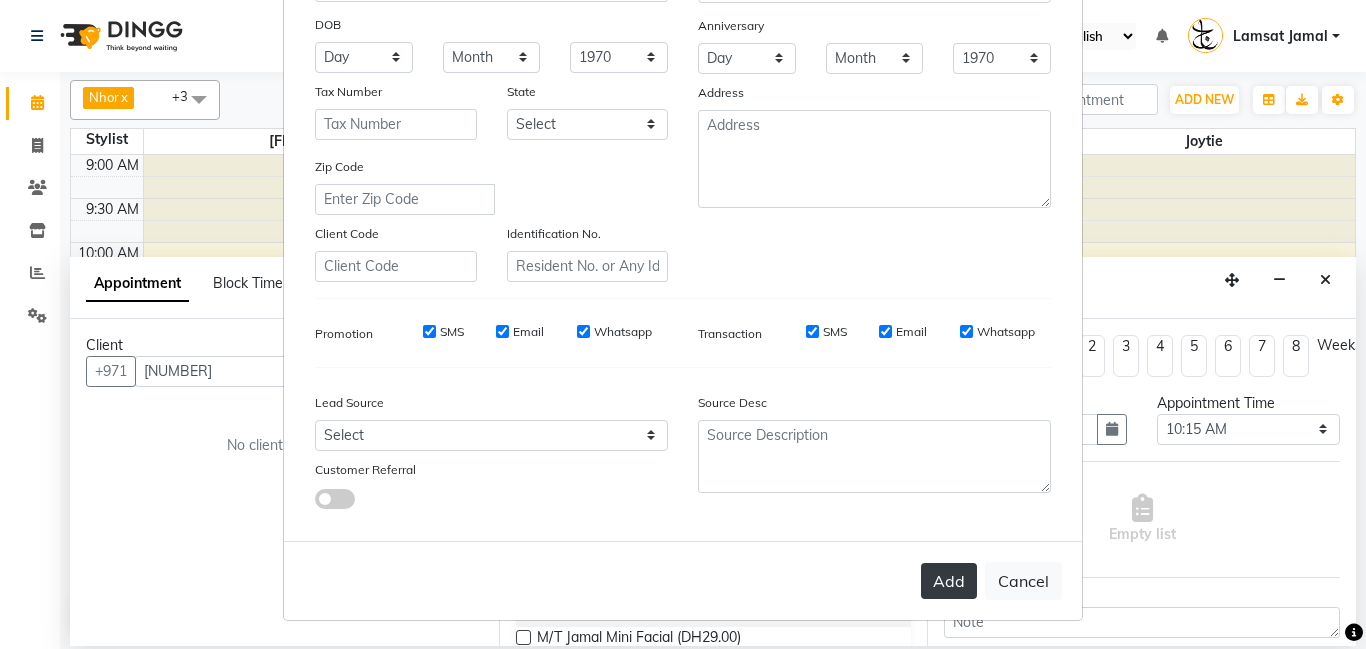 type on "[FIRST] [LAST]" 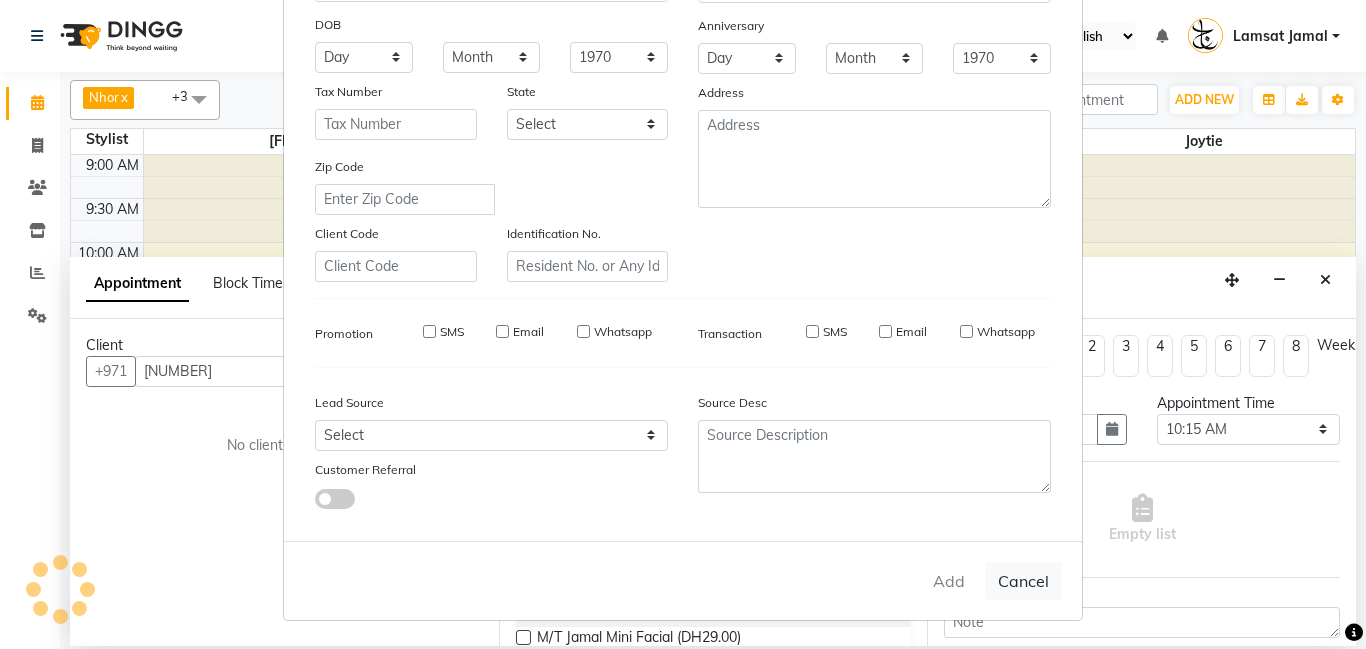 type on "56*****73" 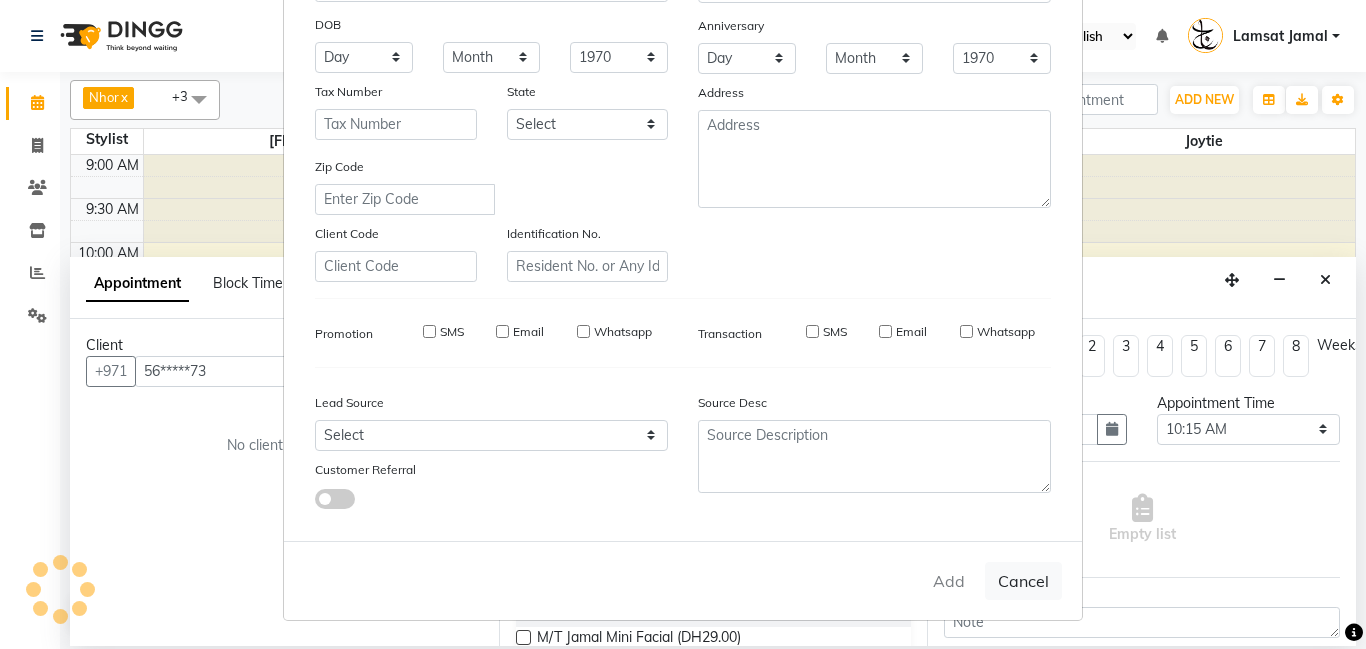 select 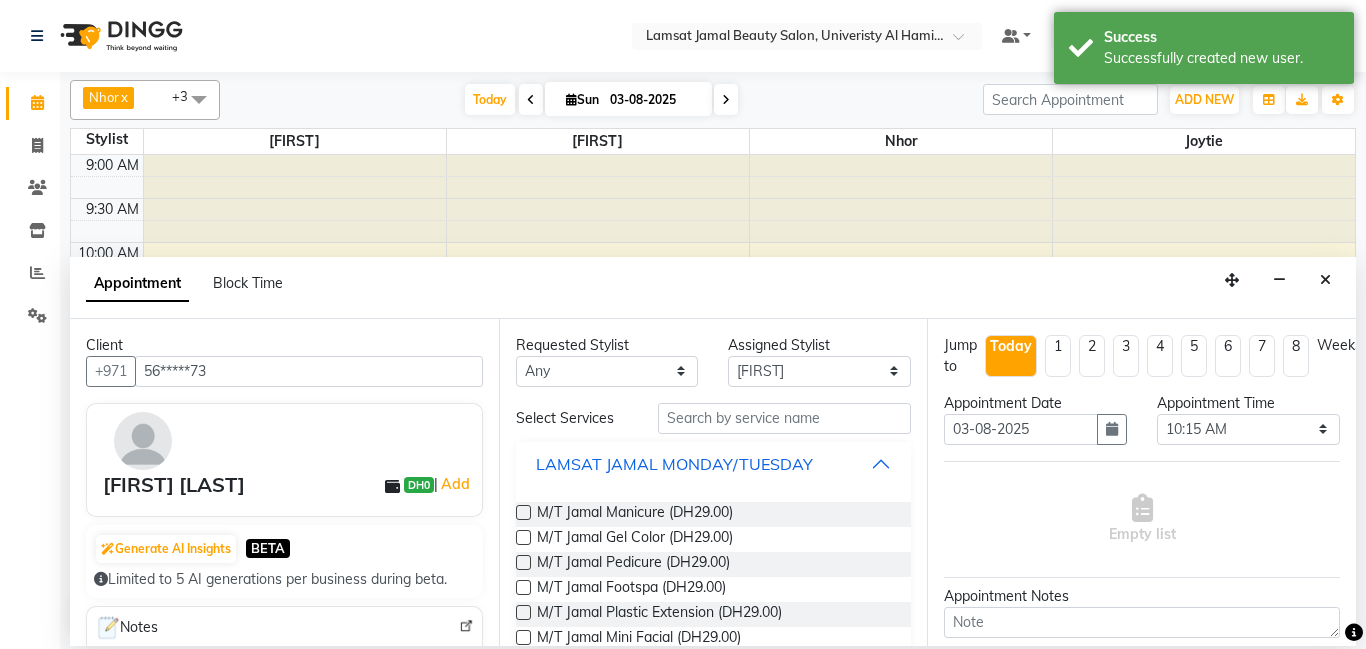 click on "LAMSAT JAMAL MONDAY/TUESDAY" at bounding box center [714, 464] 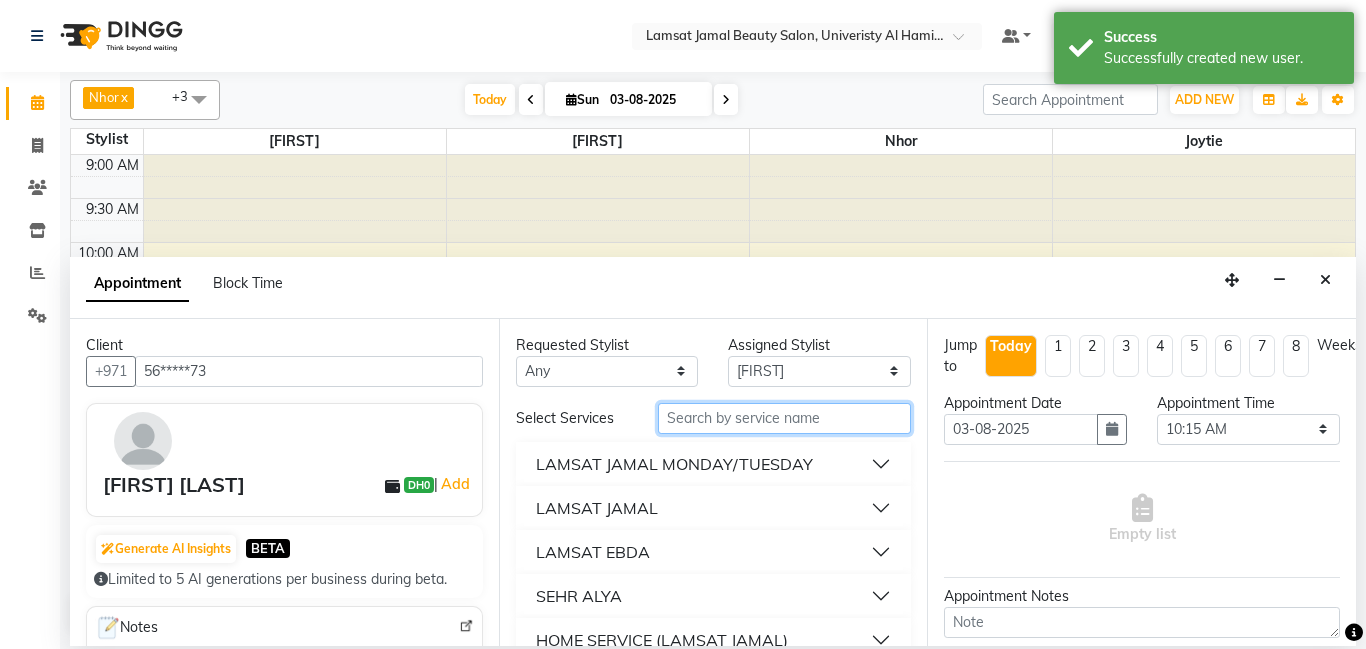 click at bounding box center (785, 418) 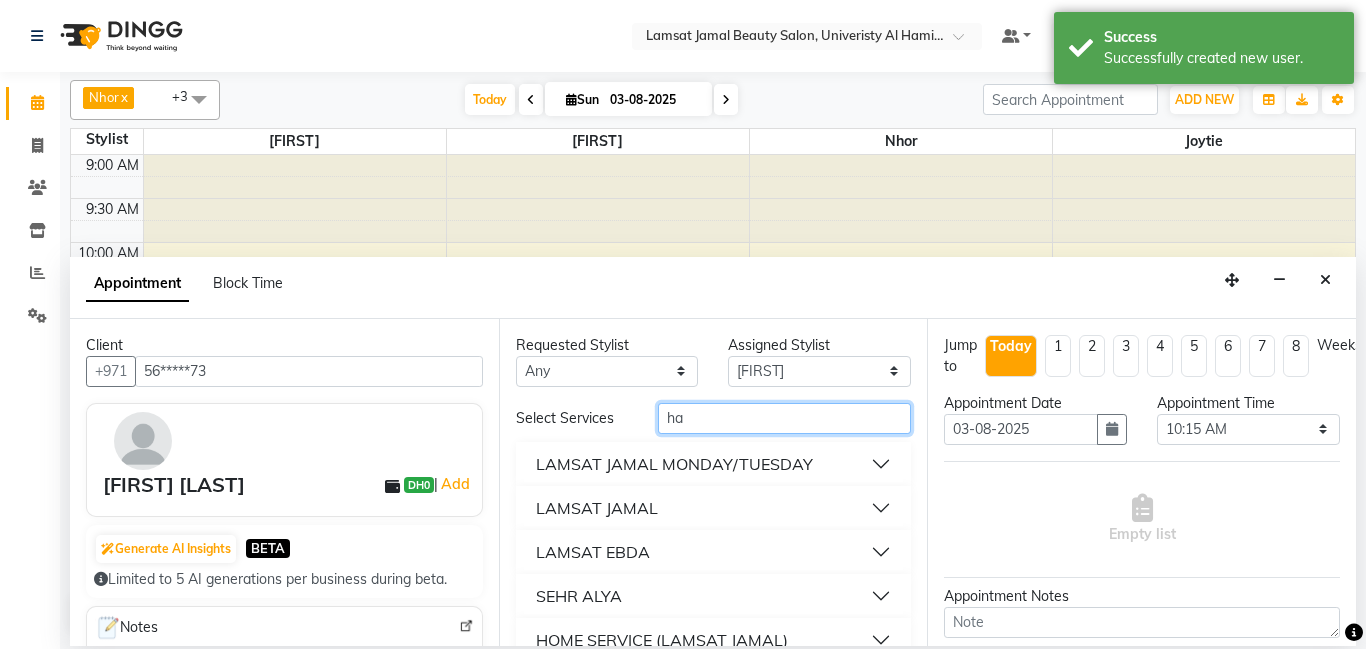 type on "h" 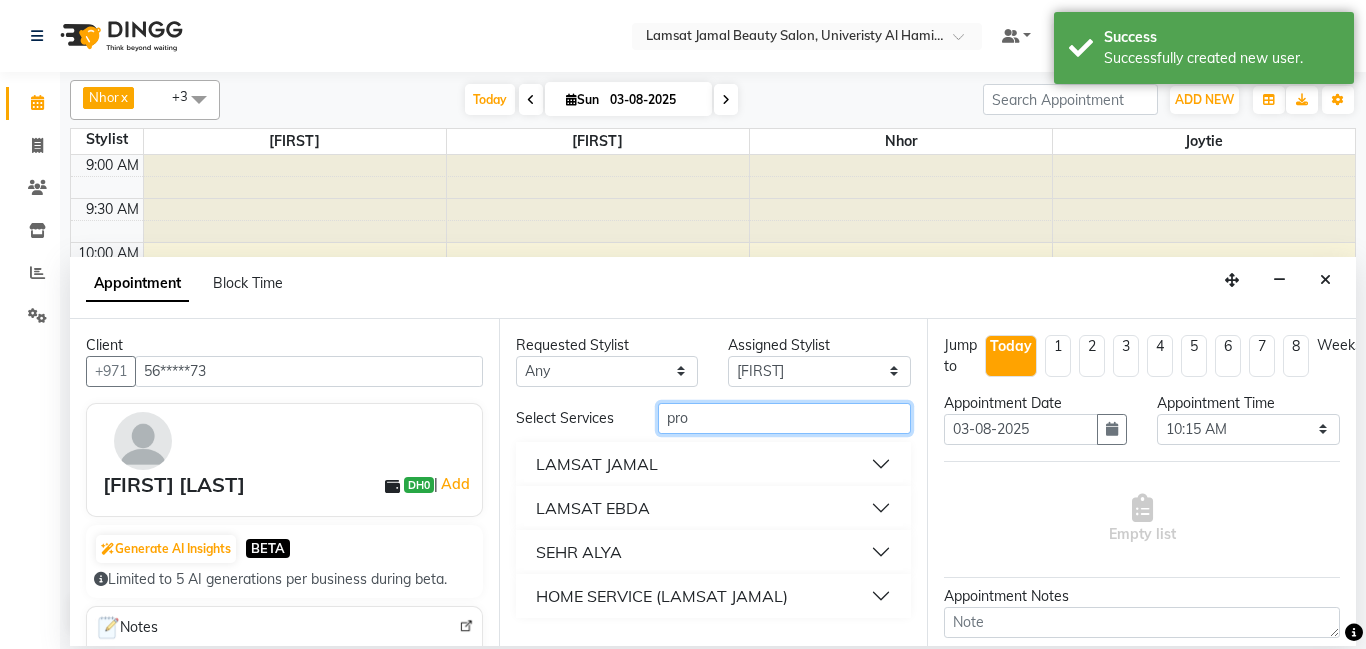 type on "pro" 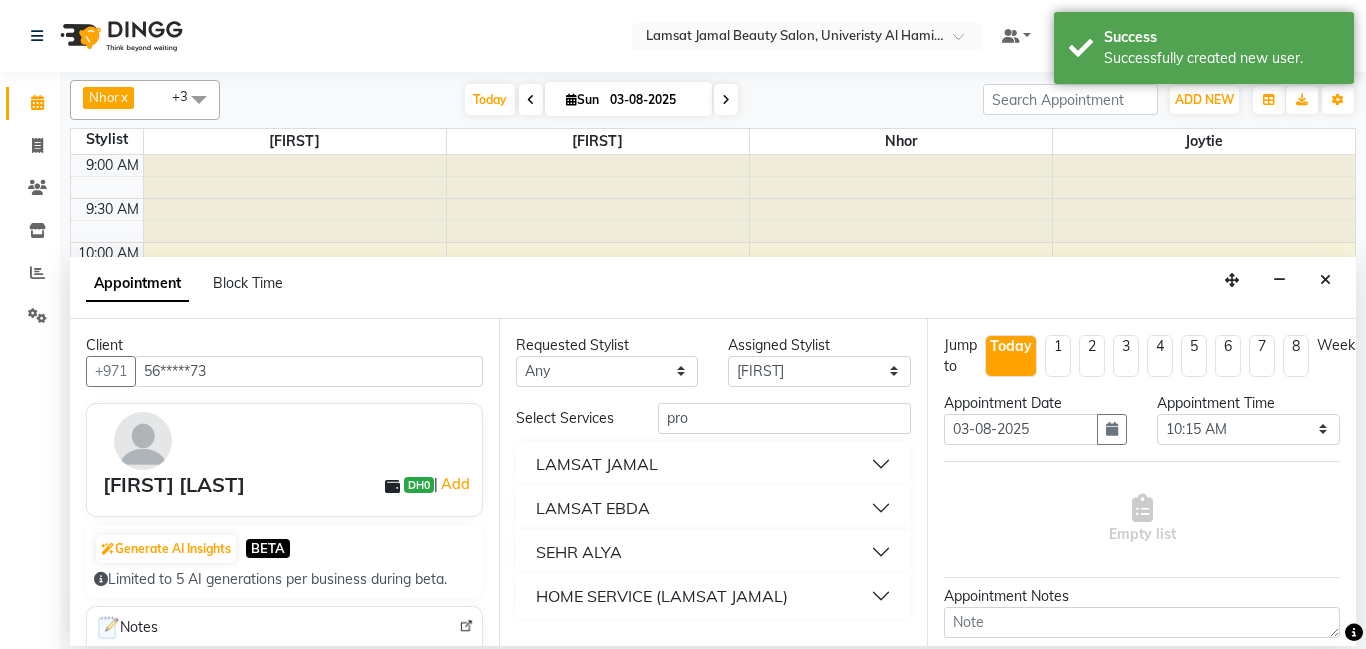 click on "LAMSAT JAMAL" at bounding box center (714, 464) 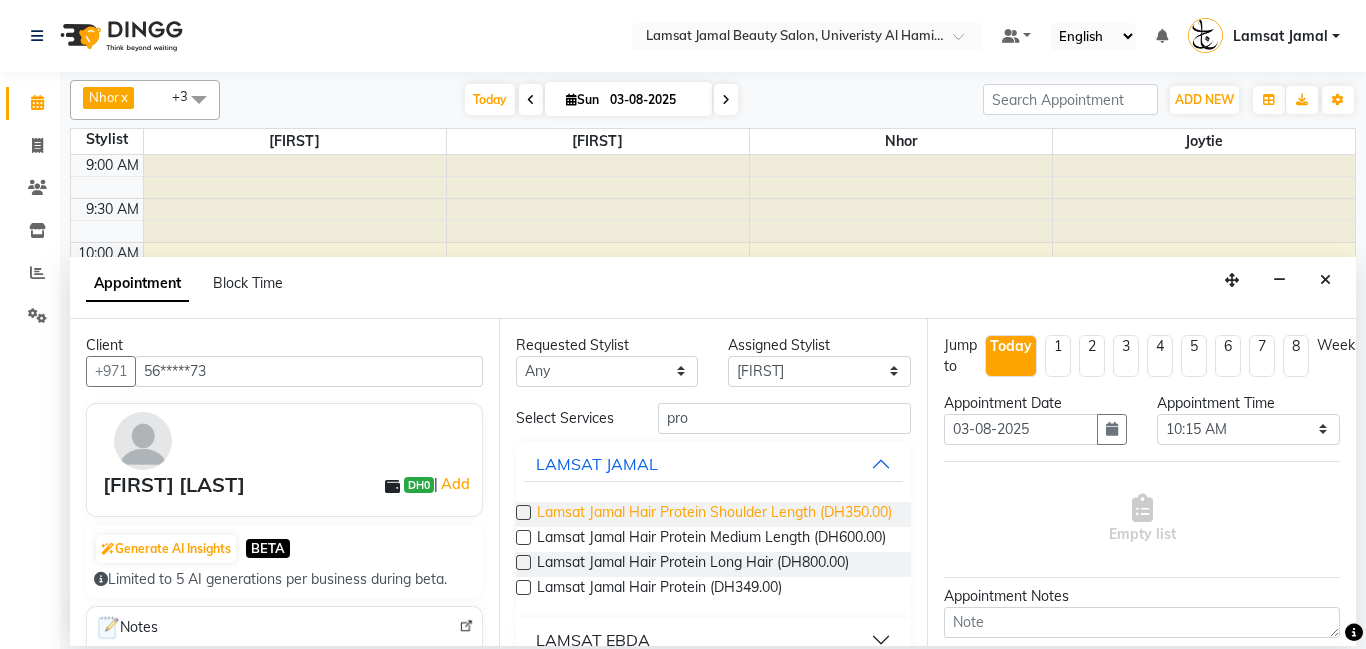 click on "Lamsat Jamal Hair Protein Shoulder Length (DH350.00)" at bounding box center (714, 514) 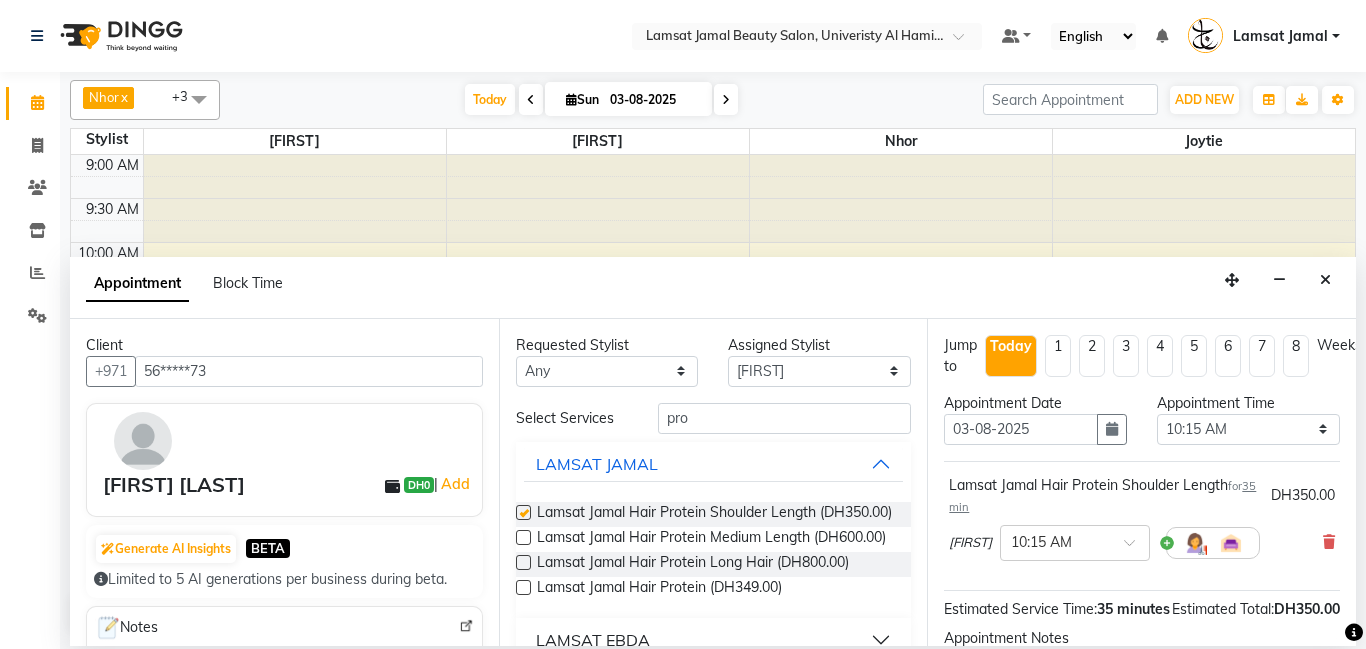 checkbox on "false" 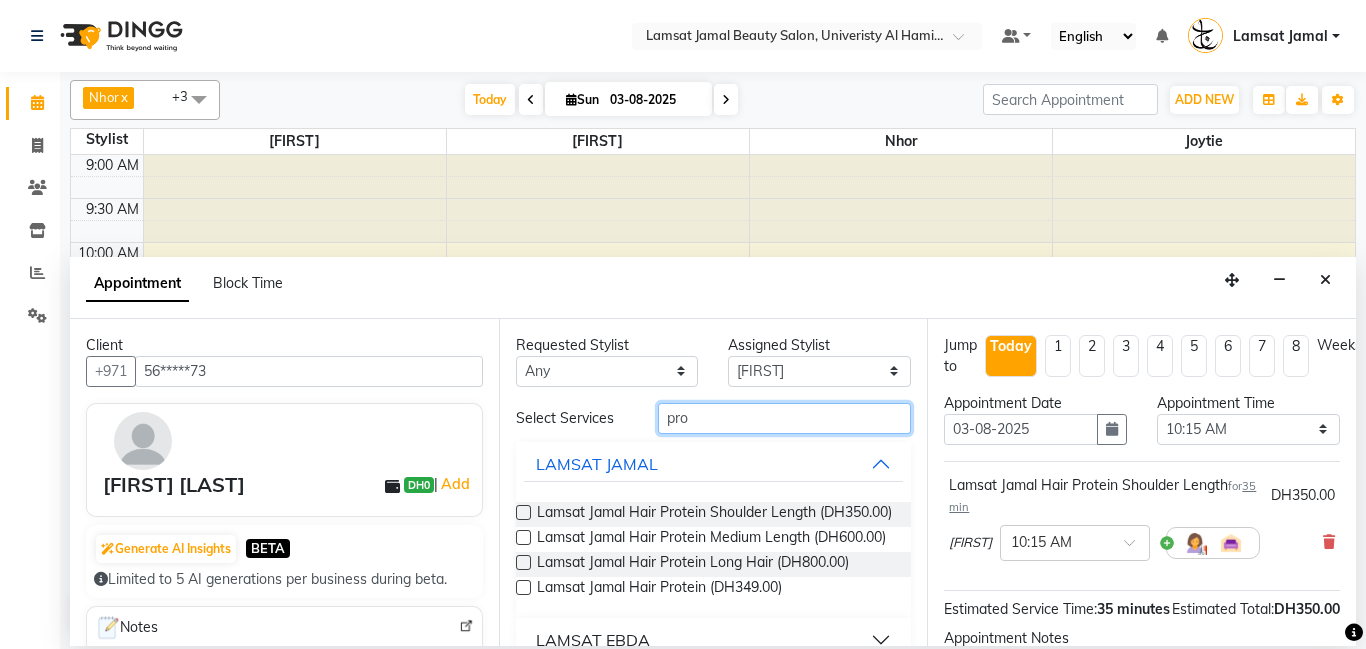 click on "pro" at bounding box center [785, 418] 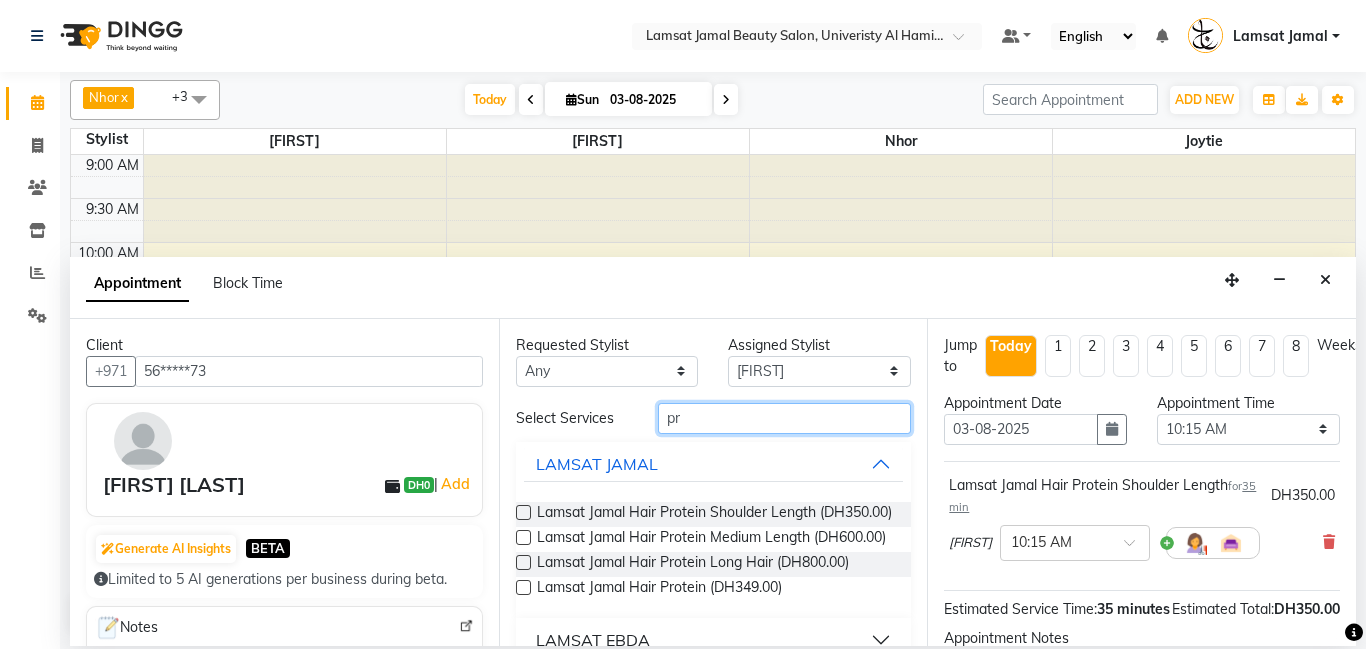 type on "p" 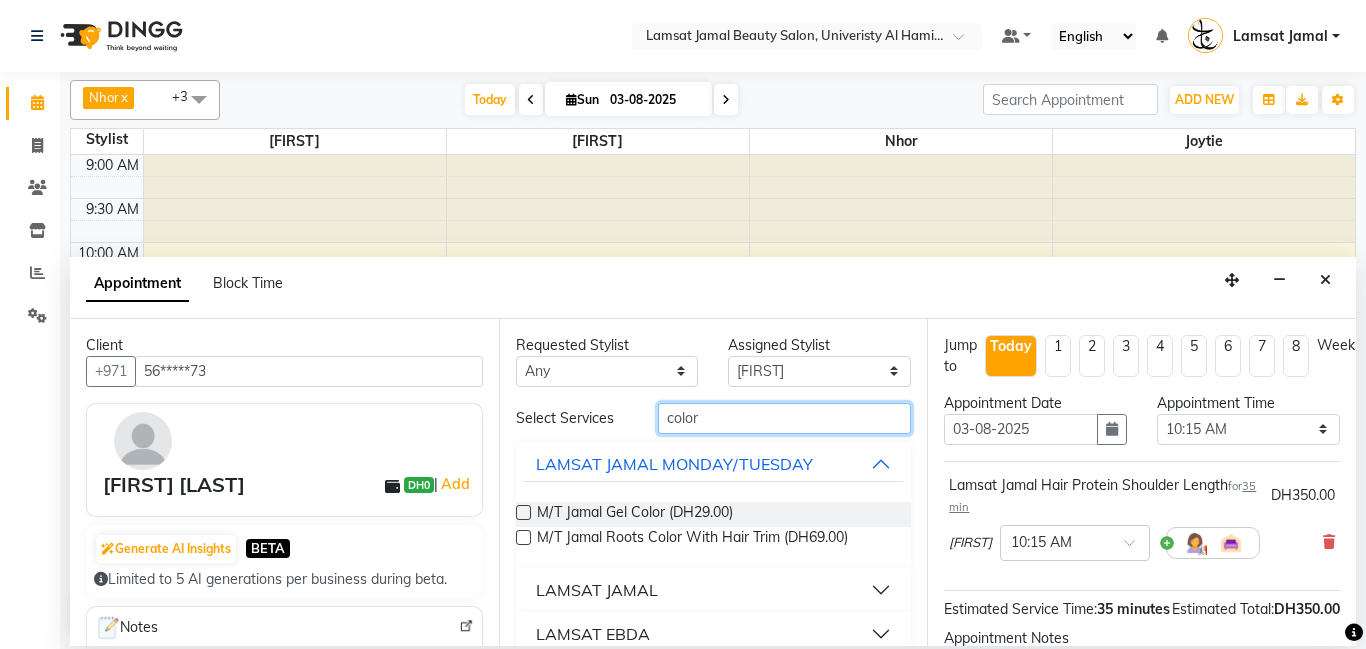 type on "color" 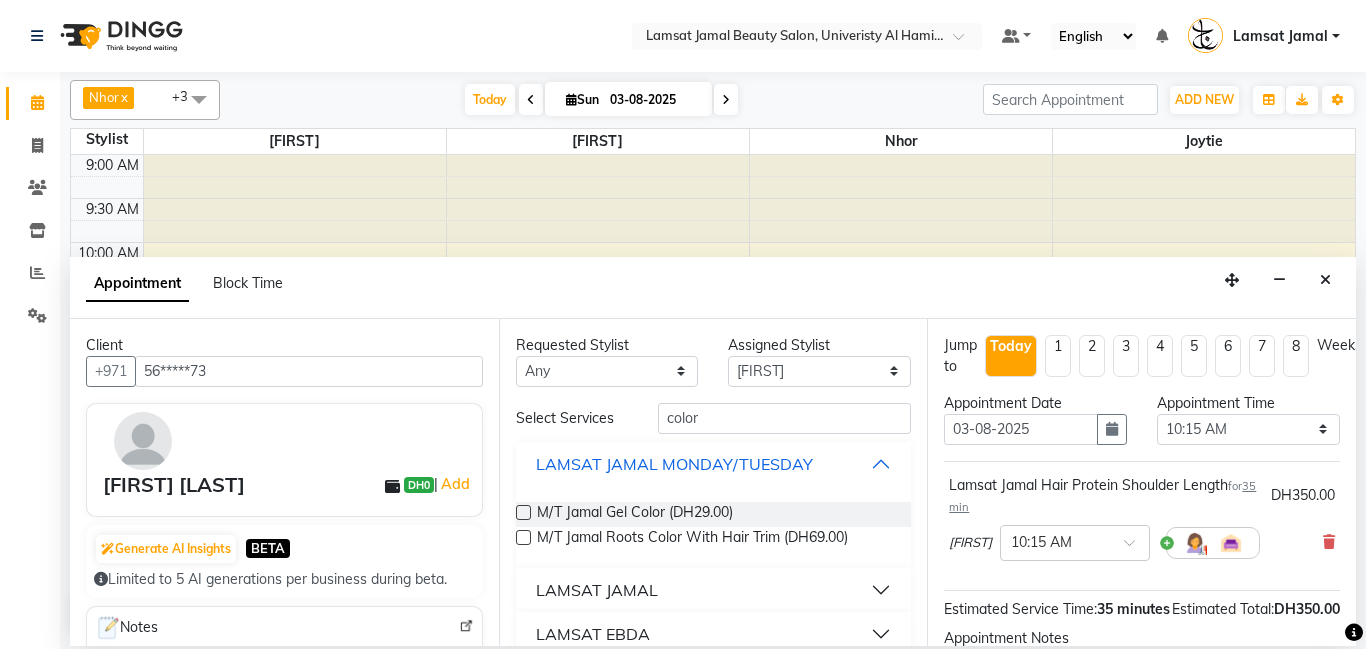 click on "LAMSAT JAMAL MONDAY/TUESDAY" at bounding box center [714, 464] 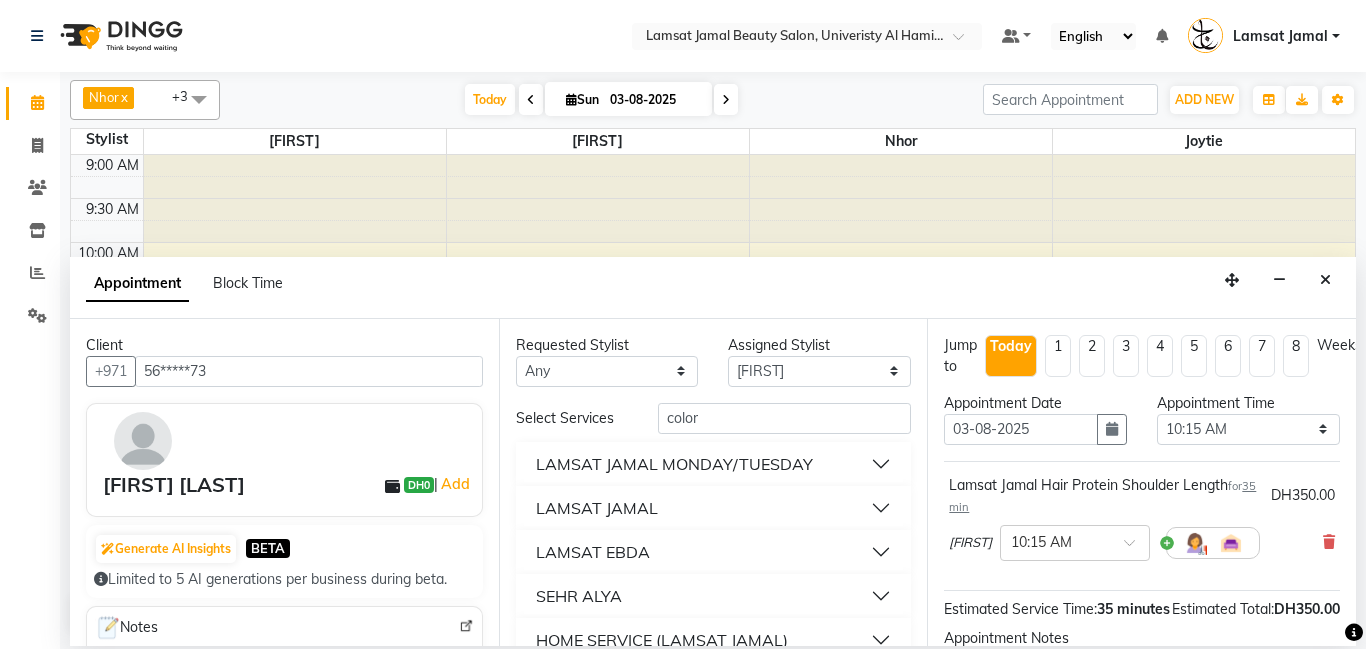 click on "LAMSAT JAMAL" at bounding box center (714, 508) 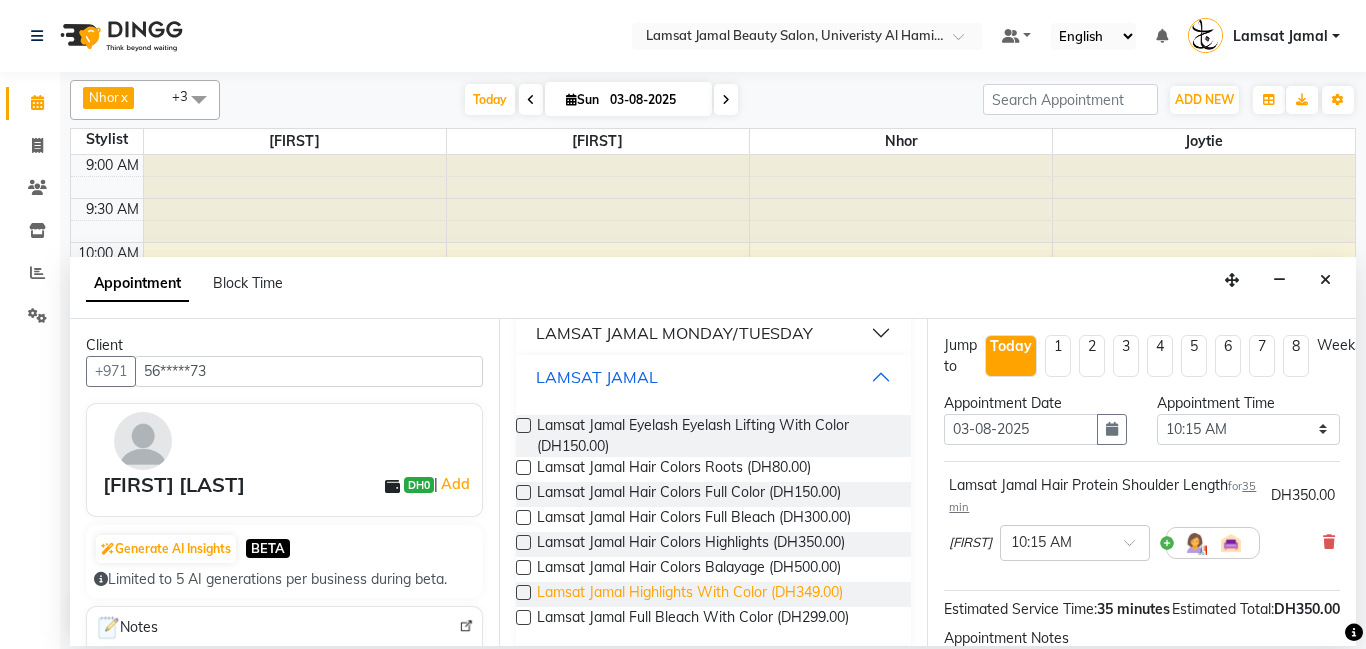 scroll, scrollTop: 170, scrollLeft: 0, axis: vertical 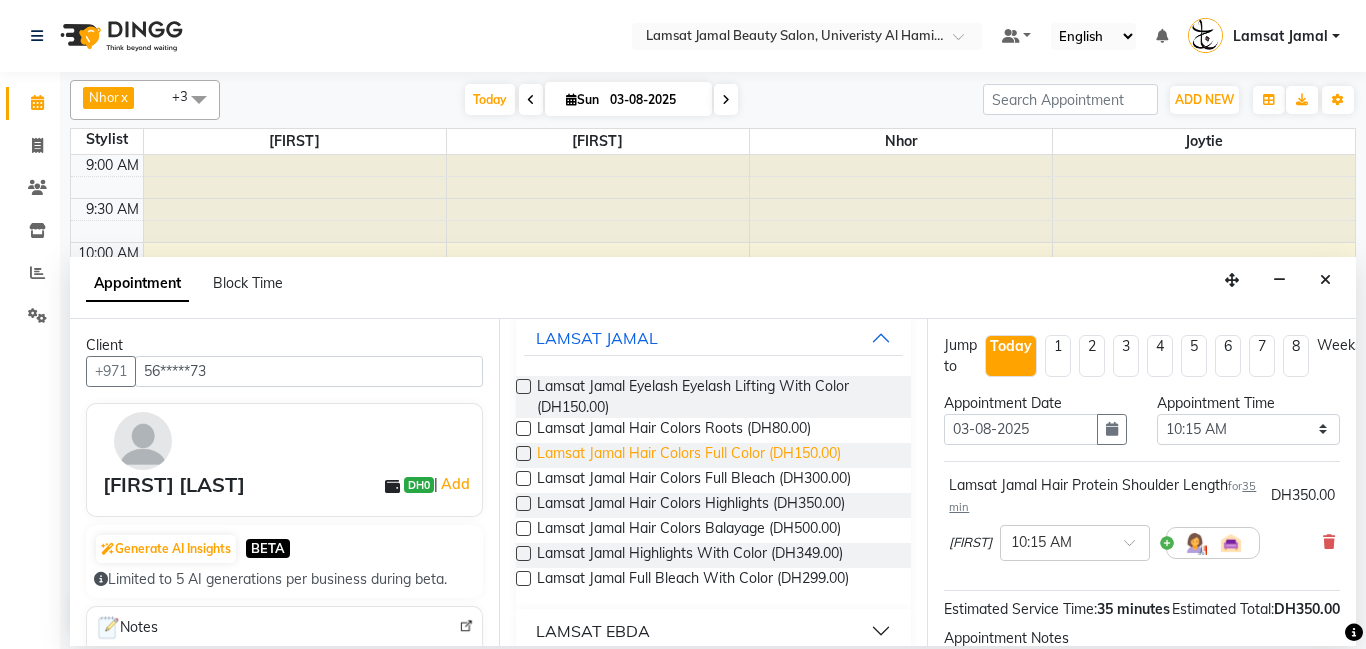 click on "Lamsat Jamal Hair Colors Full Color (DH150.00)" at bounding box center [689, 455] 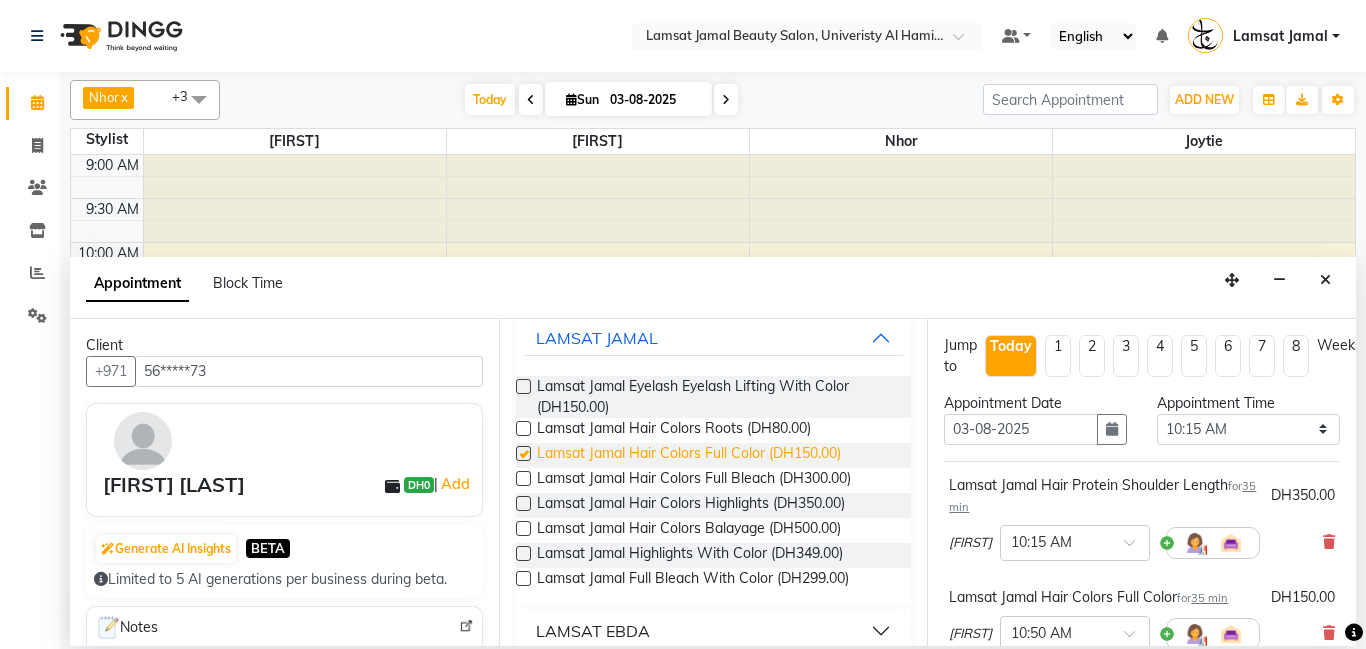 checkbox on "false" 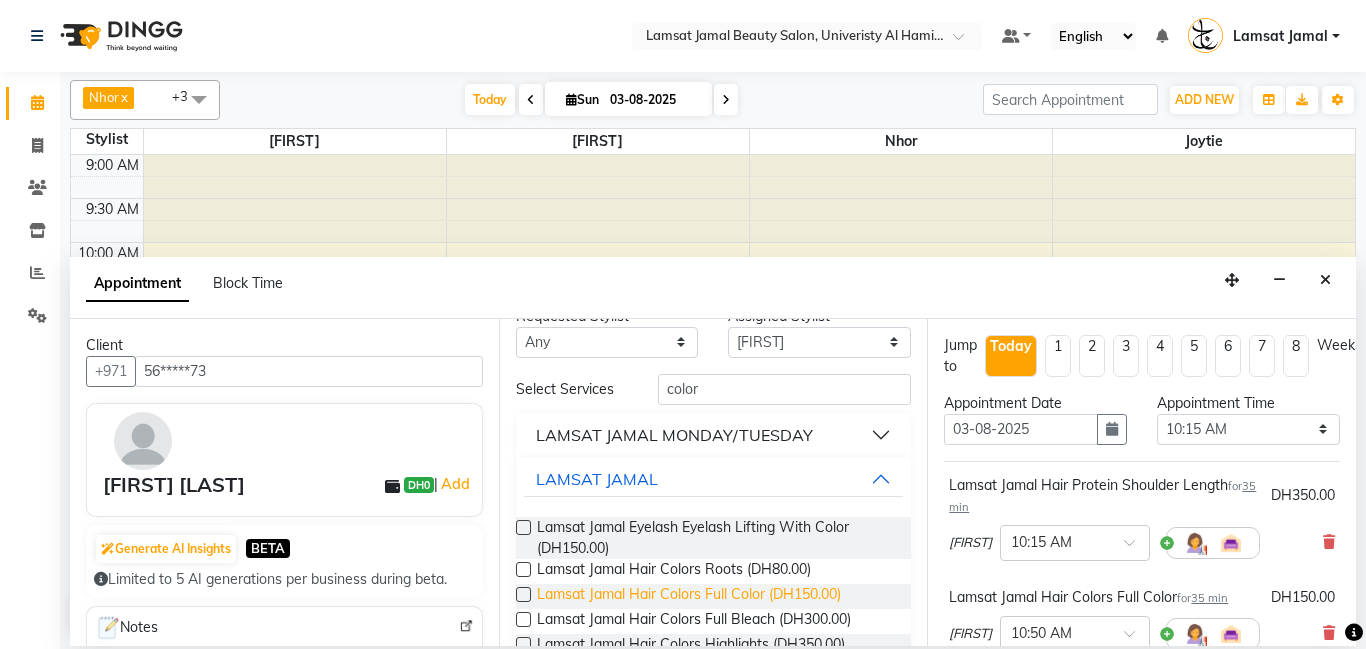 scroll, scrollTop: 0, scrollLeft: 0, axis: both 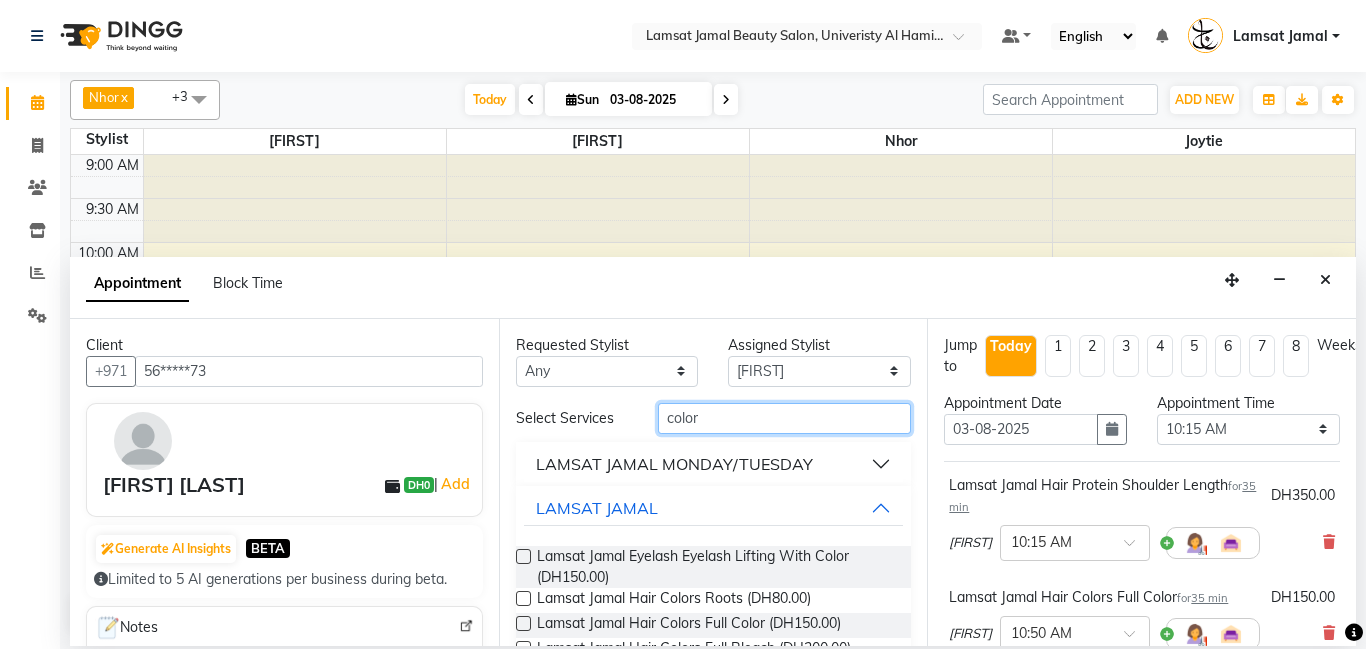 click on "color" at bounding box center (785, 418) 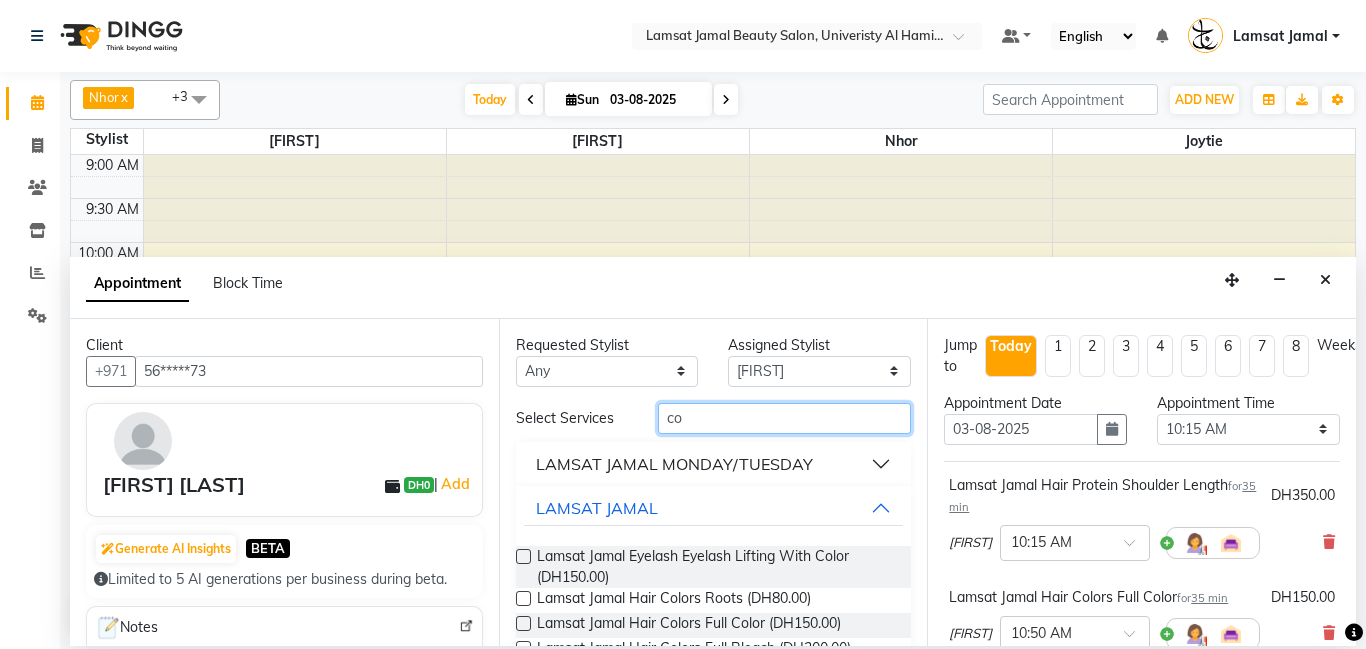 type on "c" 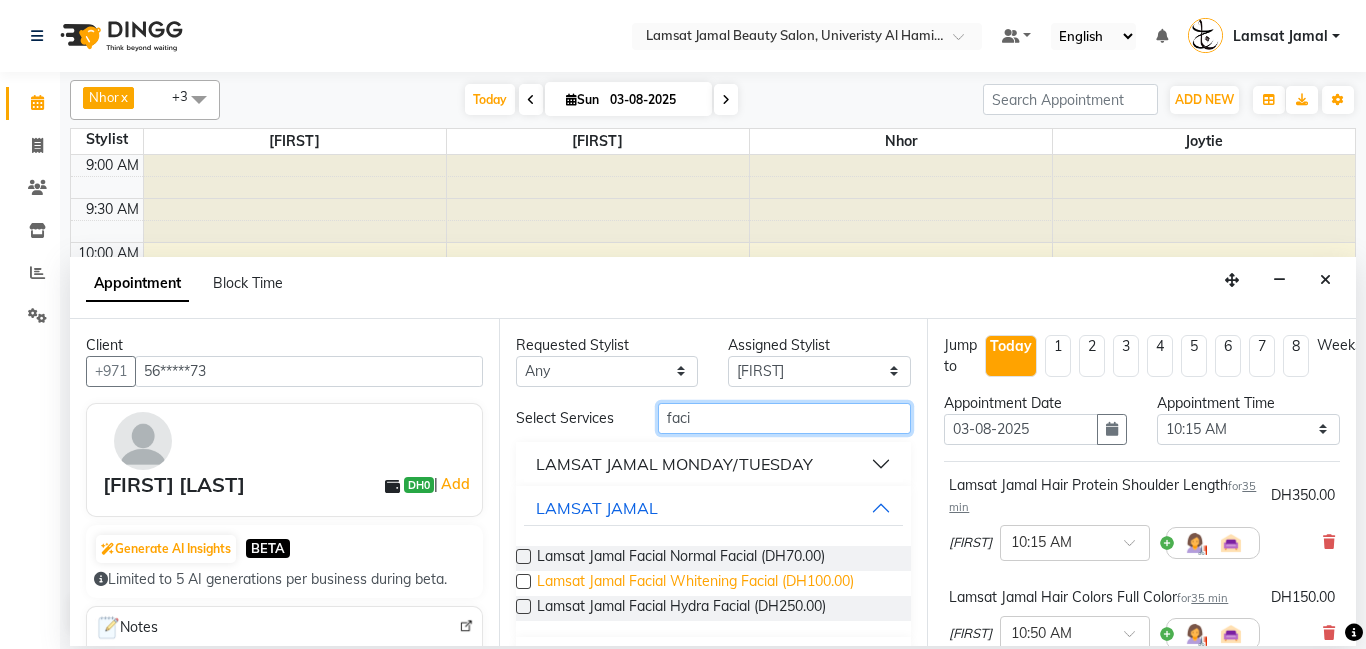 type on "faci" 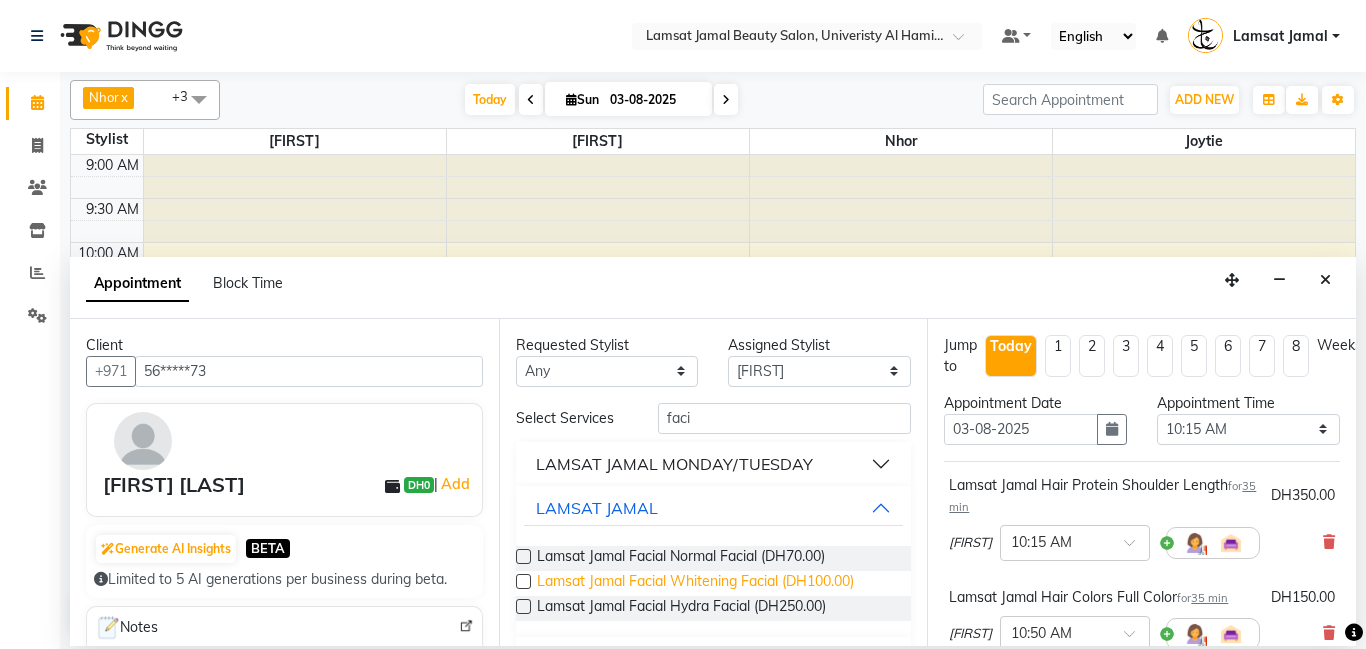 click on "Lamsat Jamal Facial Whitening Facial (DH100.00)" at bounding box center [695, 583] 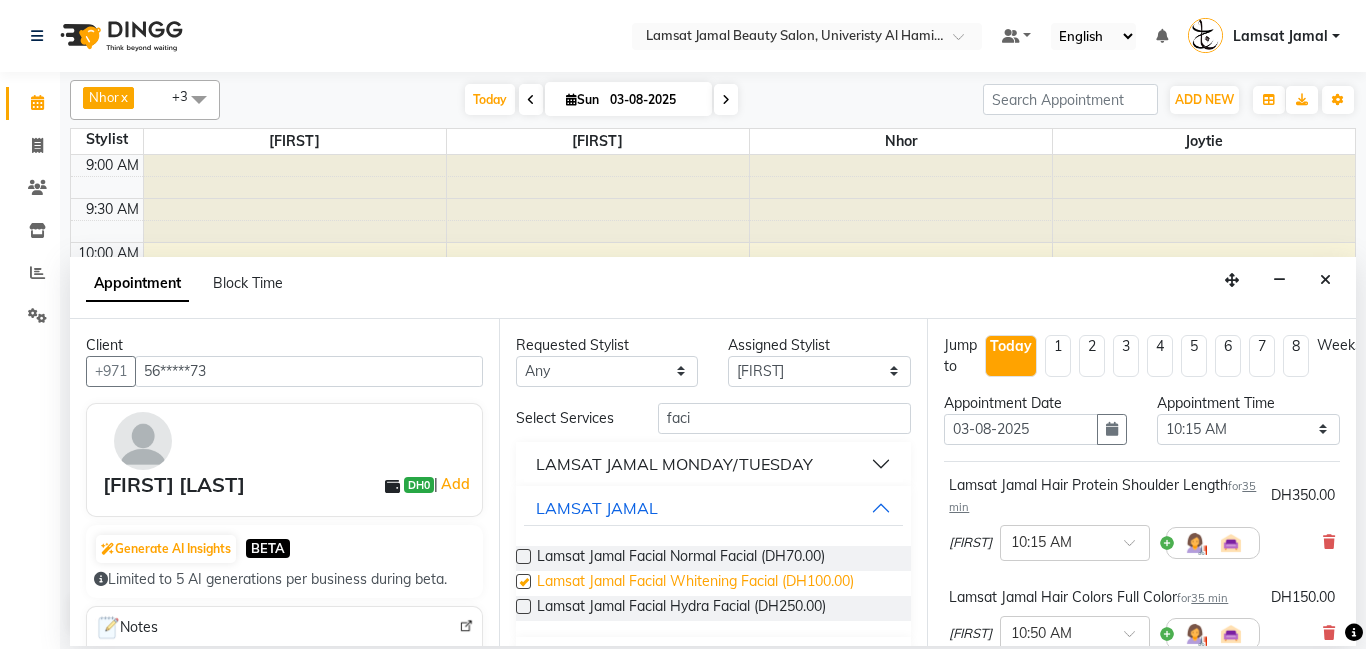 checkbox on "false" 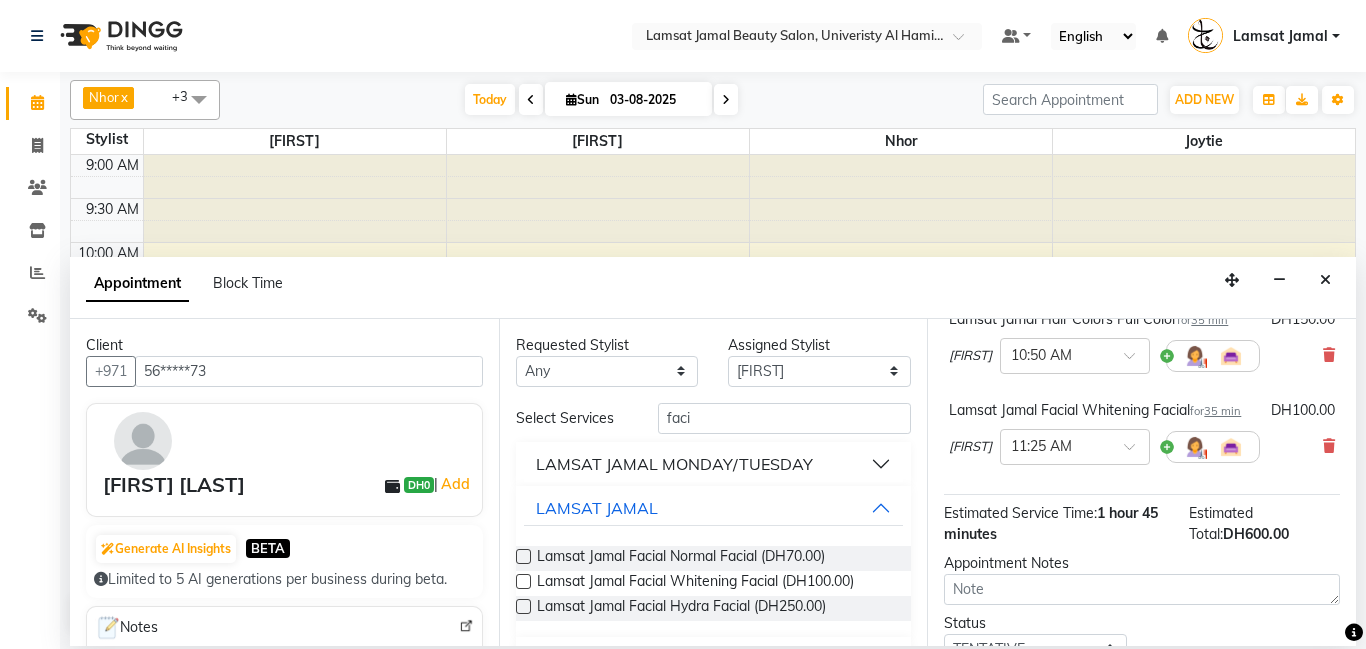 scroll, scrollTop: 282, scrollLeft: 0, axis: vertical 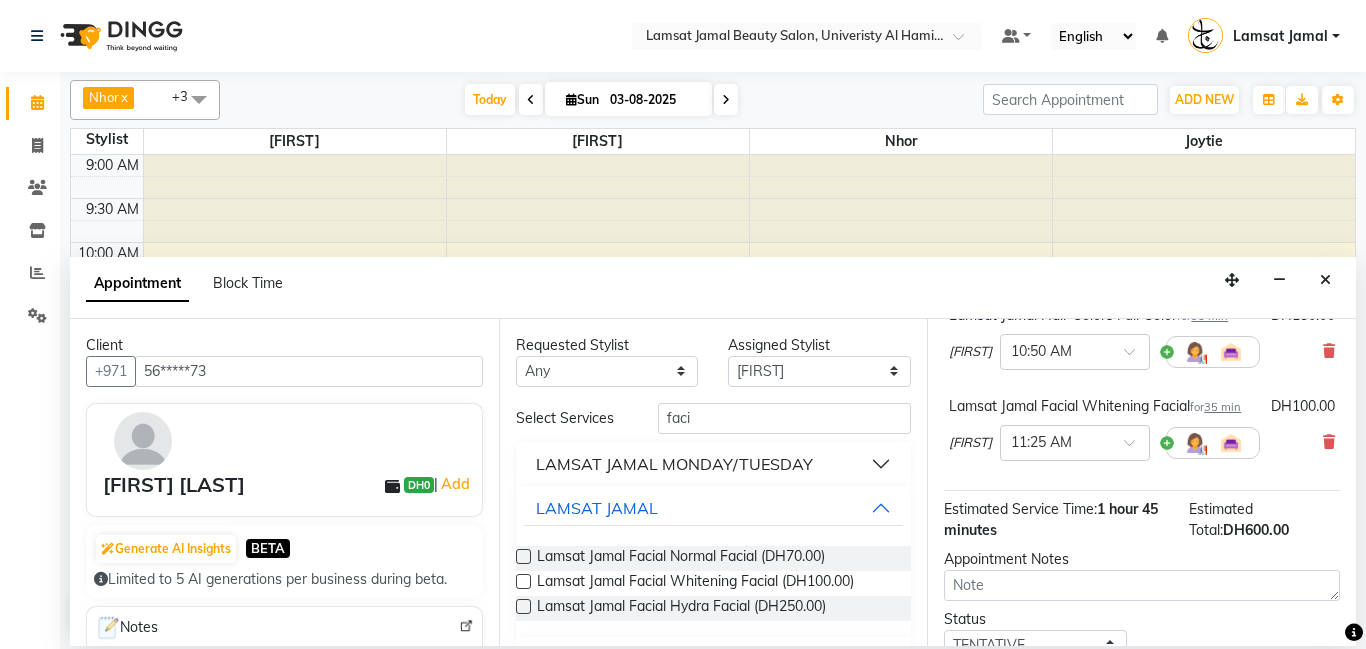 click on "Select Services faci    LAMSAT [FIRST] MONDAY/TUESDAY    LAMSAT [FIRST] Lamsat [FIRST] Facial Normal Facial (DH70.00) Lamsat [FIRST] Facial Whitening Facial (DH100.00) Lamsat [FIRST] Facial Hydra Facial (DH250.00)    SEHR [FIRST]    HOME SERVICE (LAMSAT [FIRST])    Sehr [FIRST] Offer Monday to Thursday    LAMSAT [FIRST] COS    LAMSAT [FIRST] 10 PTS    LAMSAT [FIRST] 15 PTS    LAMSAT [FIRST] 20 PTS    SEHR [FIRST] 10Pts    SEHR [FIRST]  20Pts    SEHR [FIRST] 15Pts" at bounding box center [714, 740] 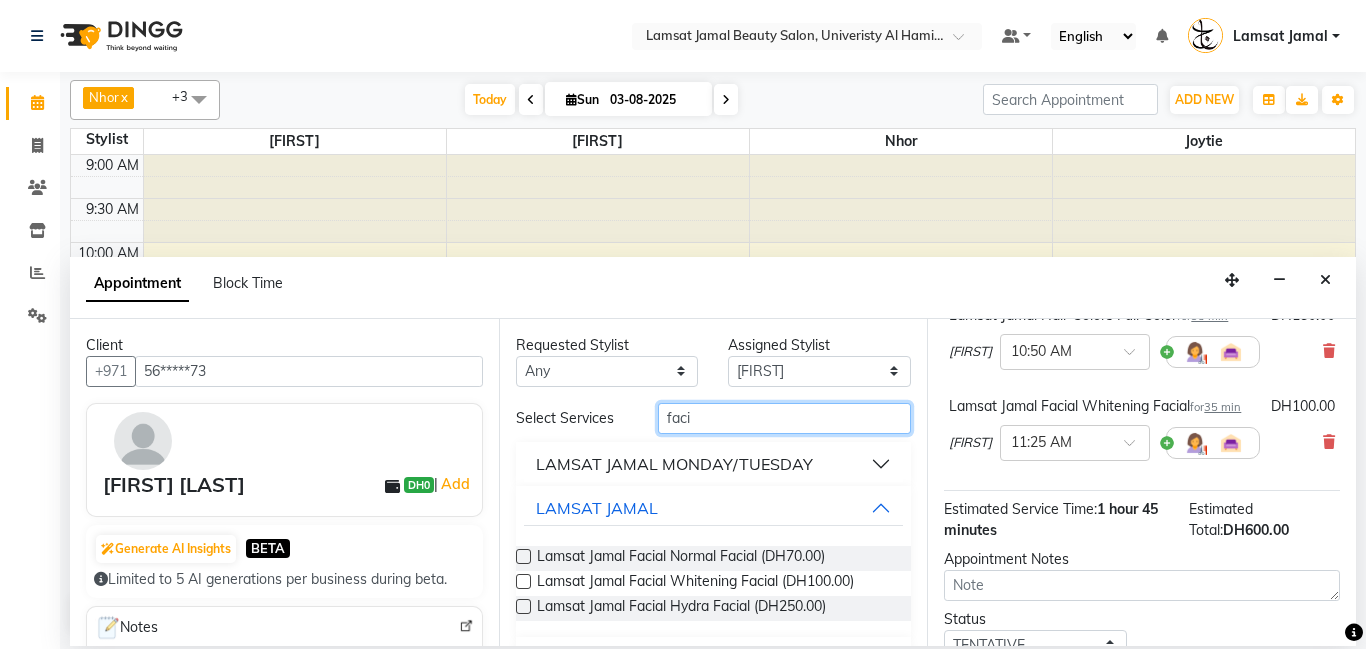 click on "faci" at bounding box center (785, 418) 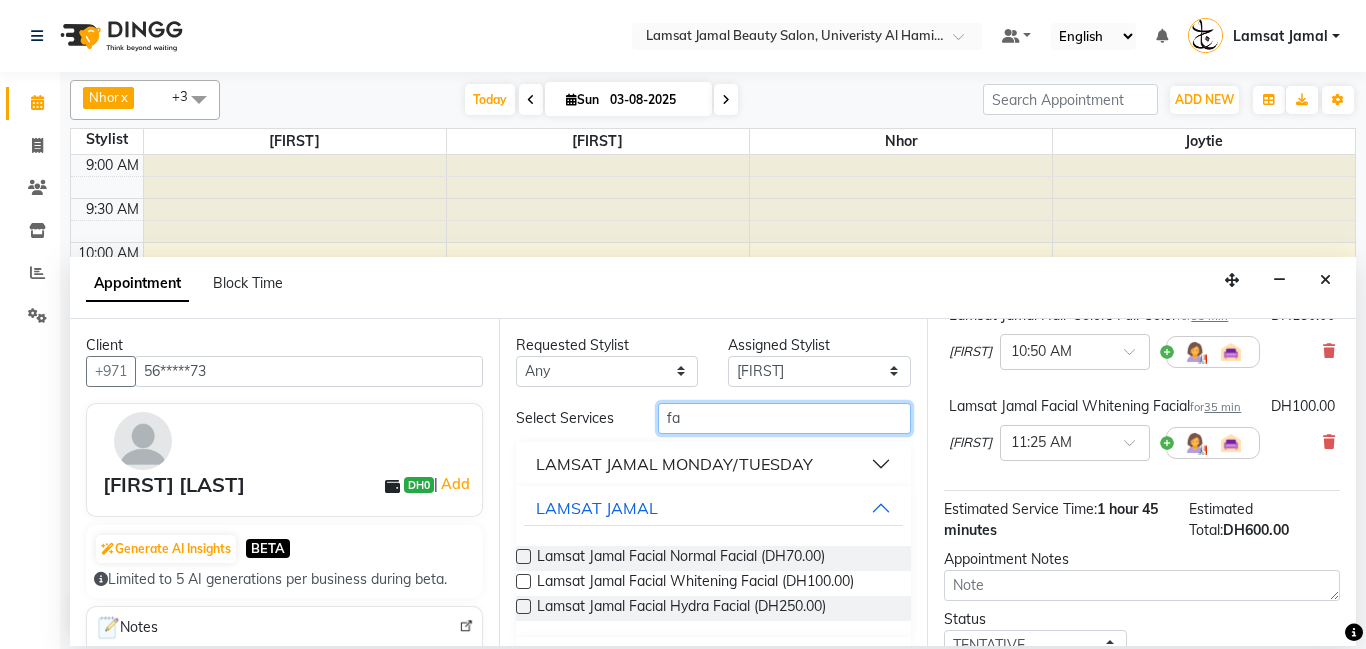 type on "f" 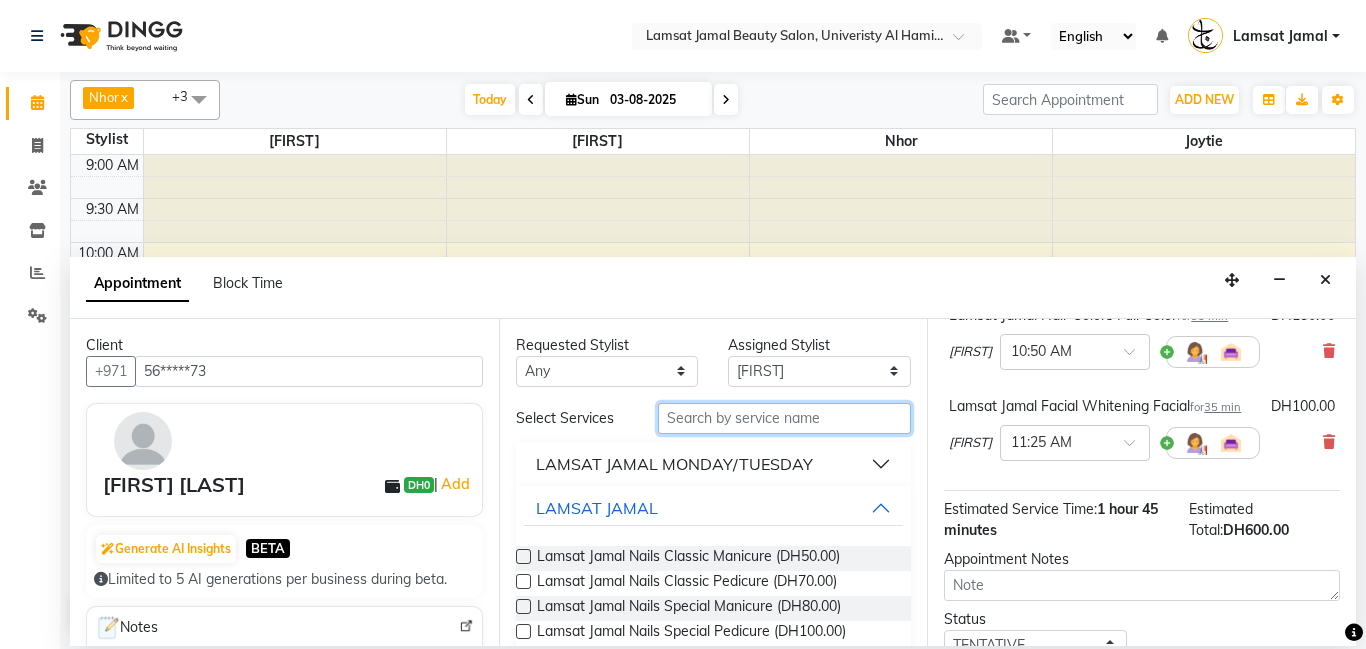 type 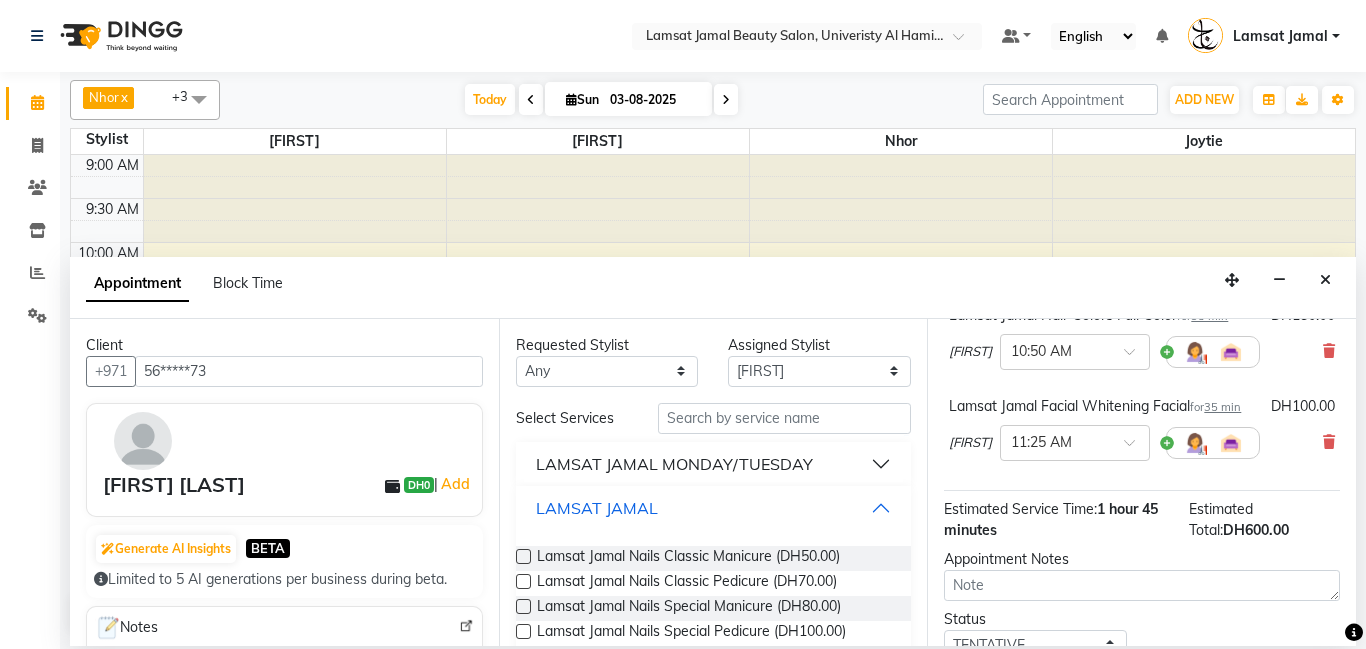 click on "LAMSAT JAMAL" at bounding box center [714, 508] 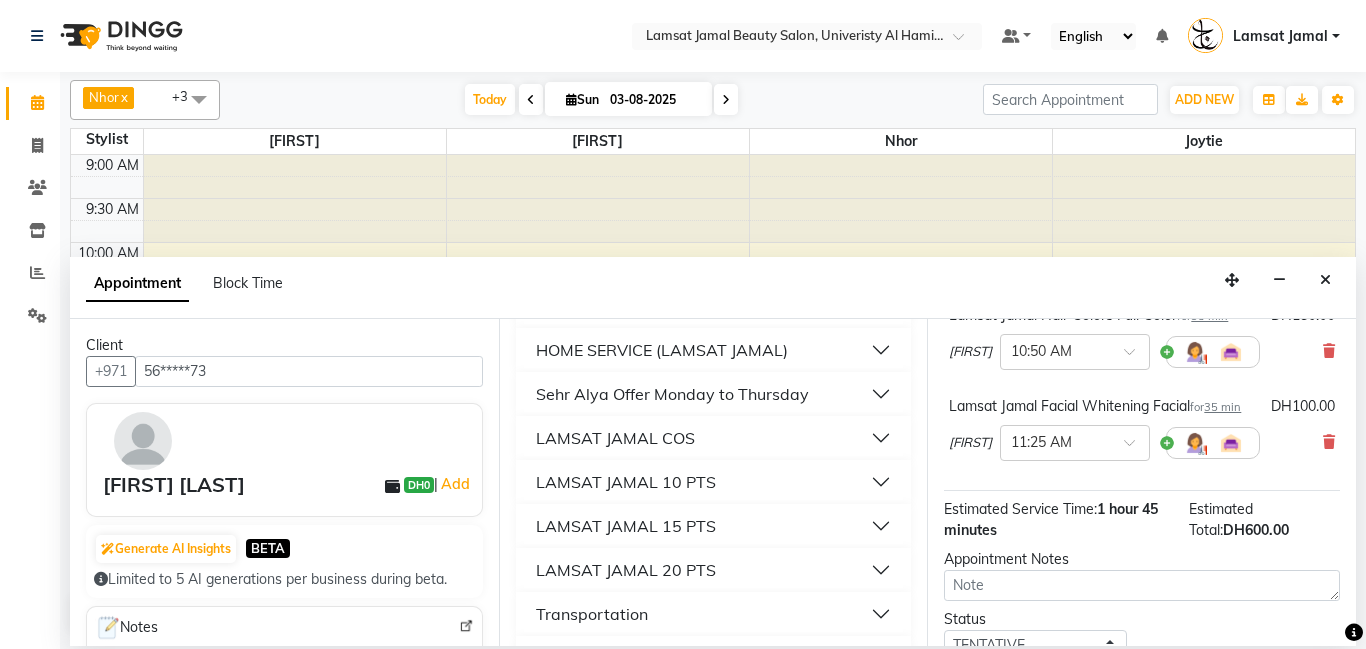 scroll, scrollTop: 300, scrollLeft: 0, axis: vertical 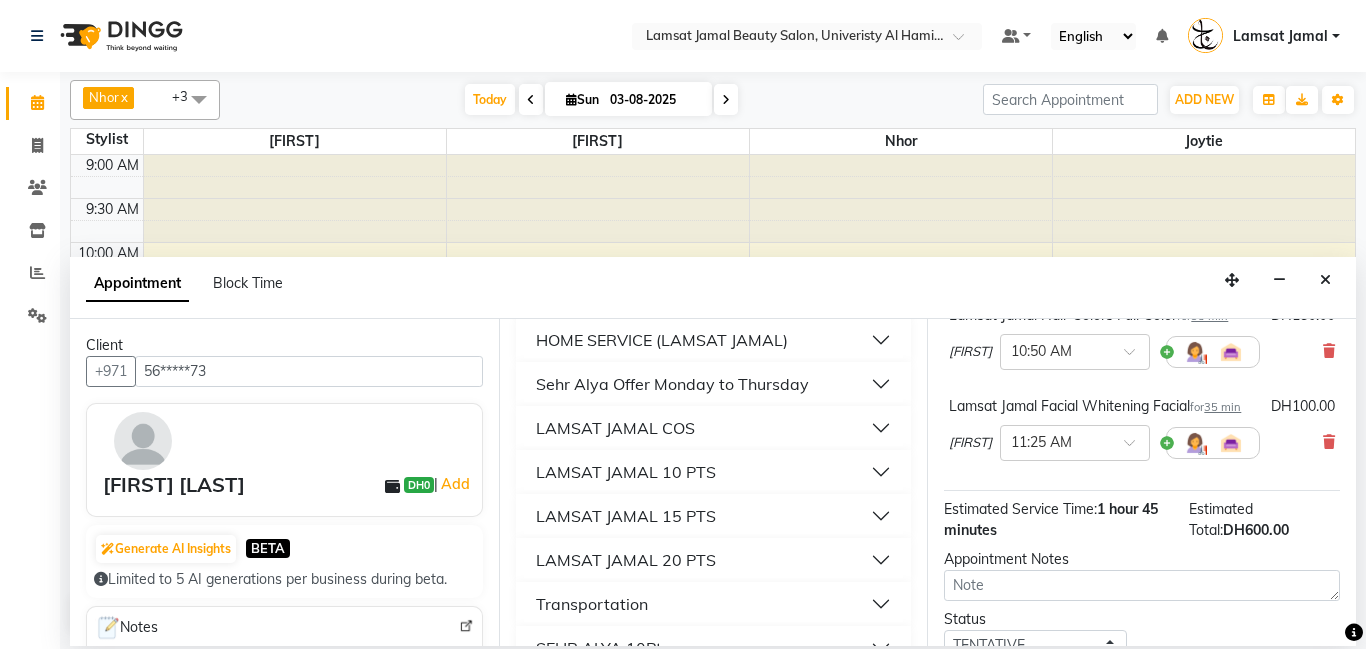 click on "LAMSAT JAMAL 10 PTS" at bounding box center (714, 472) 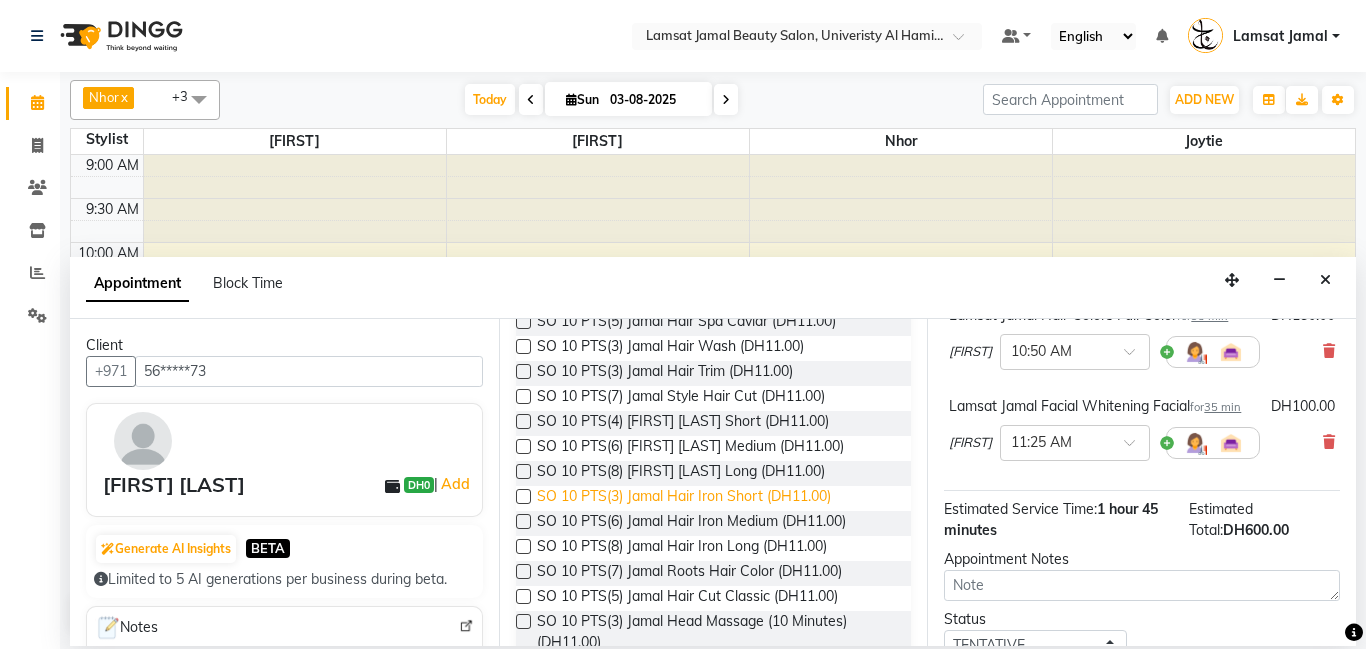 scroll, scrollTop: 673, scrollLeft: 0, axis: vertical 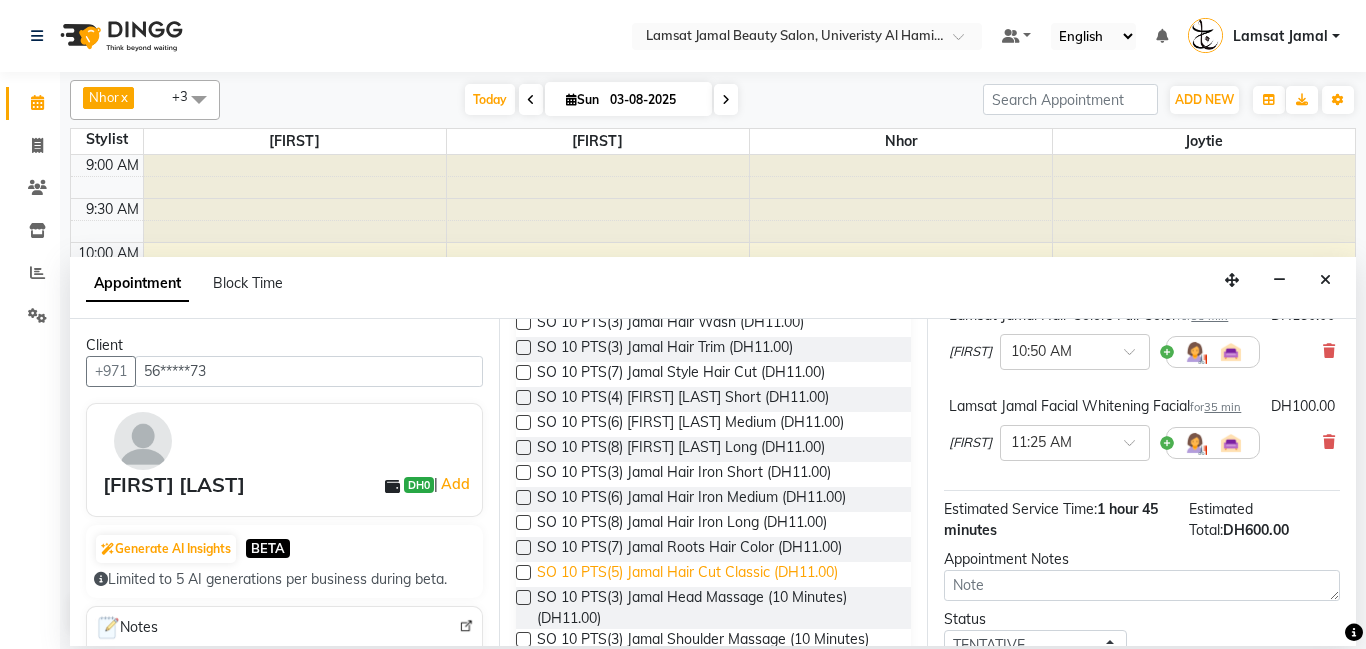 click on "SO 10 PTS(5) Jamal Hair Cut Classic (DH11.00)" at bounding box center [687, 574] 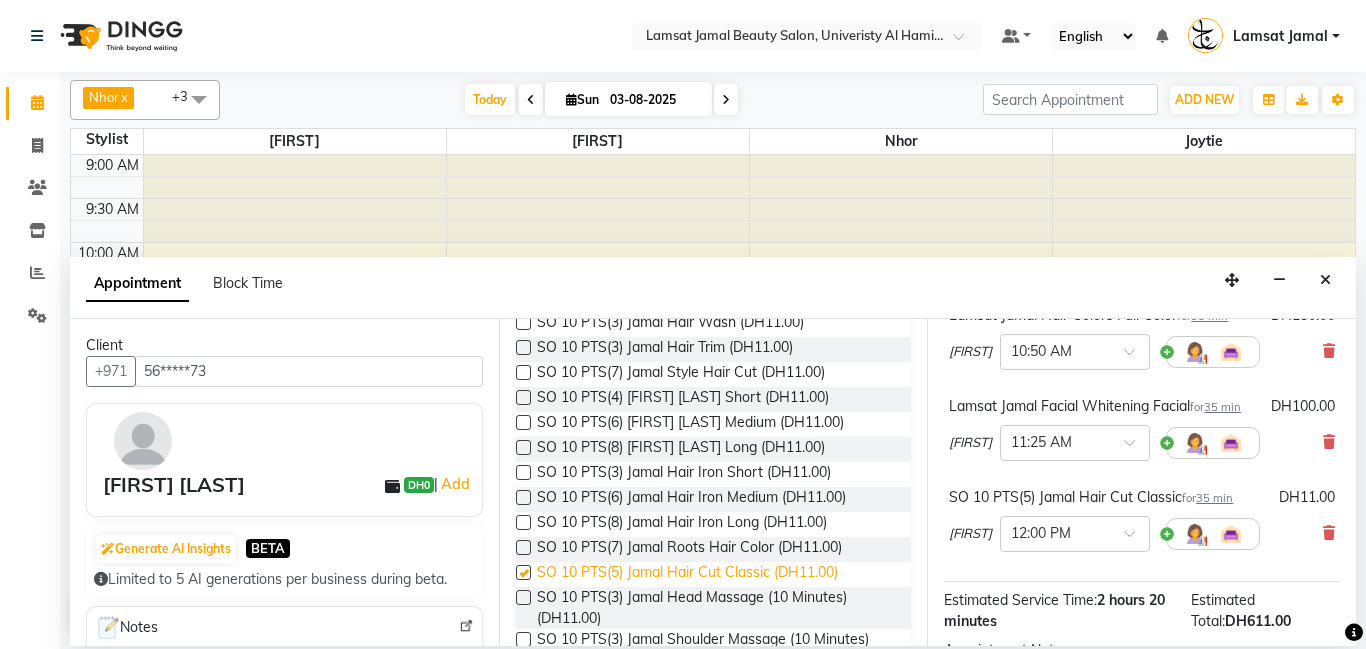 checkbox on "false" 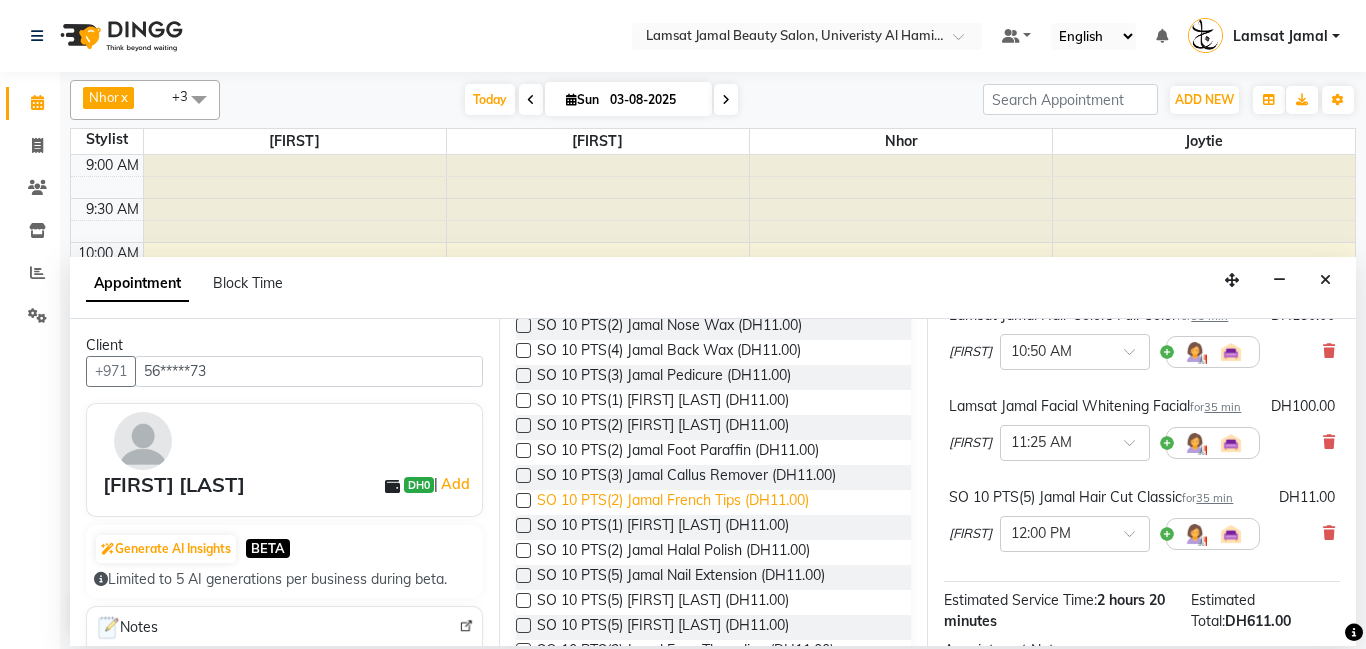 scroll, scrollTop: 1247, scrollLeft: 0, axis: vertical 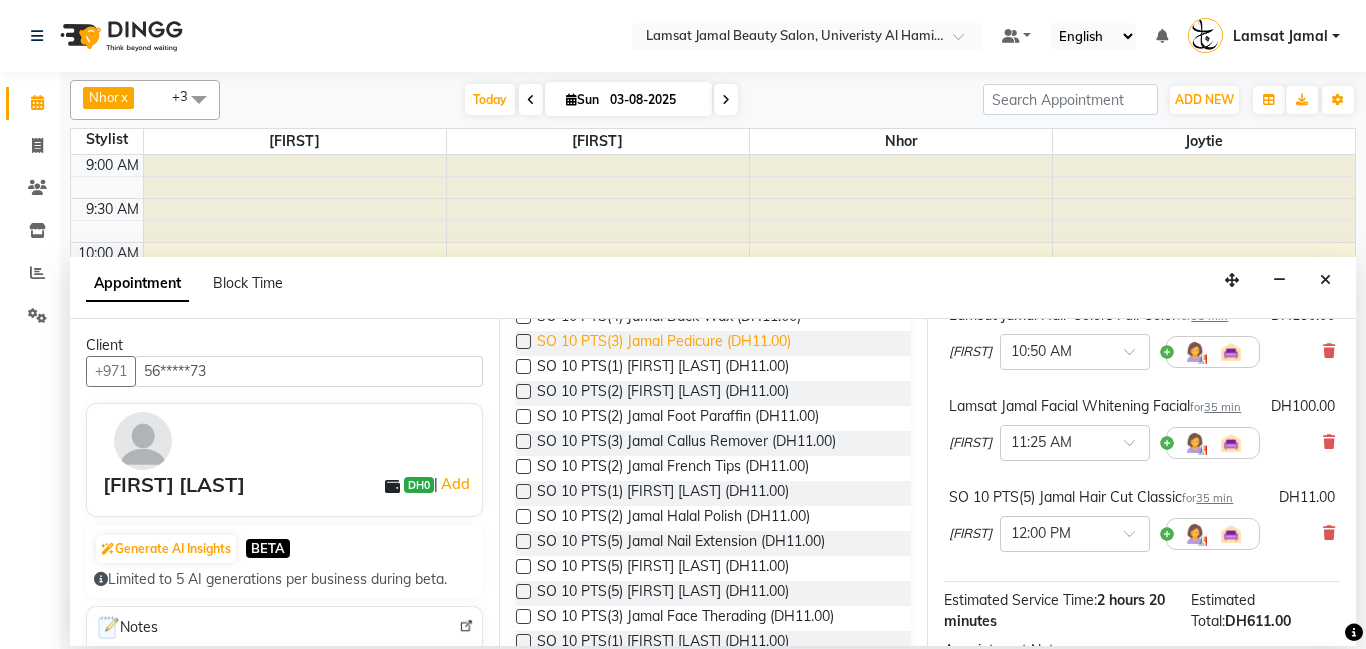 click on "SO 10 PTS(3) Jamal Pedicure (DH11.00)" at bounding box center (664, 343) 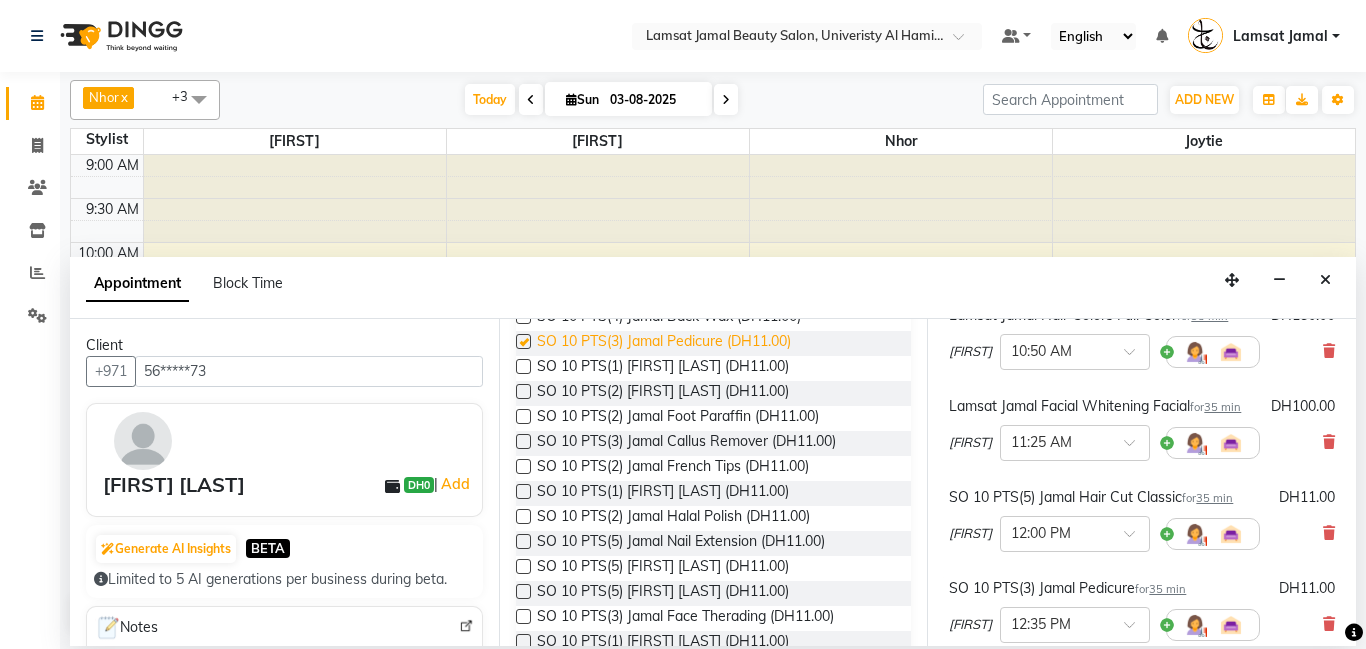 checkbox on "false" 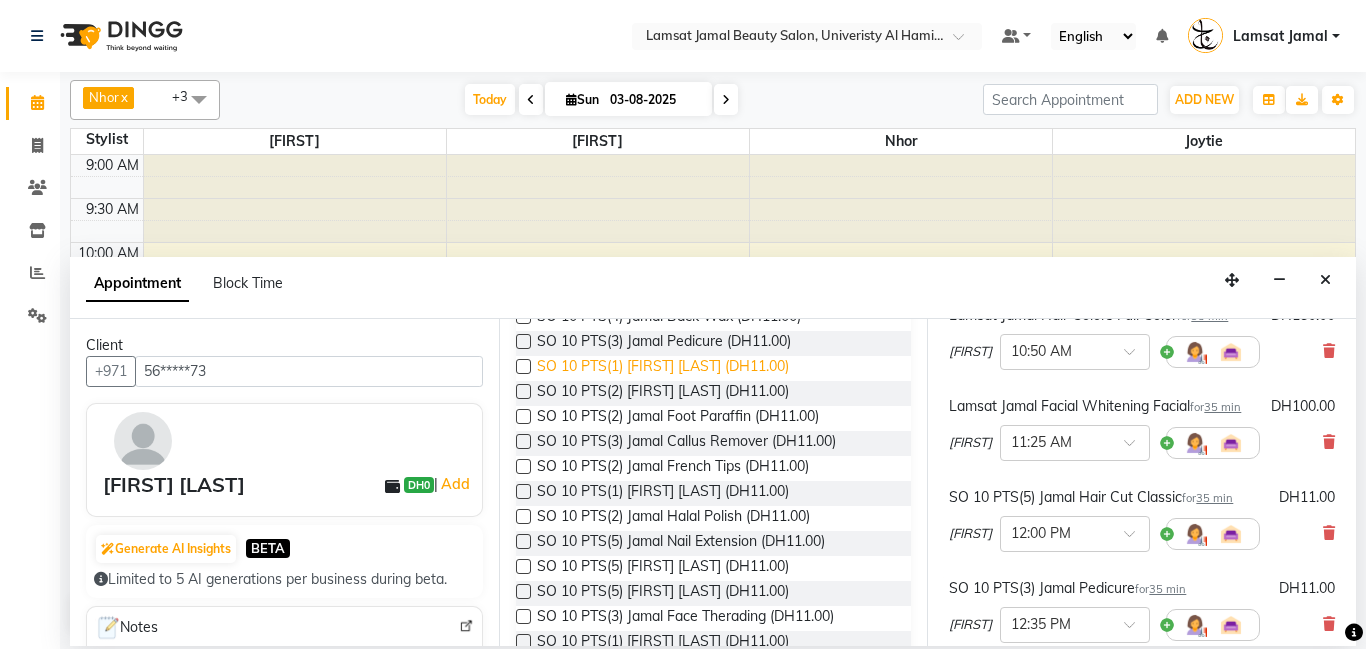 click on "SO 10 PTS(1) [FIRST] [LAST] (DH11.00)" at bounding box center [663, 368] 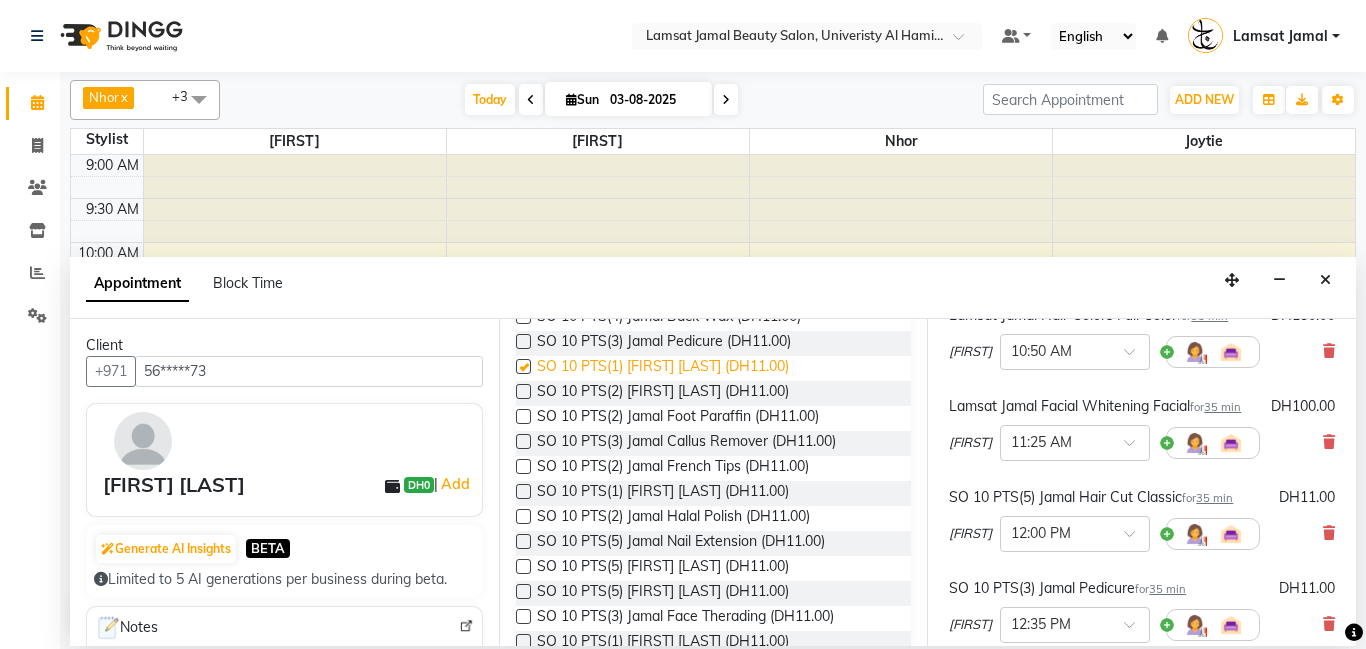 checkbox on "false" 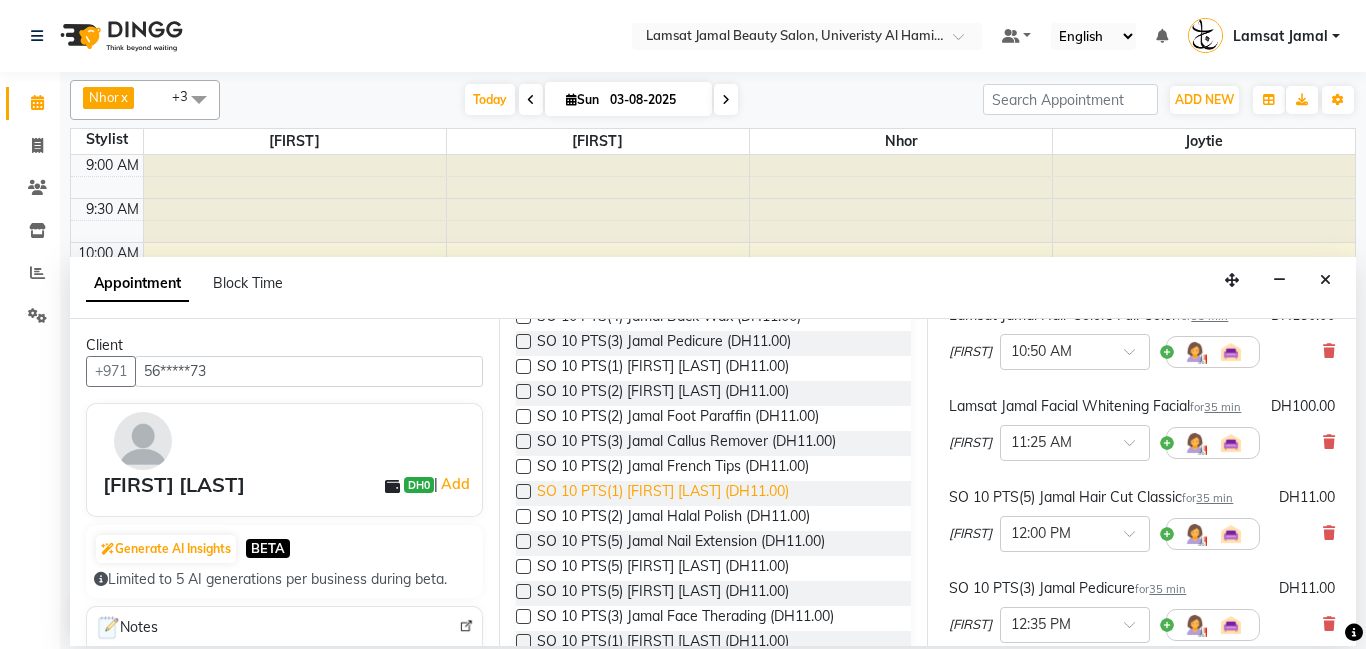 click on "SO 10 PTS(1) [FIRST] [LAST] (DH11.00)" at bounding box center (663, 493) 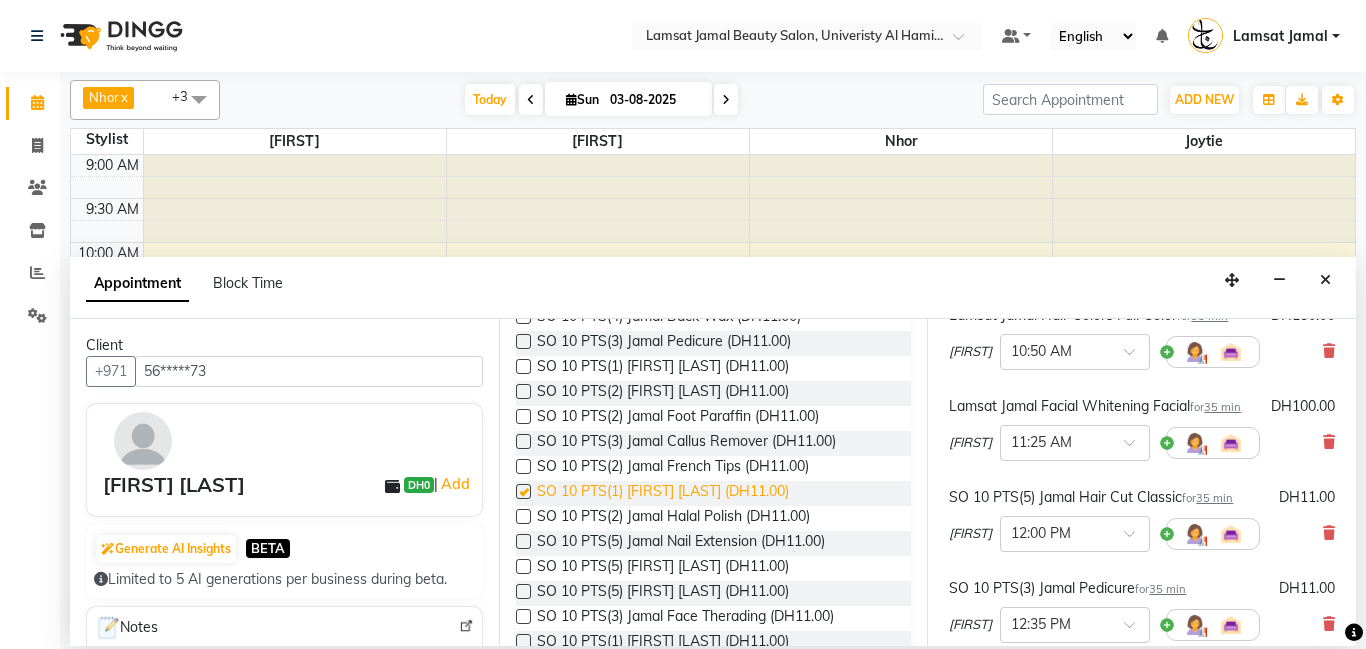 checkbox on "false" 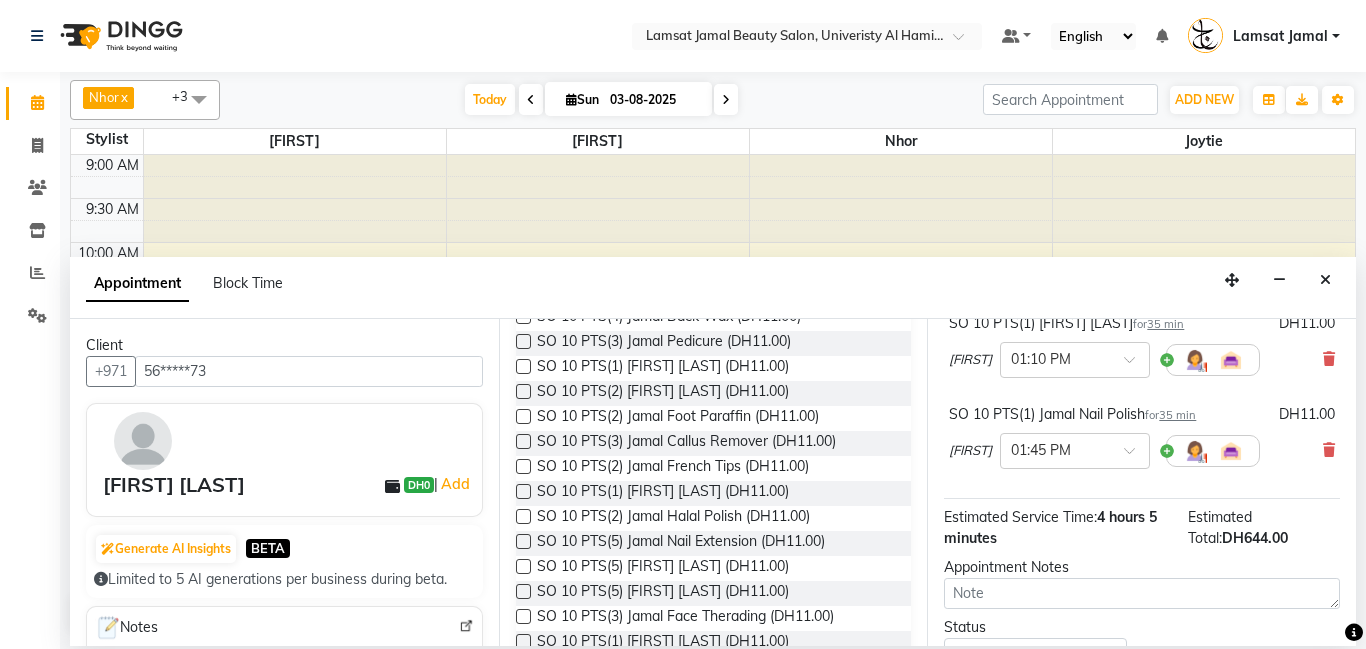 scroll, scrollTop: 787, scrollLeft: 0, axis: vertical 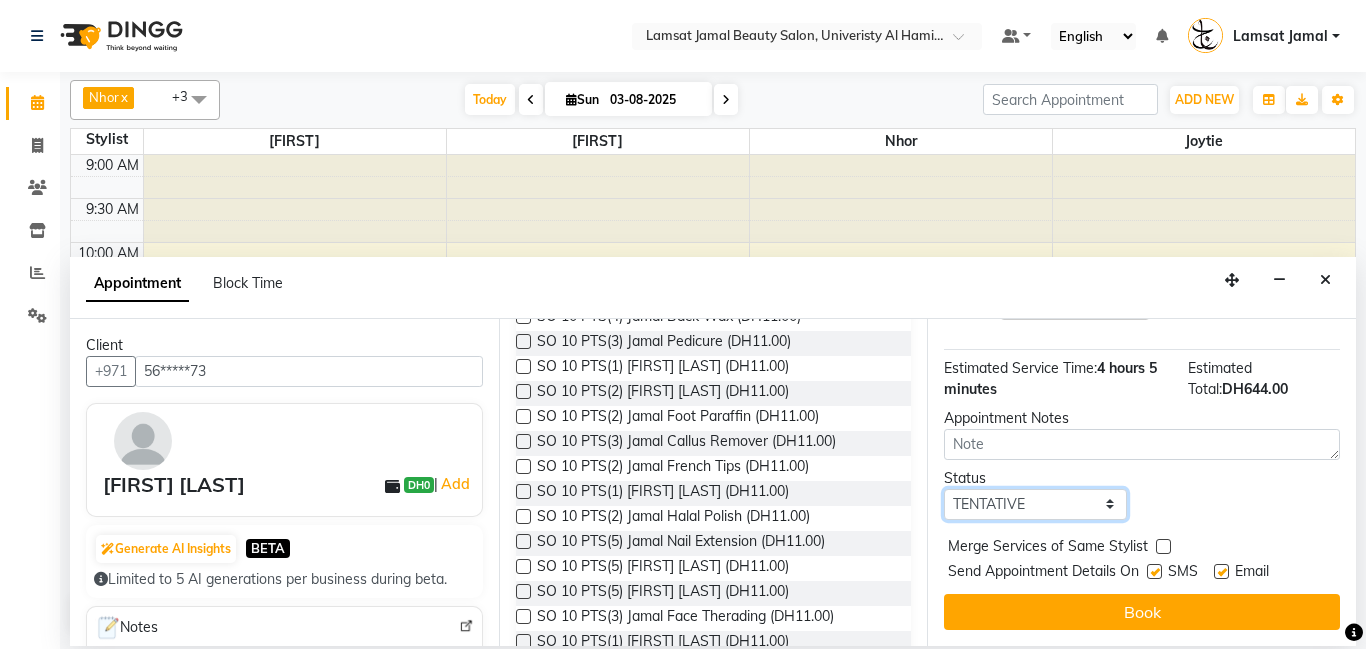 click on "Select TENTATIVE CONFIRM CHECK-IN UPCOMING" at bounding box center [1035, 504] 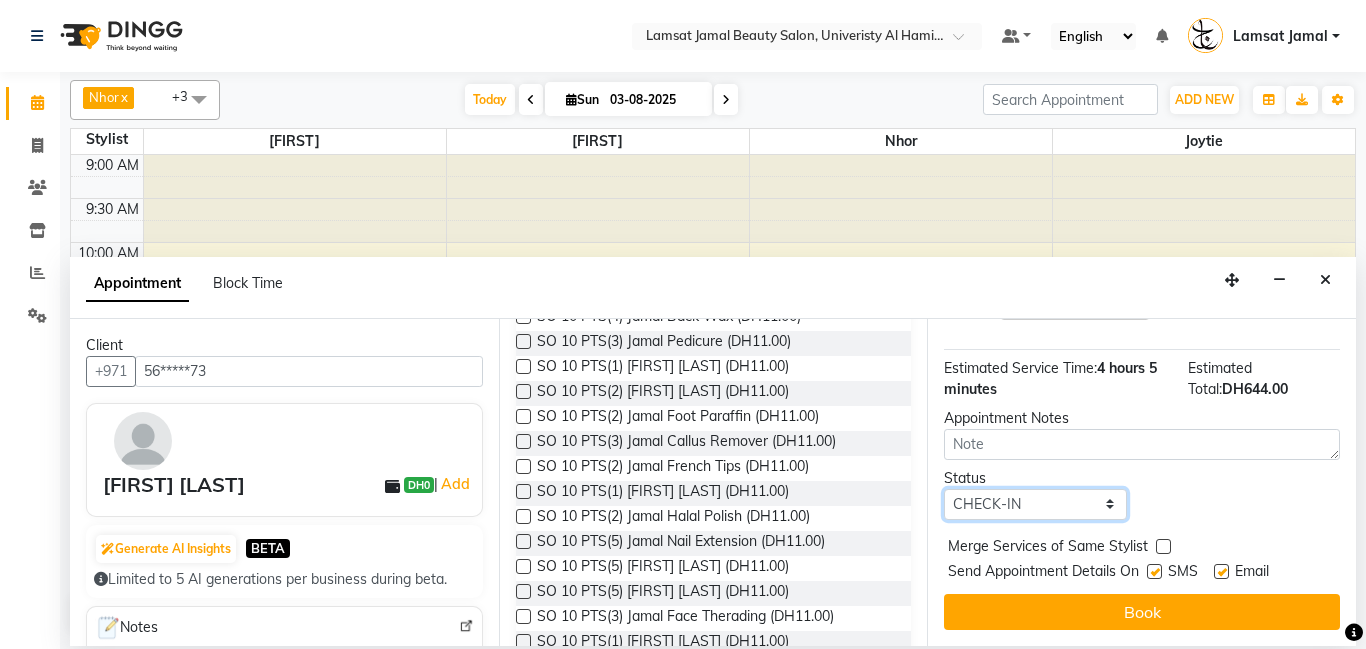 click on "Select TENTATIVE CONFIRM CHECK-IN UPCOMING" at bounding box center [1035, 504] 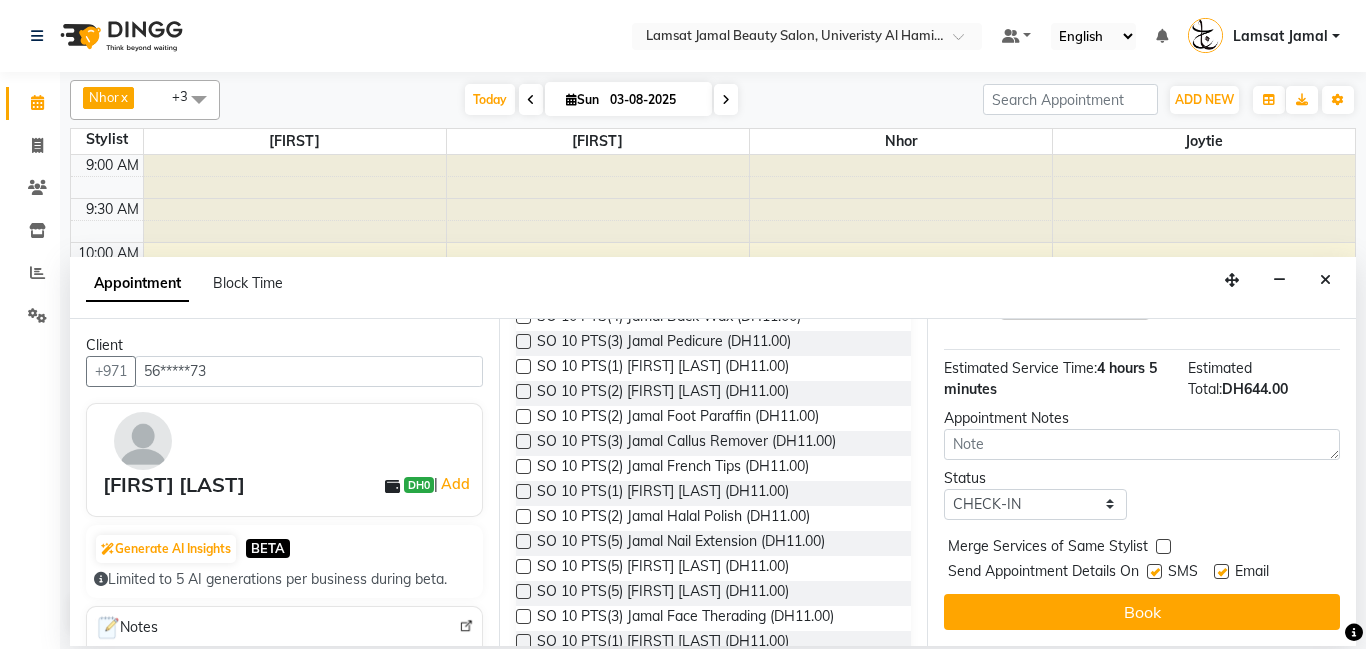 click at bounding box center (1163, 546) 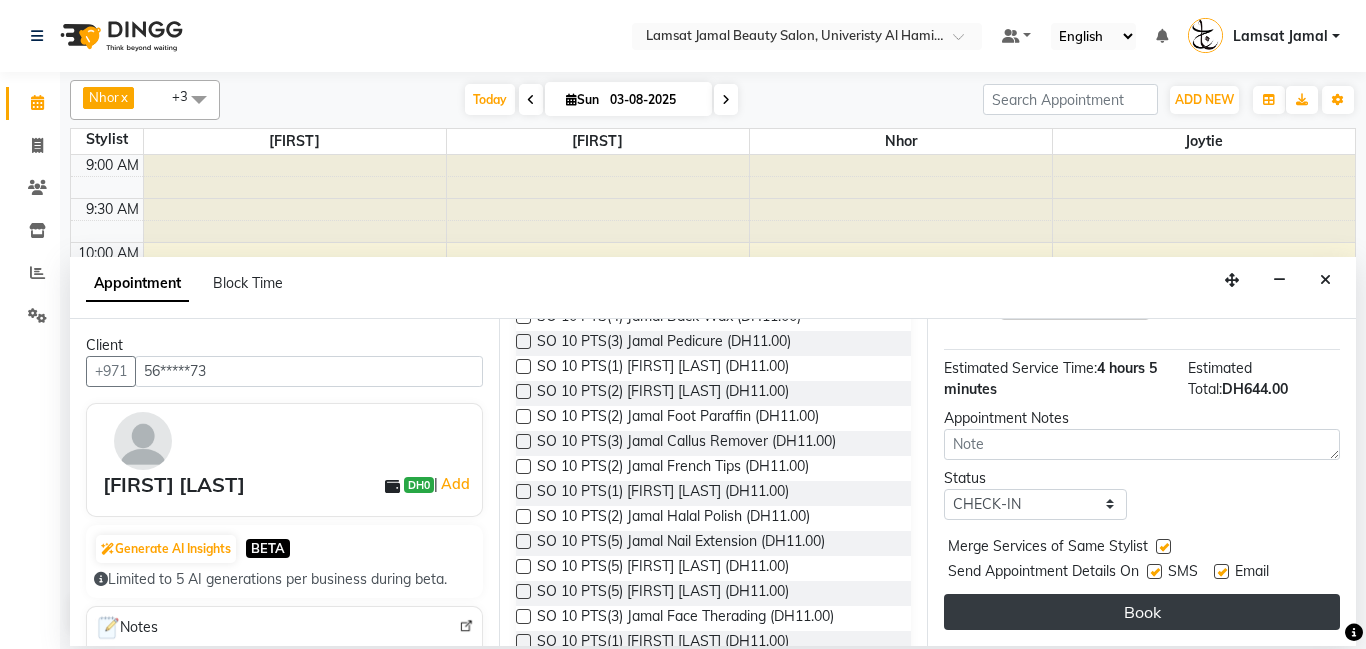 click on "Book" at bounding box center [1142, 612] 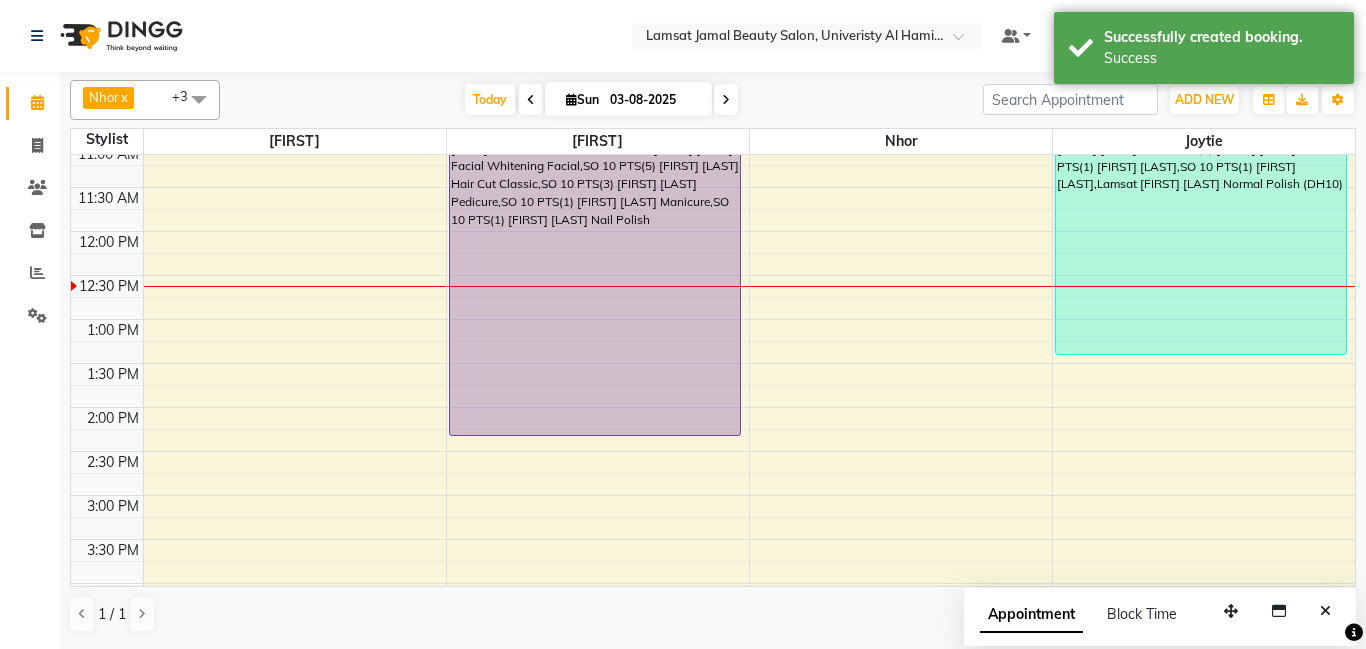 scroll, scrollTop: 0, scrollLeft: 0, axis: both 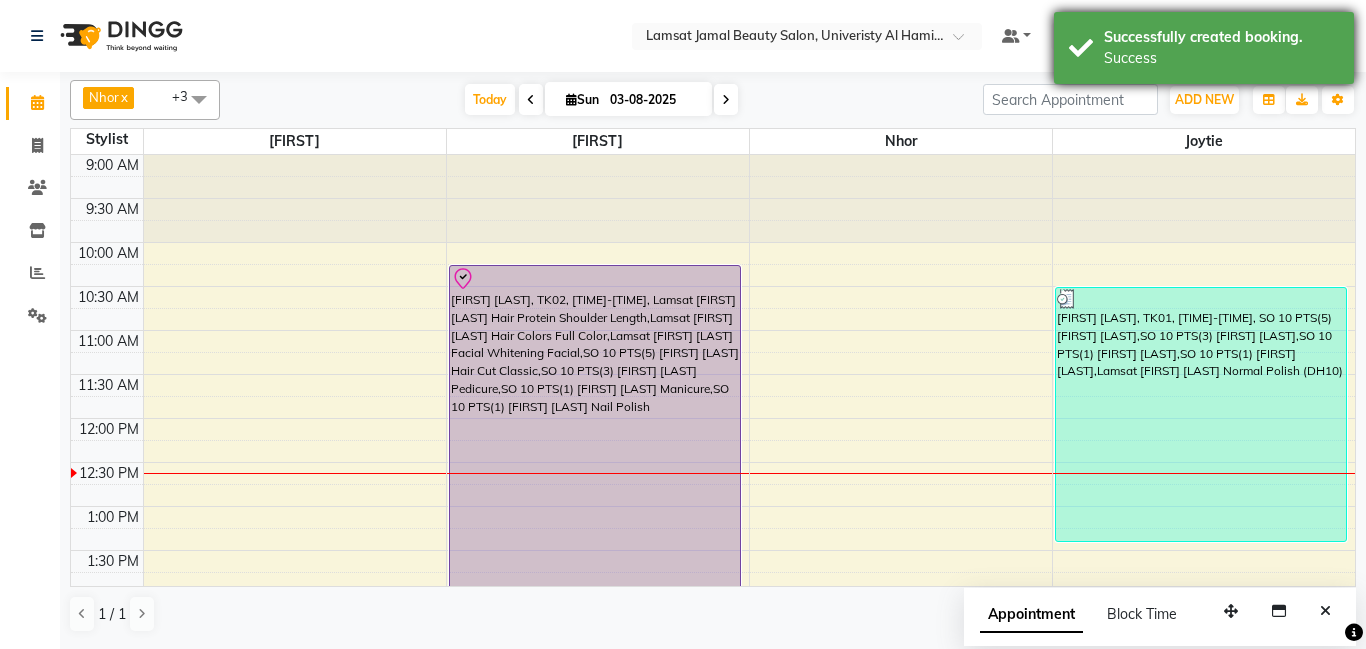 click on "Successfully created booking." at bounding box center (1221, 37) 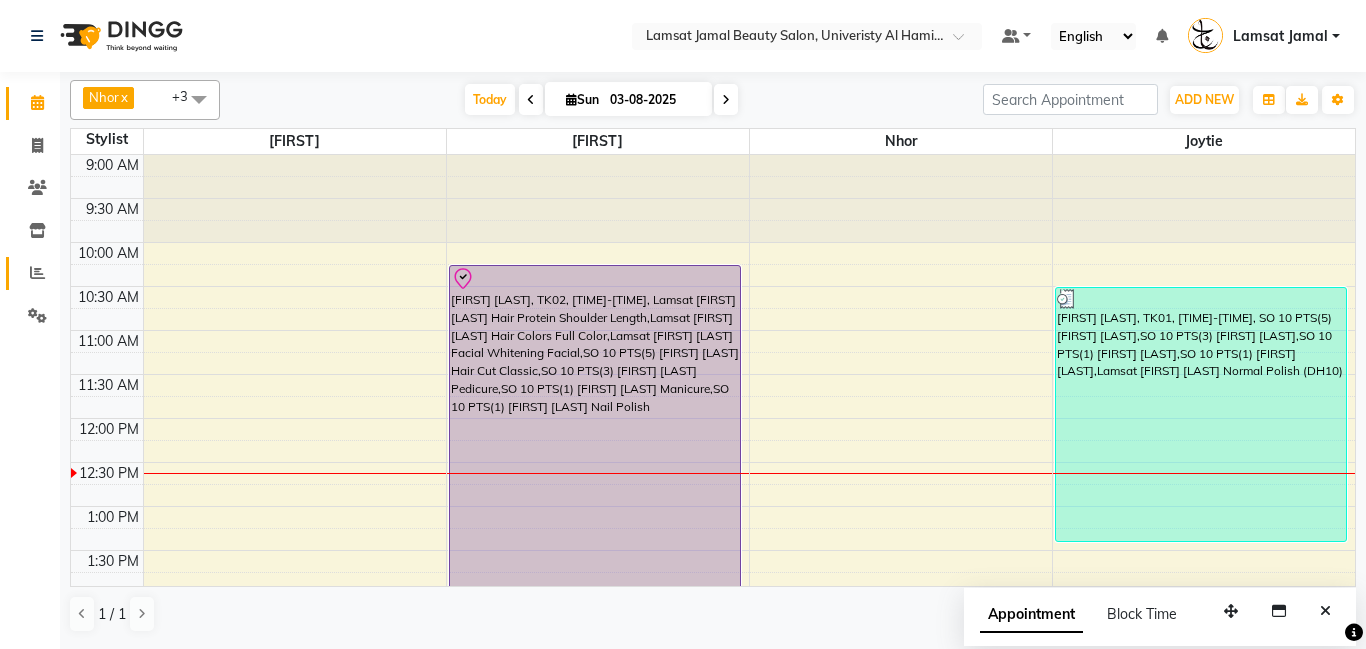 click 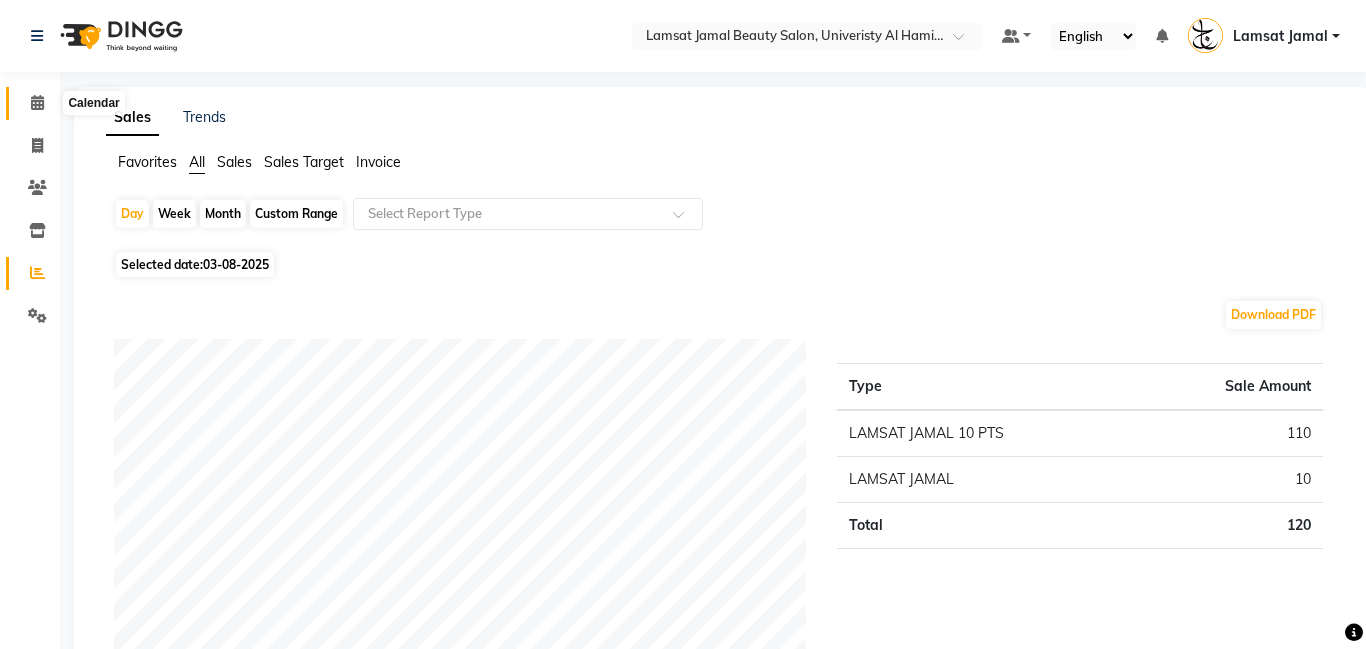 click 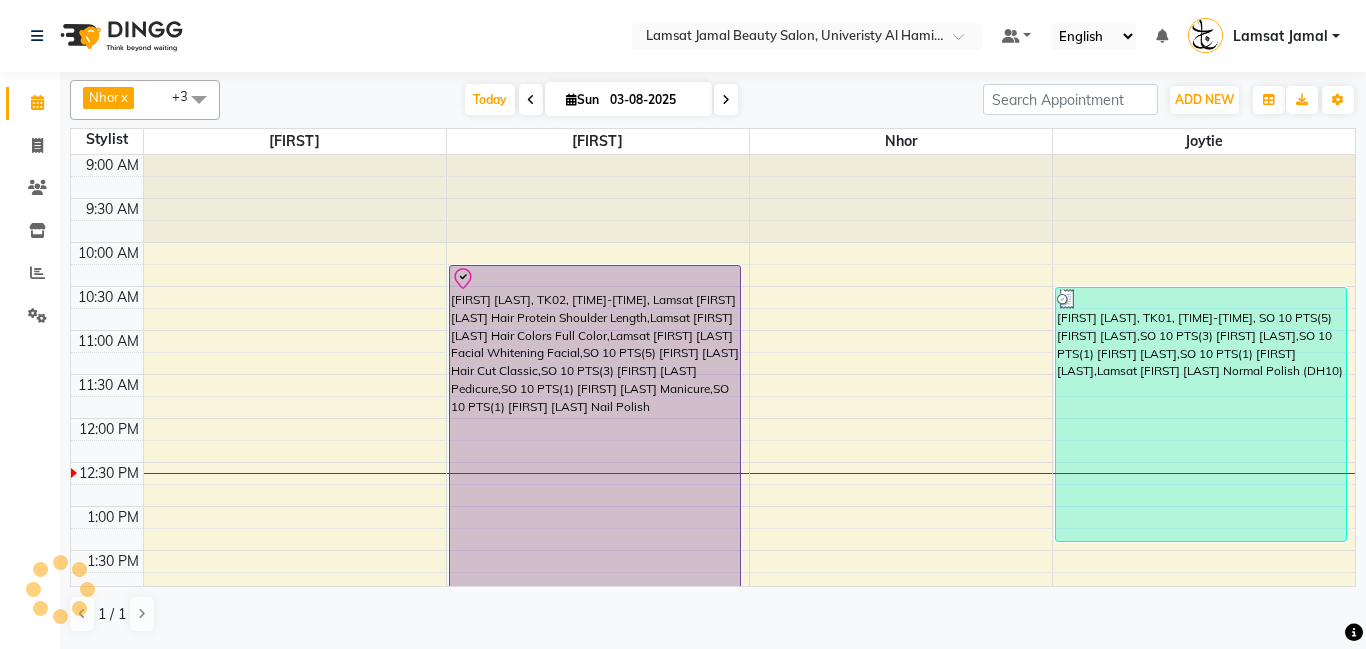 scroll, scrollTop: 0, scrollLeft: 0, axis: both 